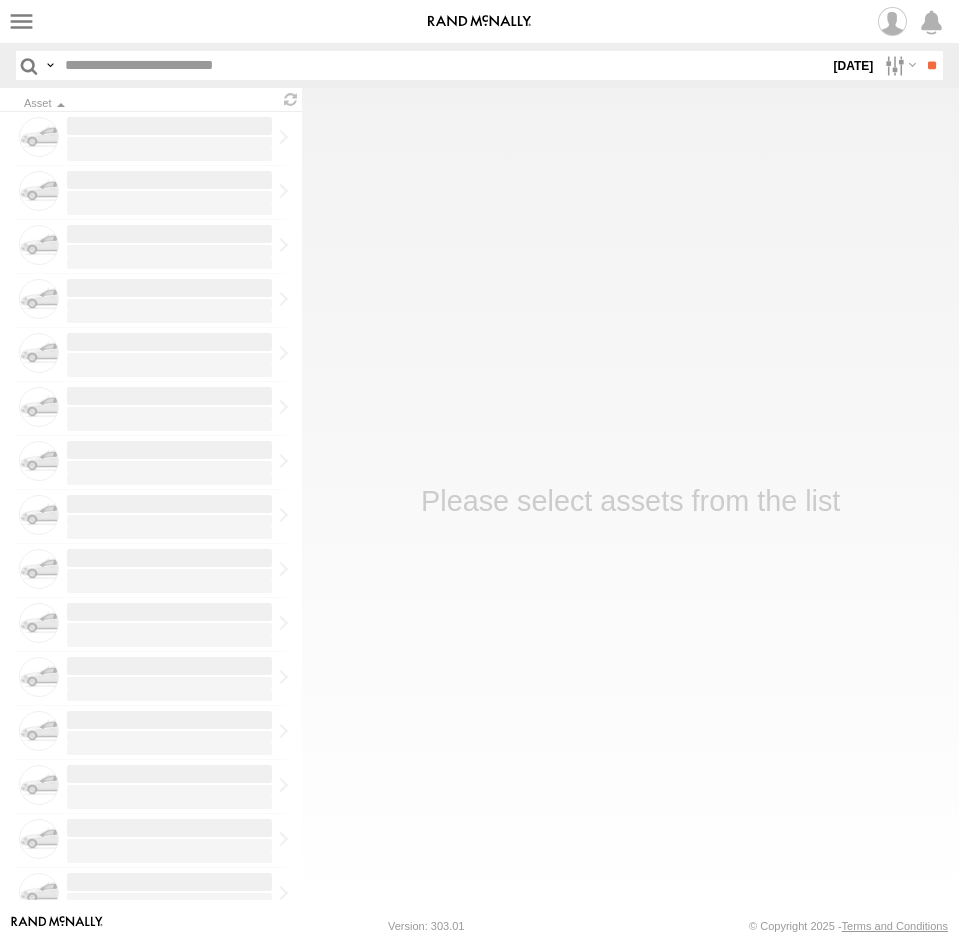 scroll, scrollTop: 0, scrollLeft: 0, axis: both 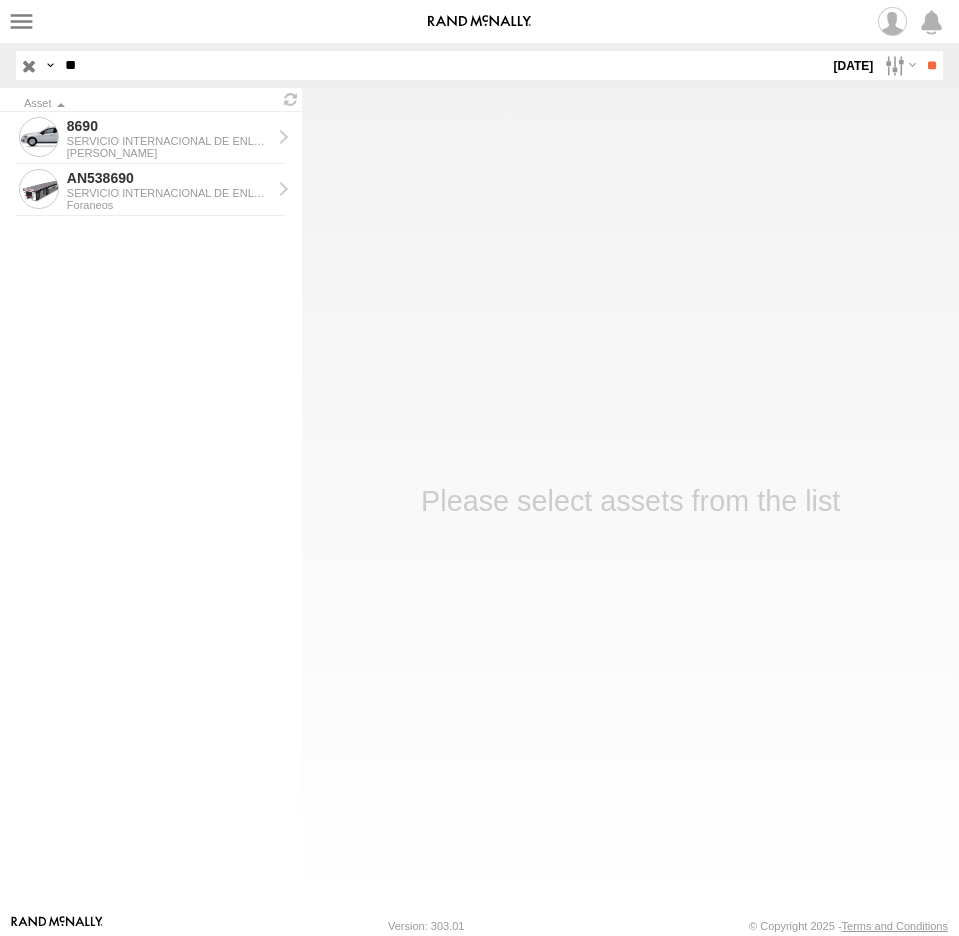 type on "*" 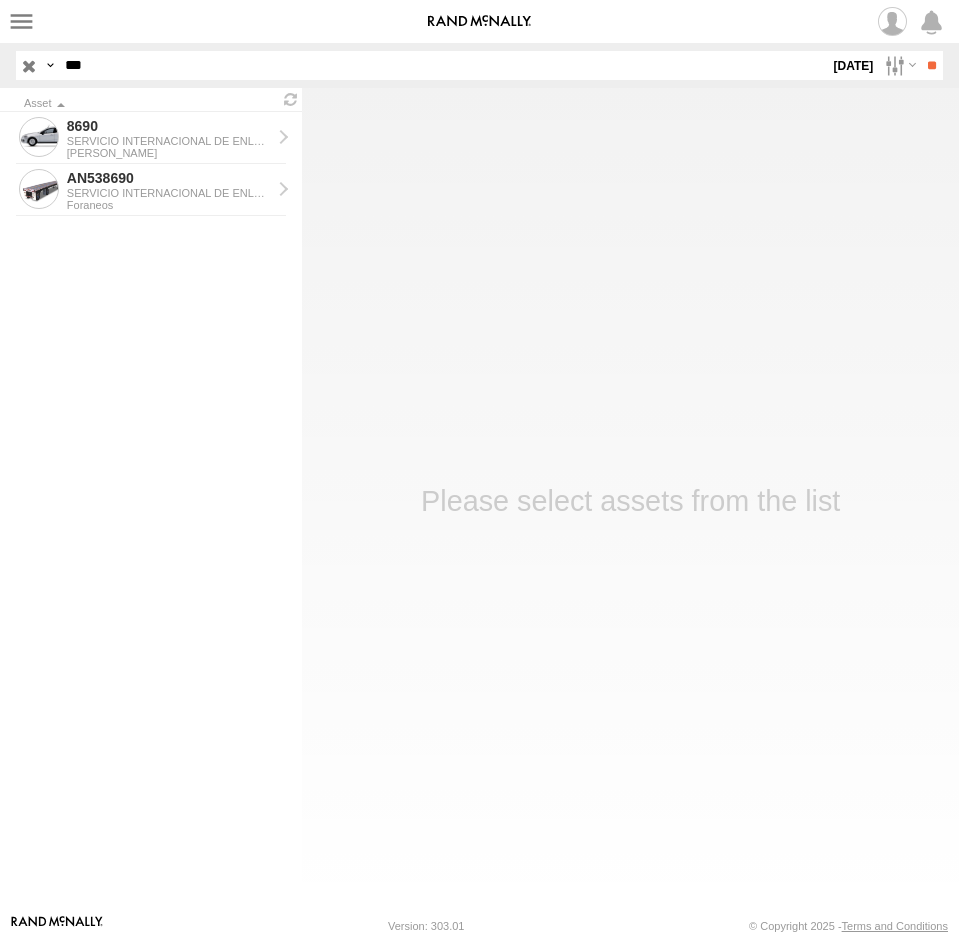 type on "***" 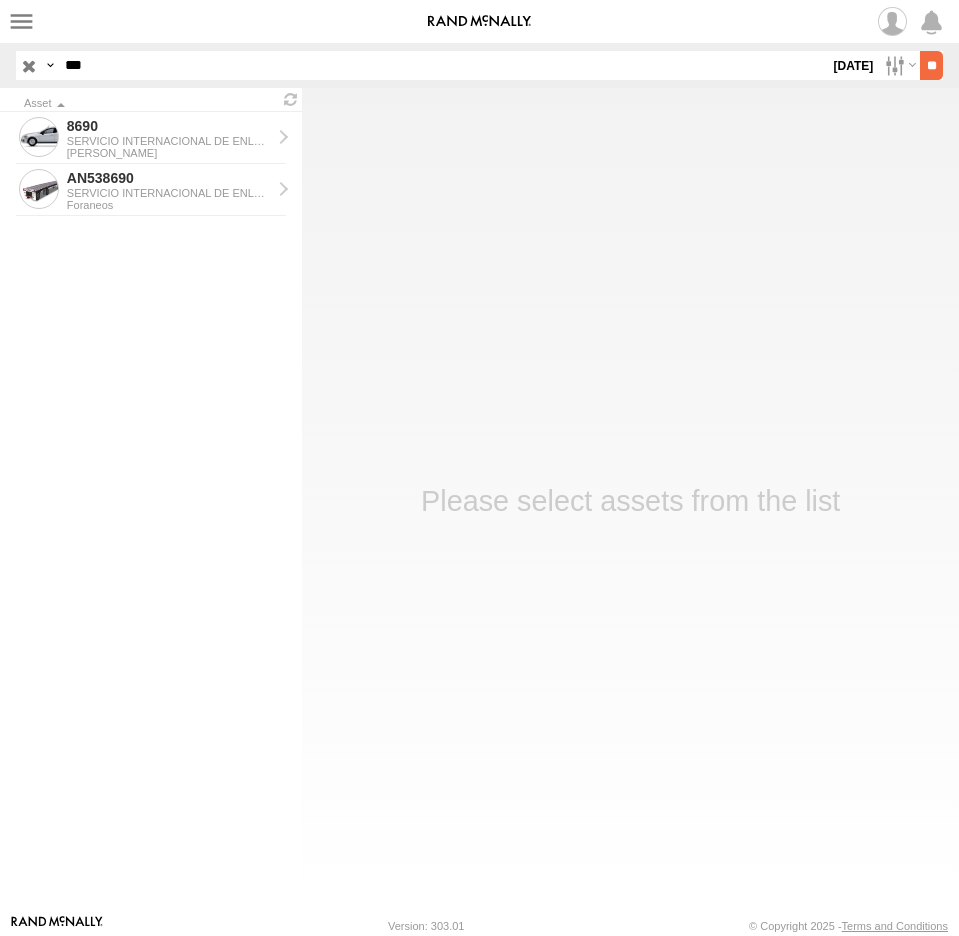 click on "**" at bounding box center [931, 65] 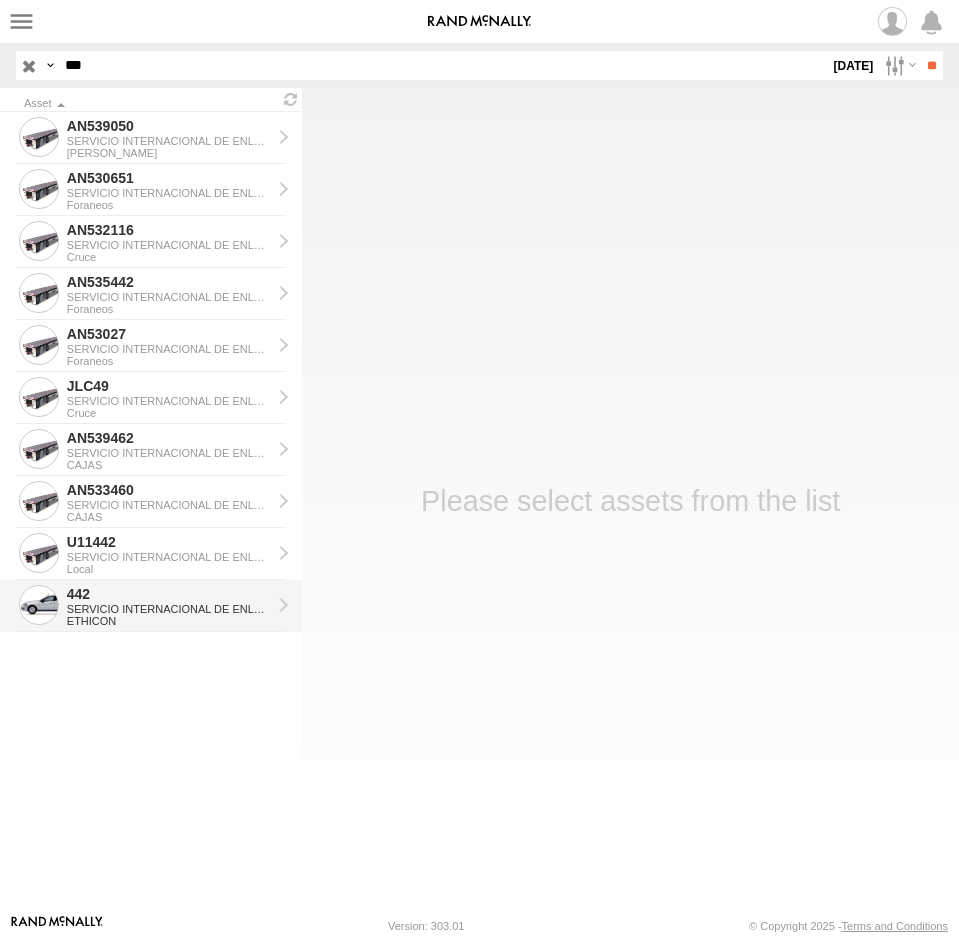 click on "SERVICIO INTERNACIONAL DE ENLACE TERRESTRE SA" at bounding box center (169, 609) 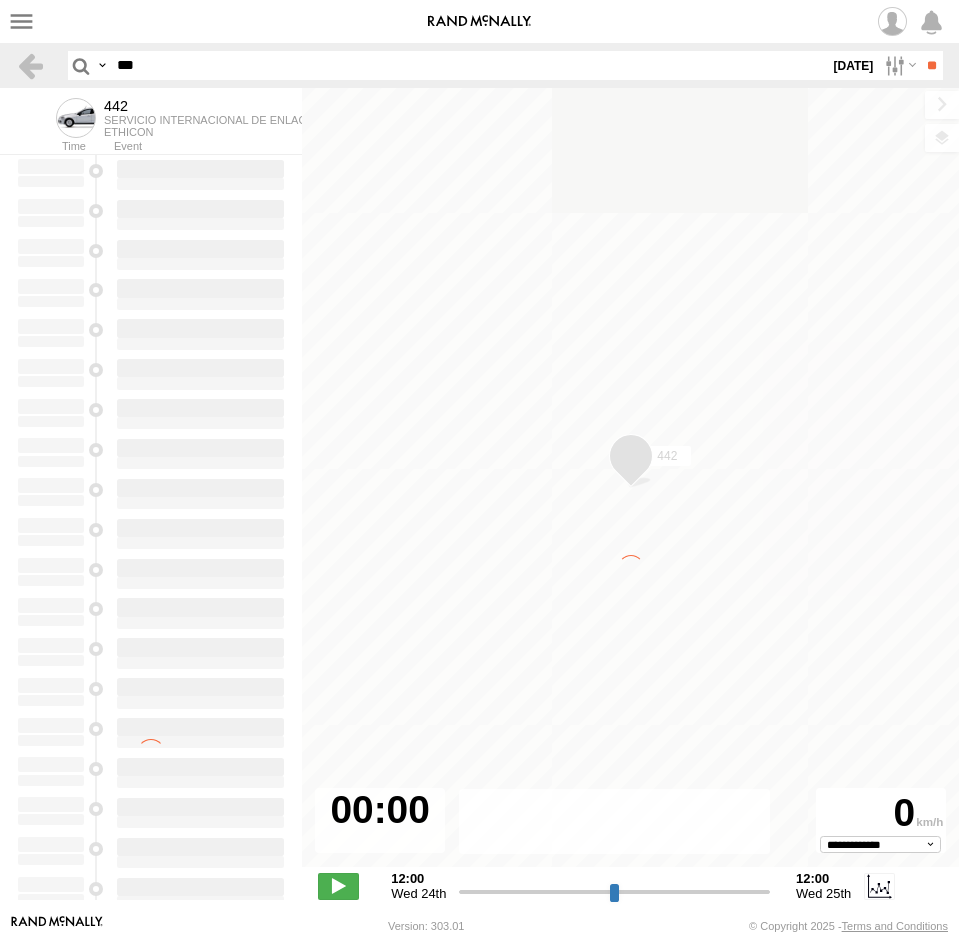 scroll, scrollTop: 0, scrollLeft: 0, axis: both 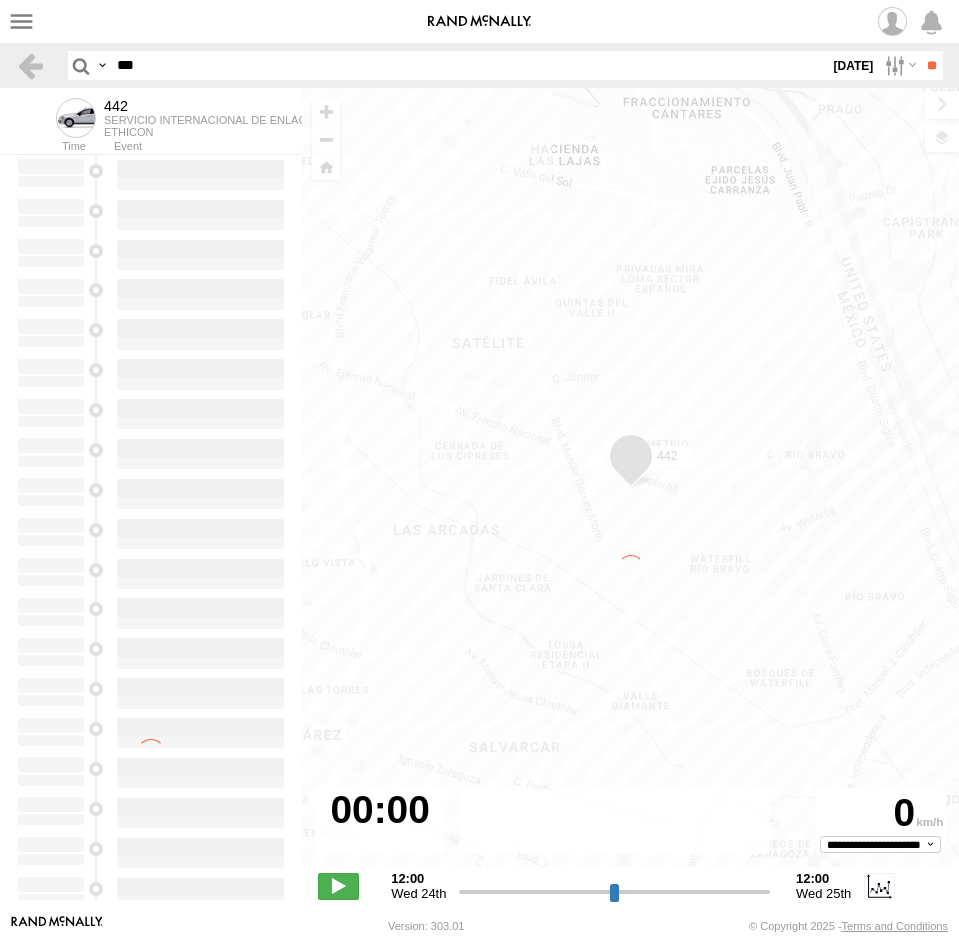 type on "**********" 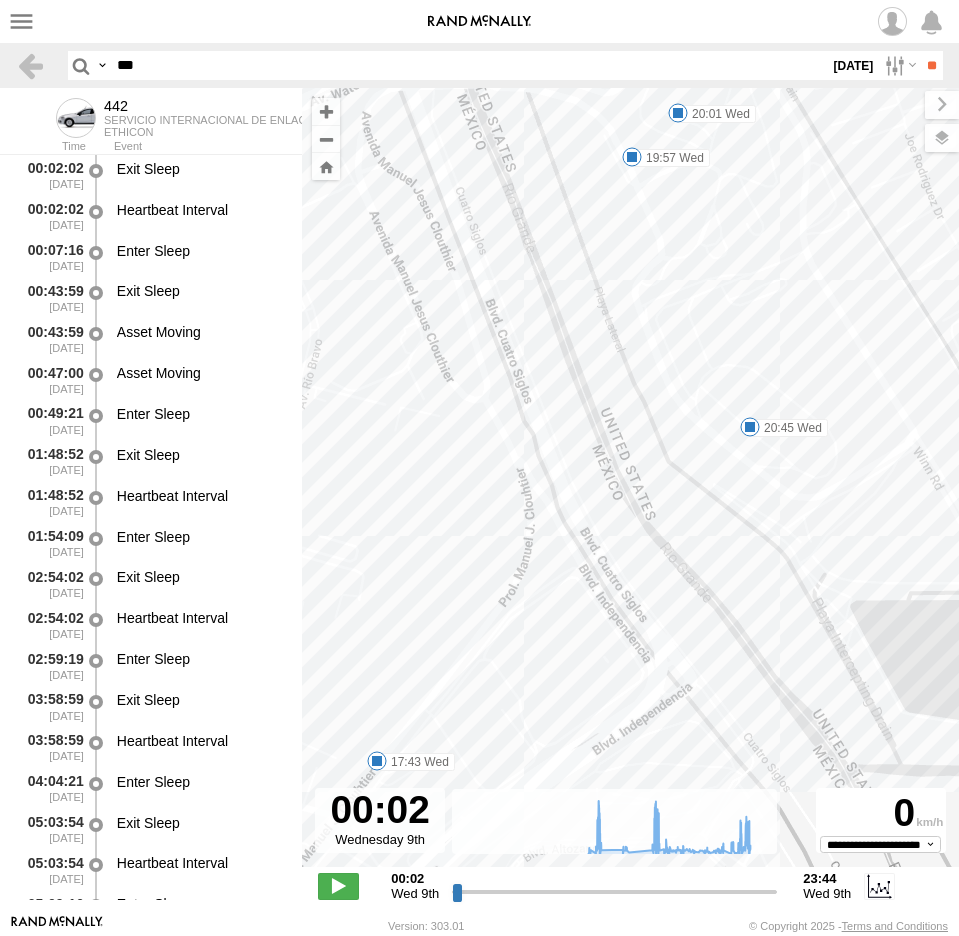 drag, startPoint x: 724, startPoint y: 519, endPoint x: 675, endPoint y: 511, distance: 49.648766 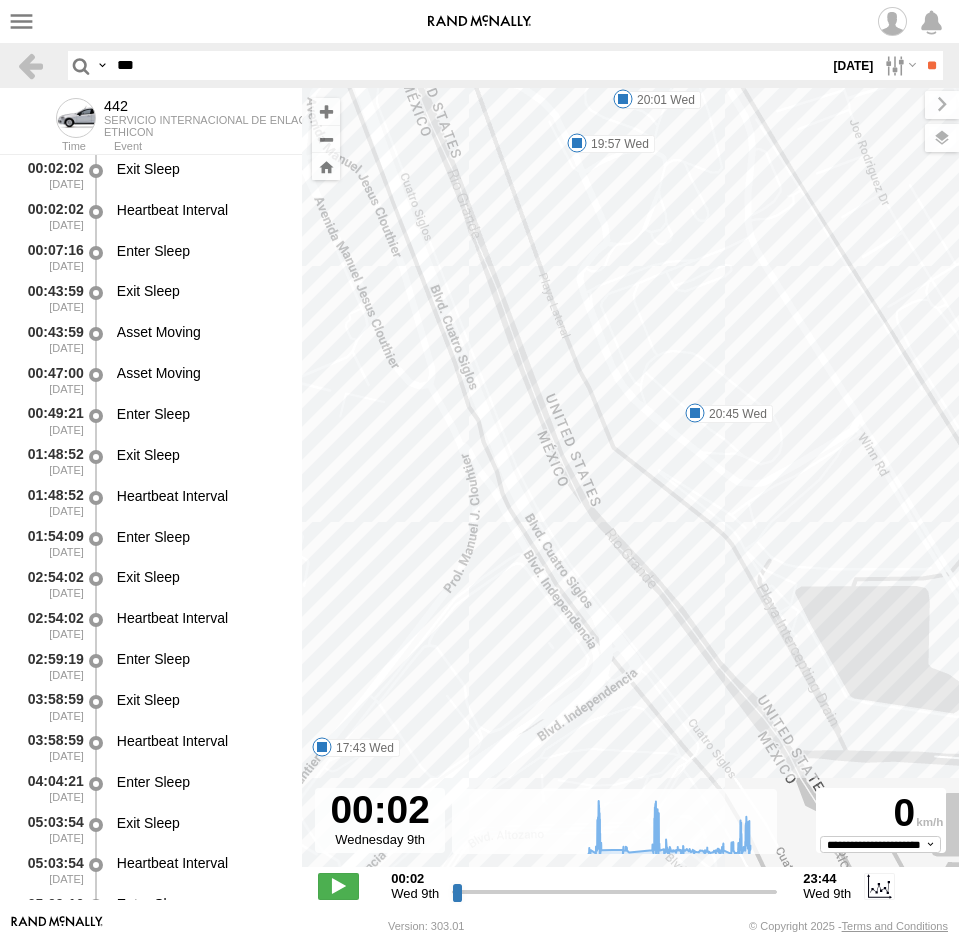 click on "To navigate, press the arrow keys. 442 10:37 Wed 10:51 Wed 10:54 Wed 14:44 Wed 17:04 Wed 17:43 Wed 19:57 Wed 20:01 Wed 20:45 Wed 21:55 Wed" at bounding box center [630, 488] 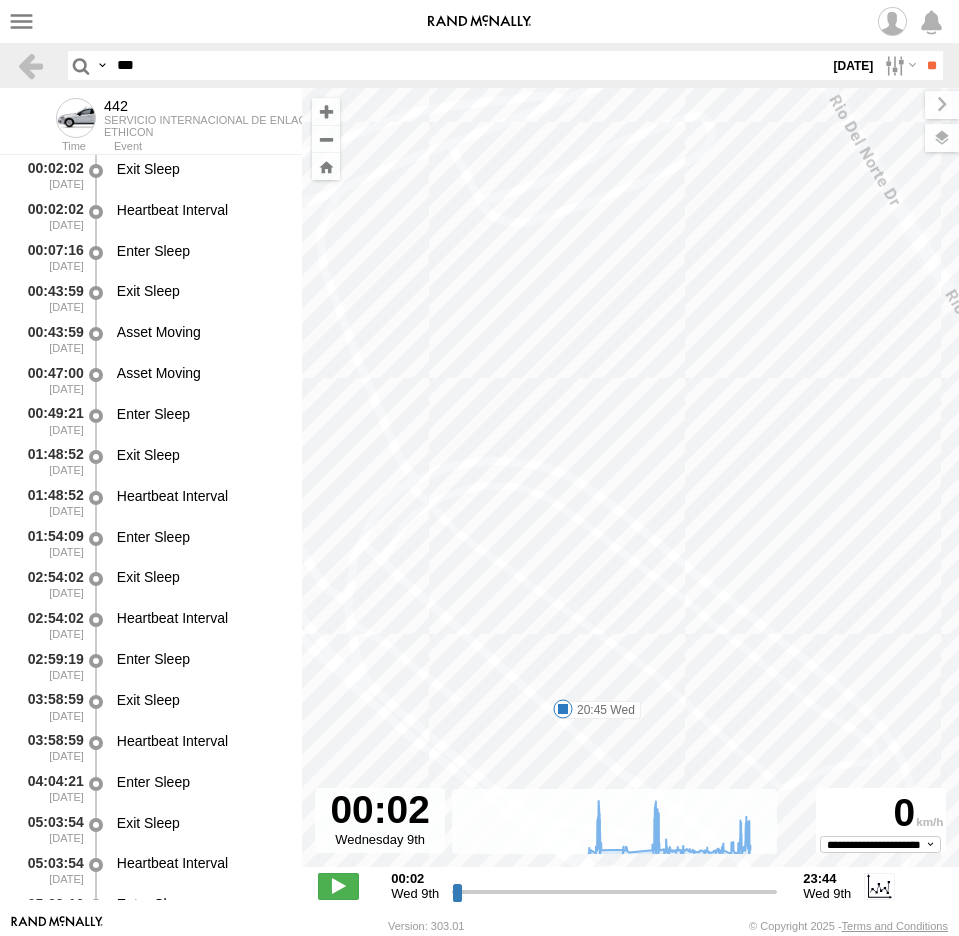 click on "To navigate, press the arrow keys. 442 10:37 Wed 10:51 Wed 10:54 Wed 14:44 Wed 17:04 Wed 17:43 Wed 19:57 Wed 20:01 Wed 20:45 Wed 21:55 Wed" at bounding box center [630, 488] 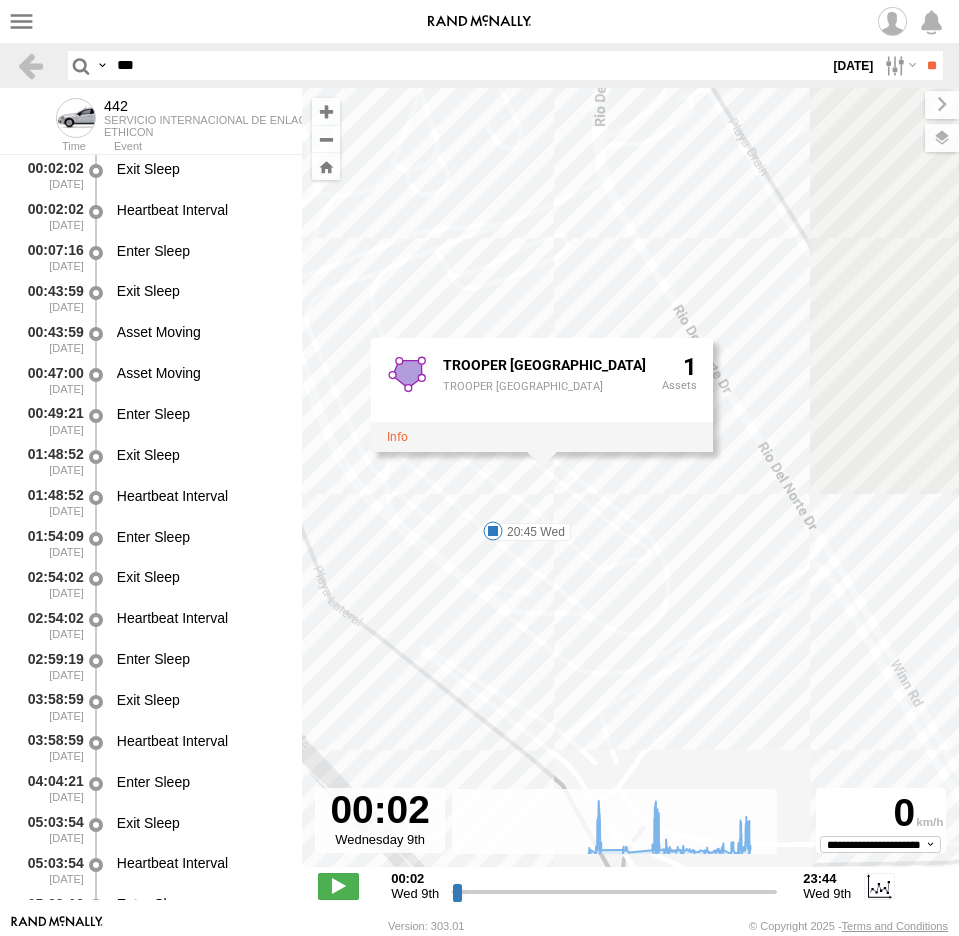 drag, startPoint x: 880, startPoint y: 683, endPoint x: 638, endPoint y: 576, distance: 264.5997 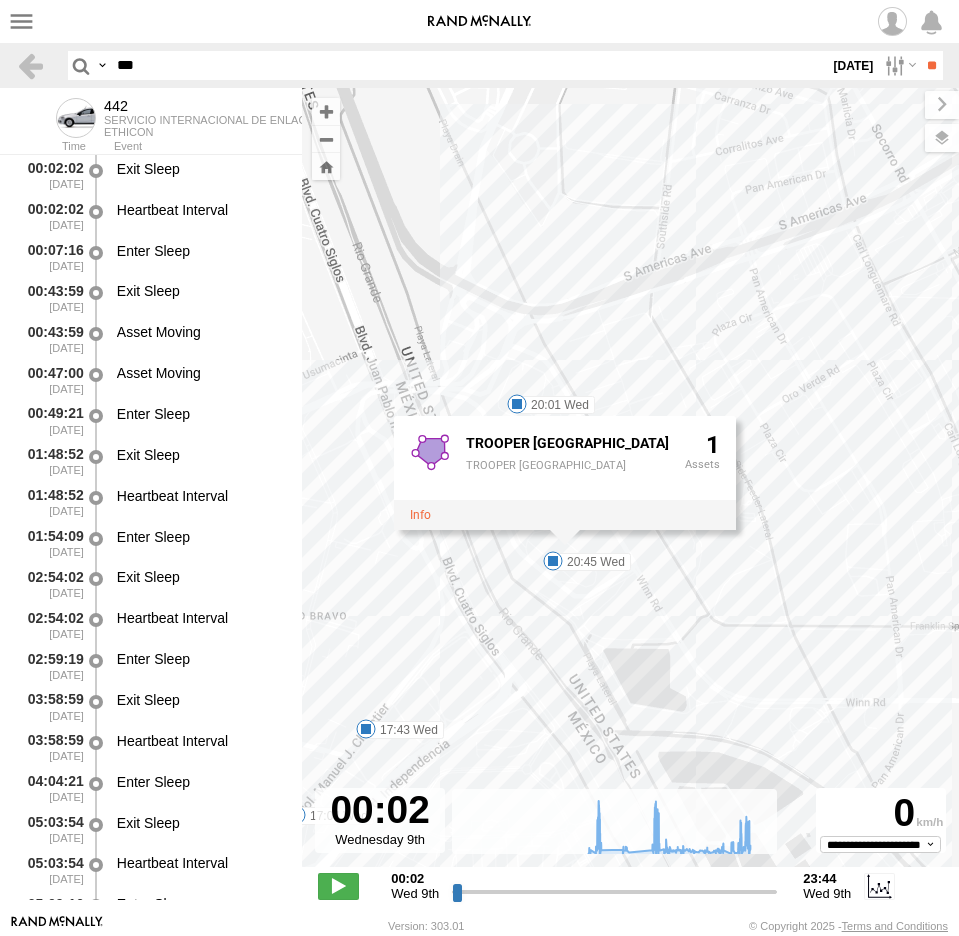 click on "To navigate, press the arrow keys. 442 10:37 Wed 10:51 Wed 10:54 Wed 14:44 Wed 17:04 Wed 17:43 Wed 19:57 Wed 20:01 Wed 20:45 Wed 21:55 Wed TROOPER ZARAGOZA TROOPER ZARAGOZA 1" at bounding box center [630, 488] 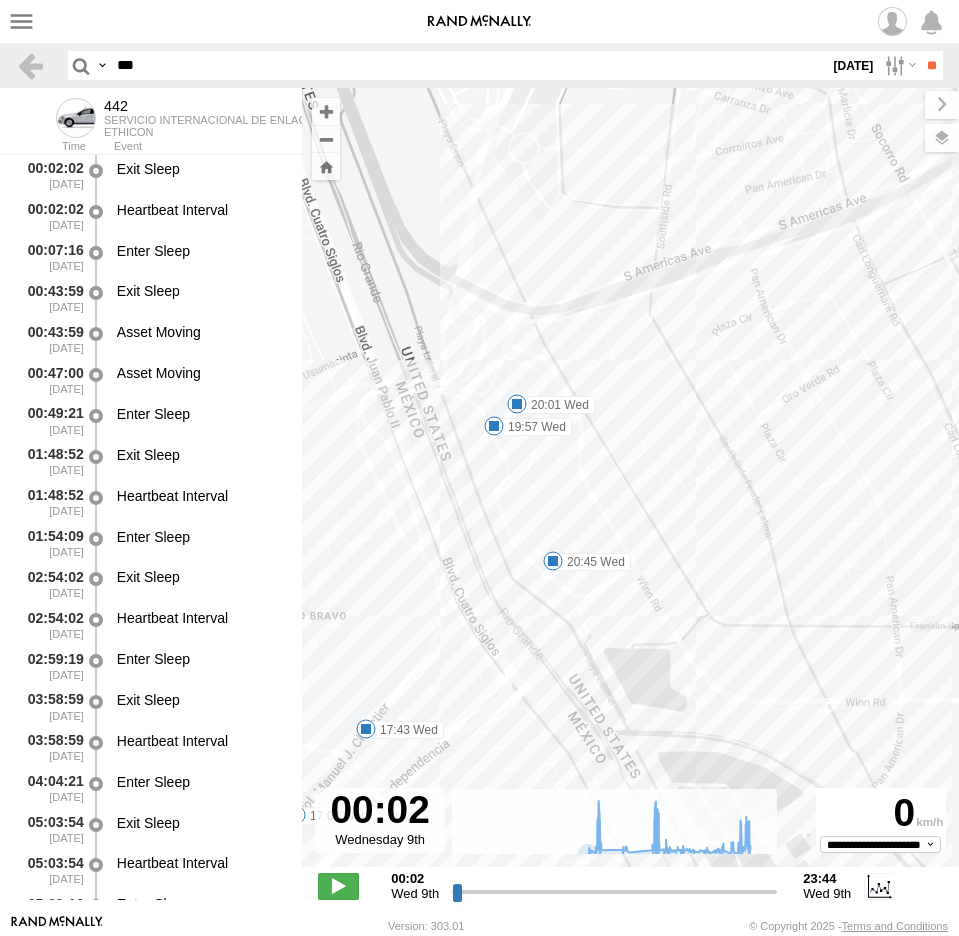 click at bounding box center [0, 0] 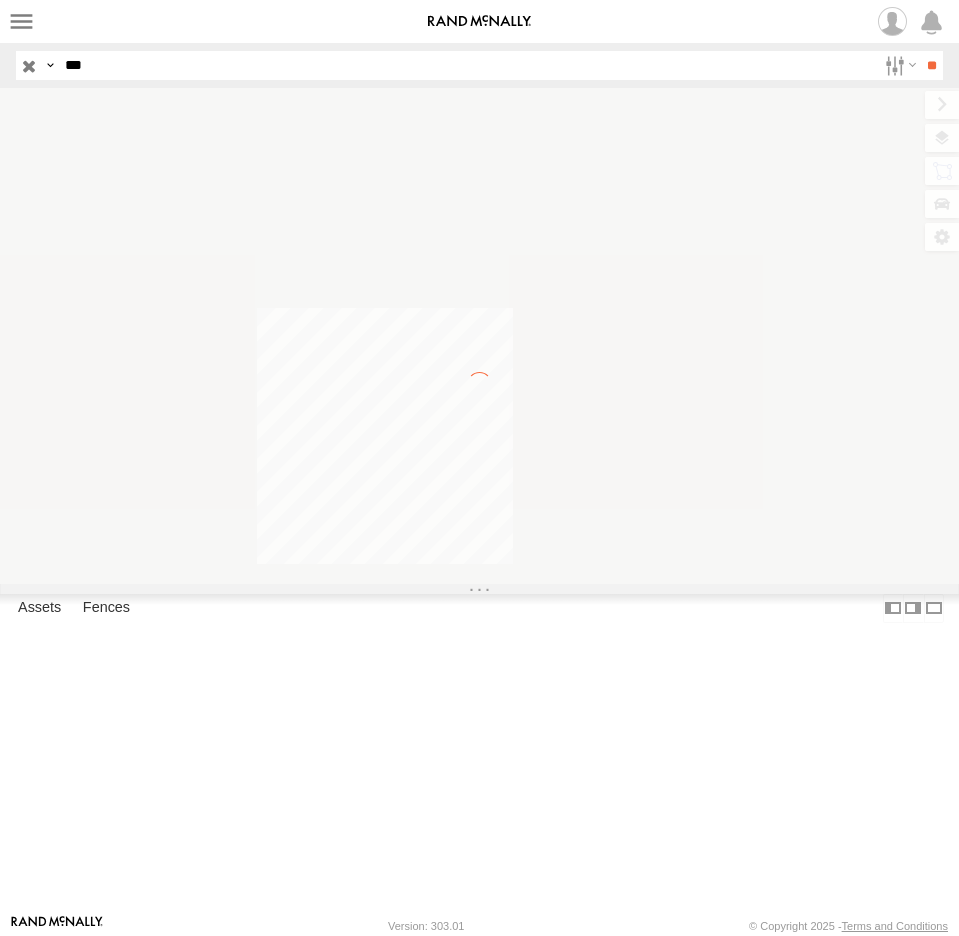 scroll, scrollTop: 0, scrollLeft: 0, axis: both 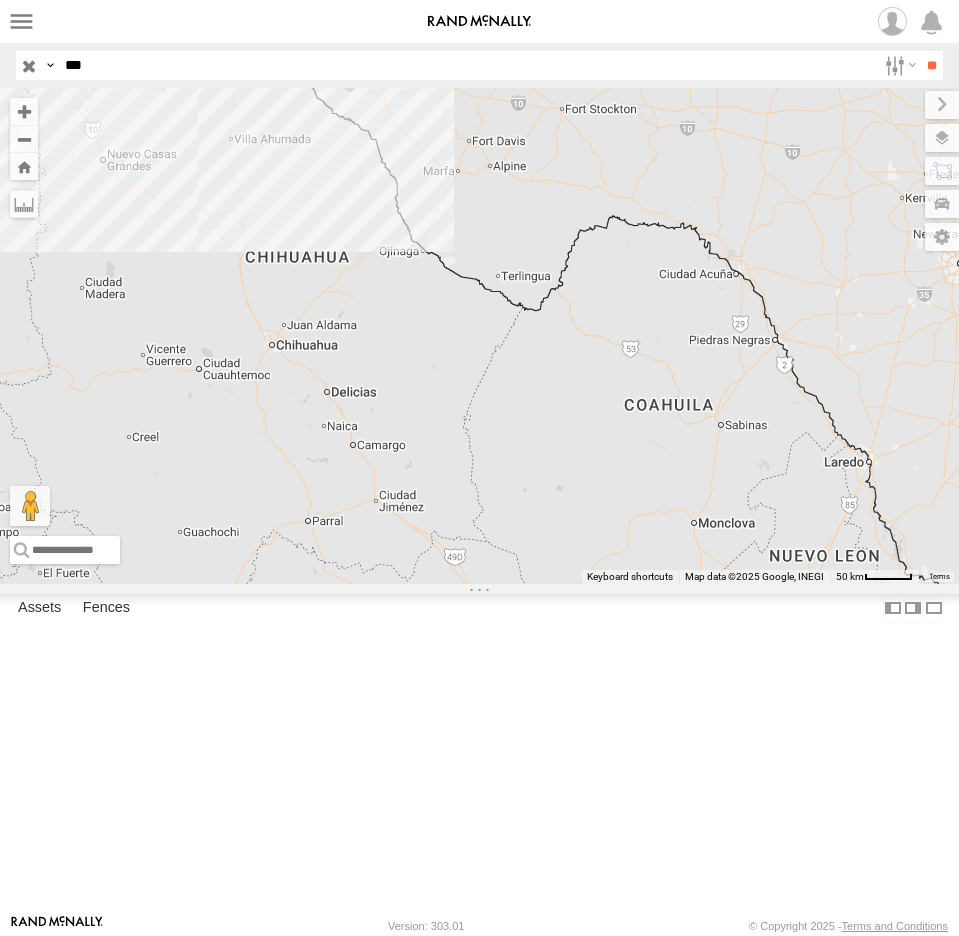drag, startPoint x: 106, startPoint y: 65, endPoint x: 7, endPoint y: 94, distance: 103.16007 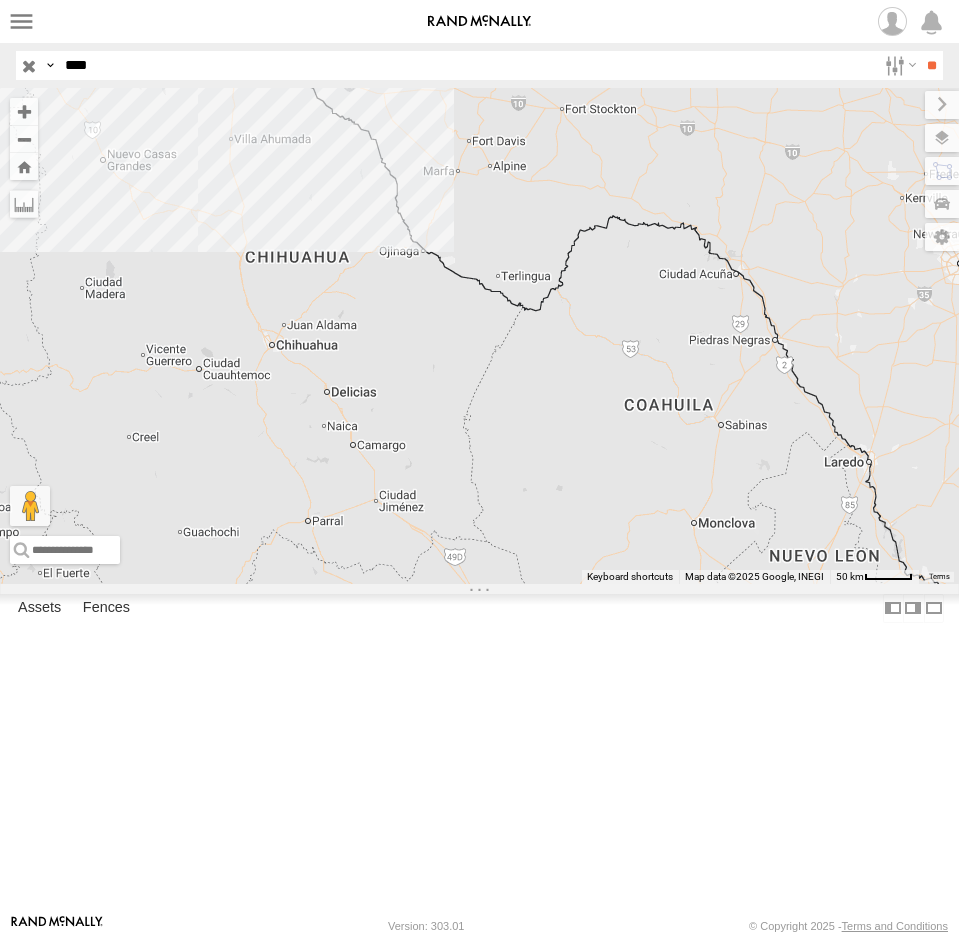 type on "****" 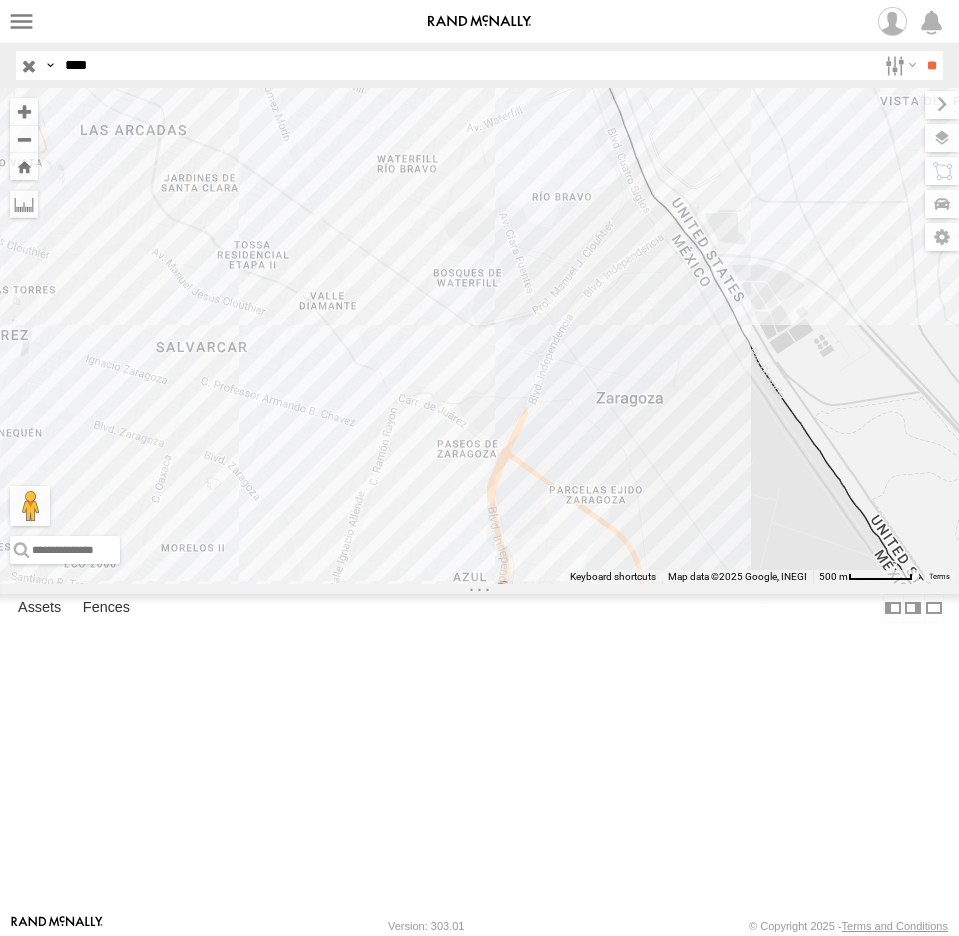 drag, startPoint x: 593, startPoint y: 455, endPoint x: 648, endPoint y: 391, distance: 84.38602 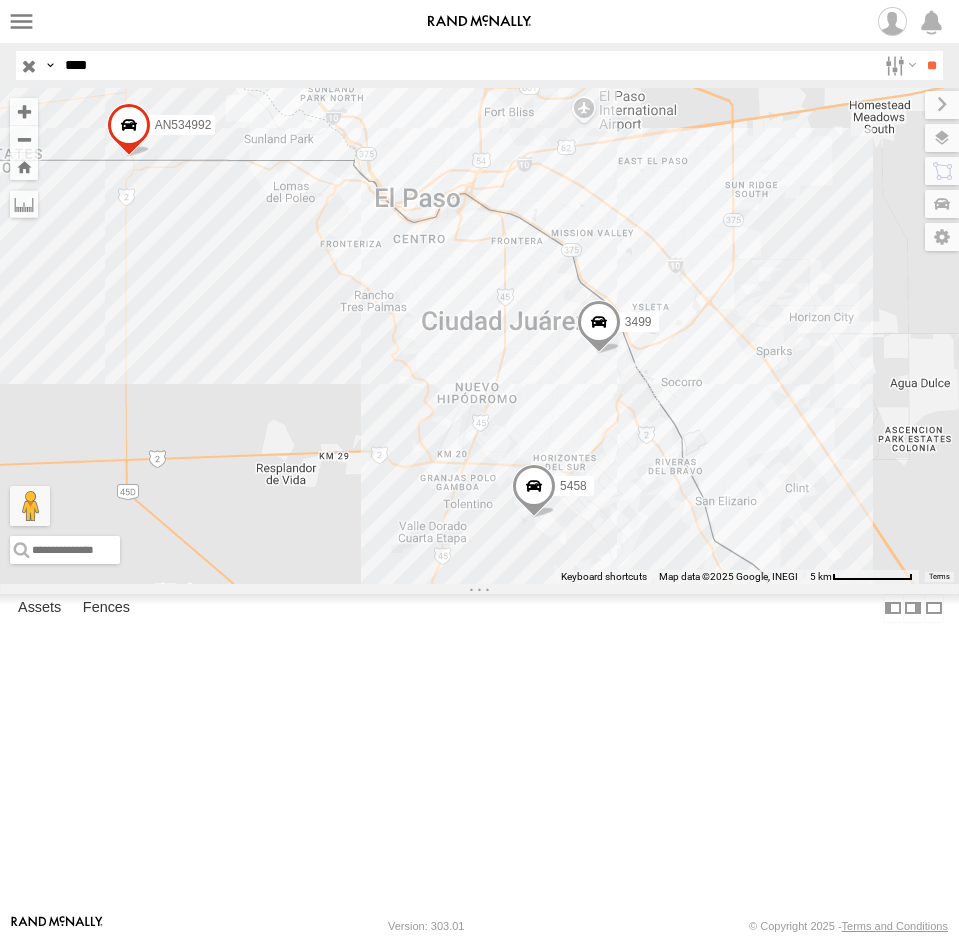 drag, startPoint x: 13, startPoint y: 69, endPoint x: -16, endPoint y: 75, distance: 29.614185 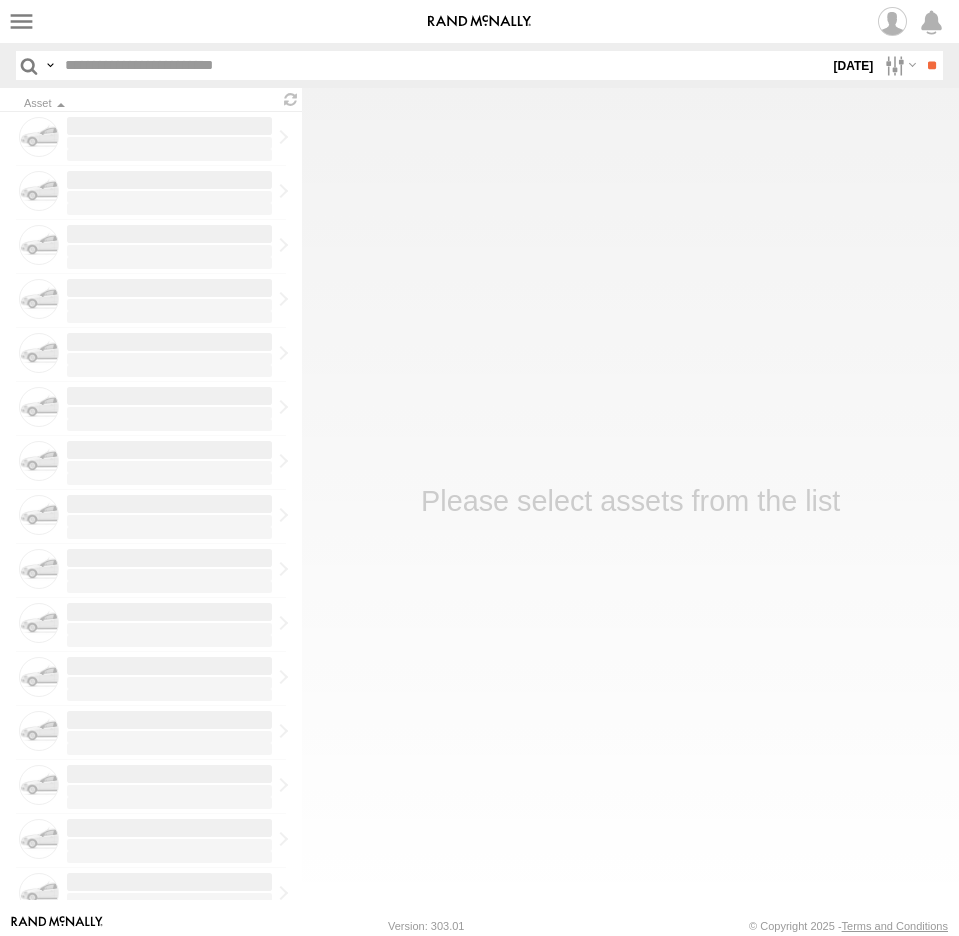 scroll, scrollTop: 0, scrollLeft: 0, axis: both 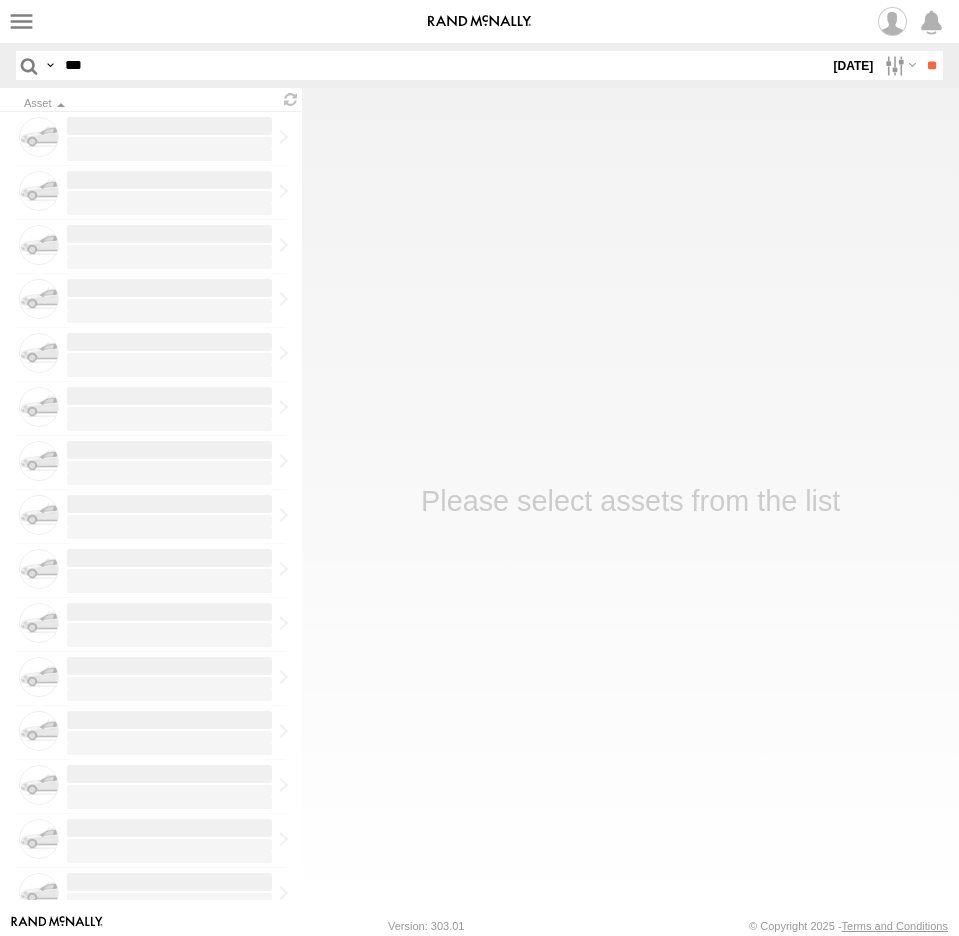 click on "9 Jul 25" at bounding box center (853, 65) 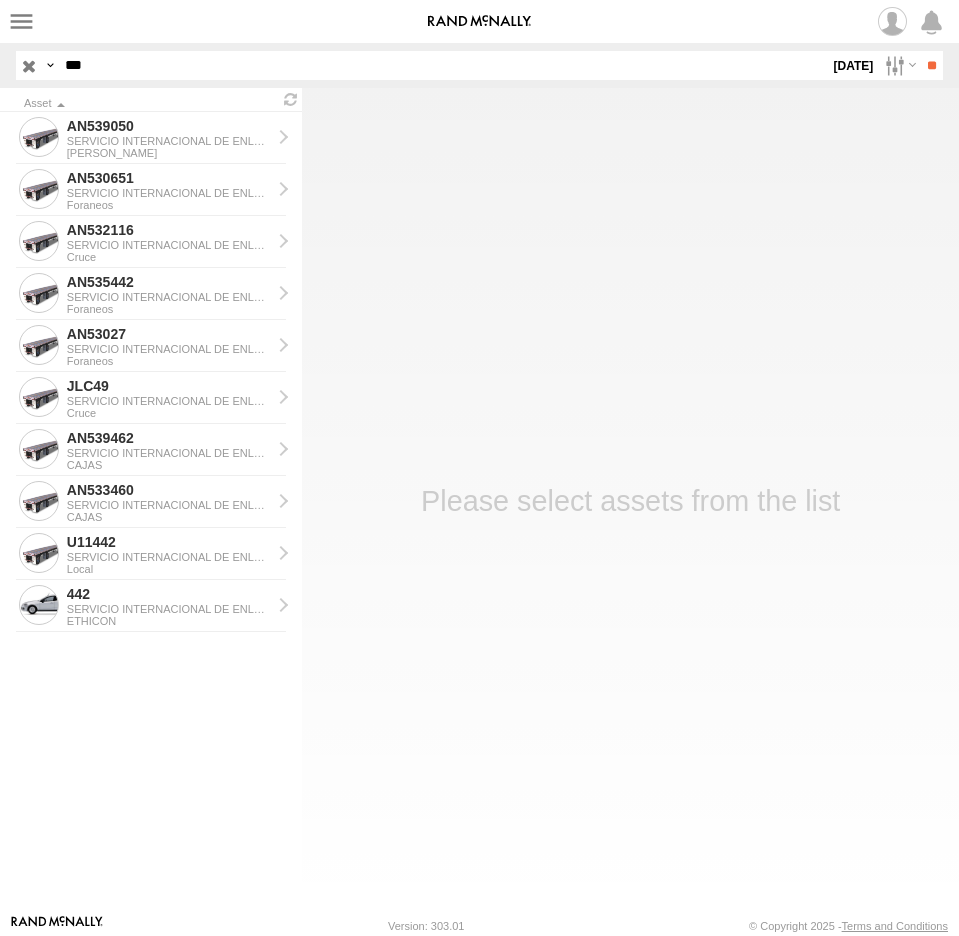 drag, startPoint x: 90, startPoint y: 72, endPoint x: 42, endPoint y: 74, distance: 48.04165 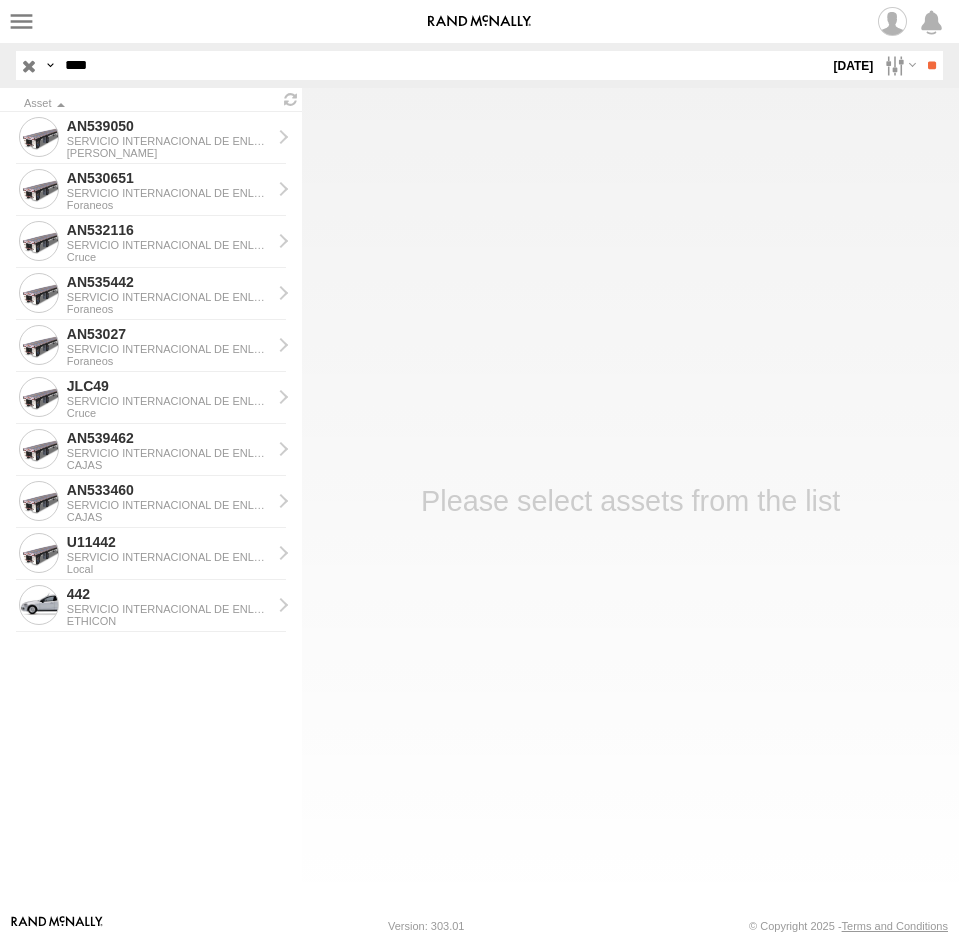 type on "****" 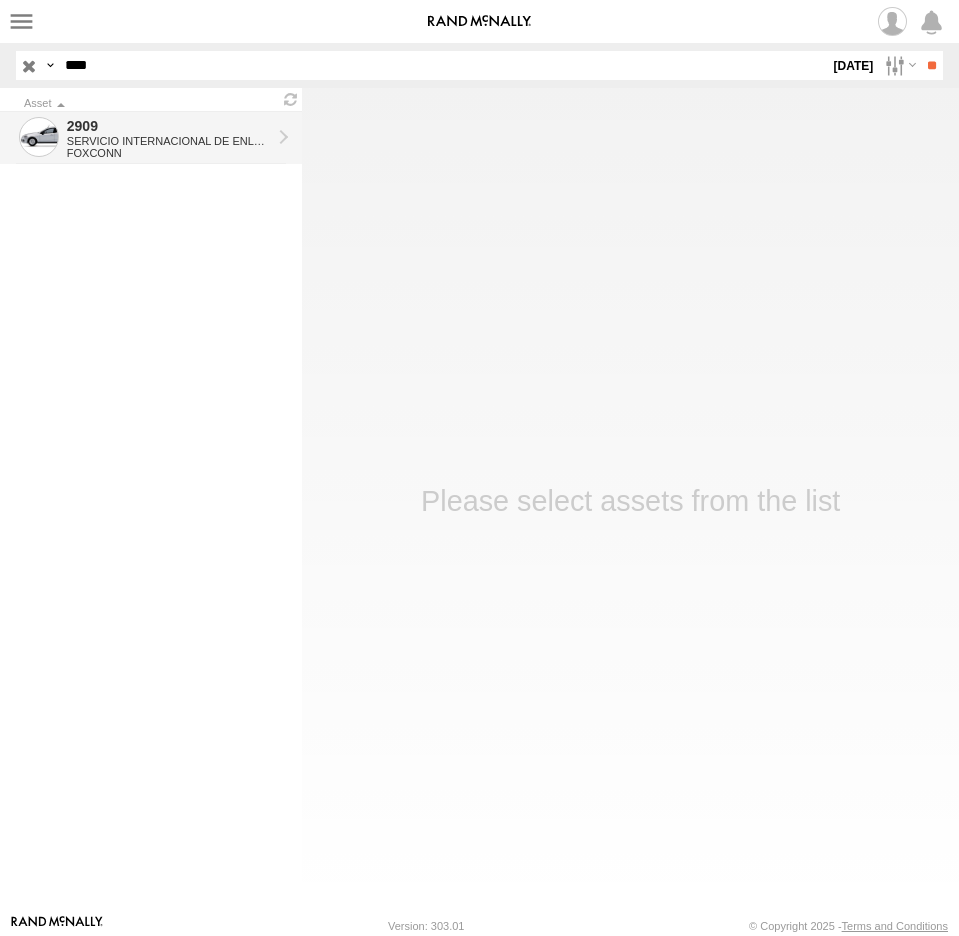 click on "SERVICIO INTERNACIONAL DE ENLACE TERRESTRE SA" at bounding box center (169, 141) 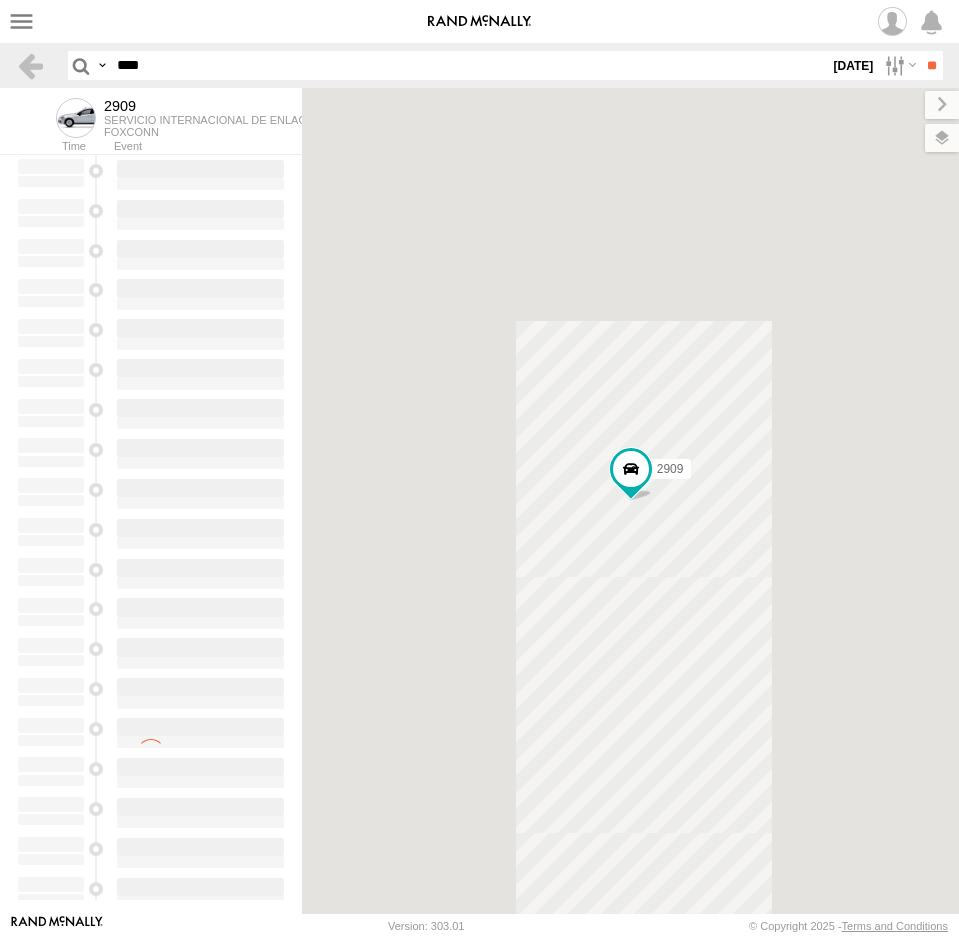 scroll, scrollTop: 0, scrollLeft: 0, axis: both 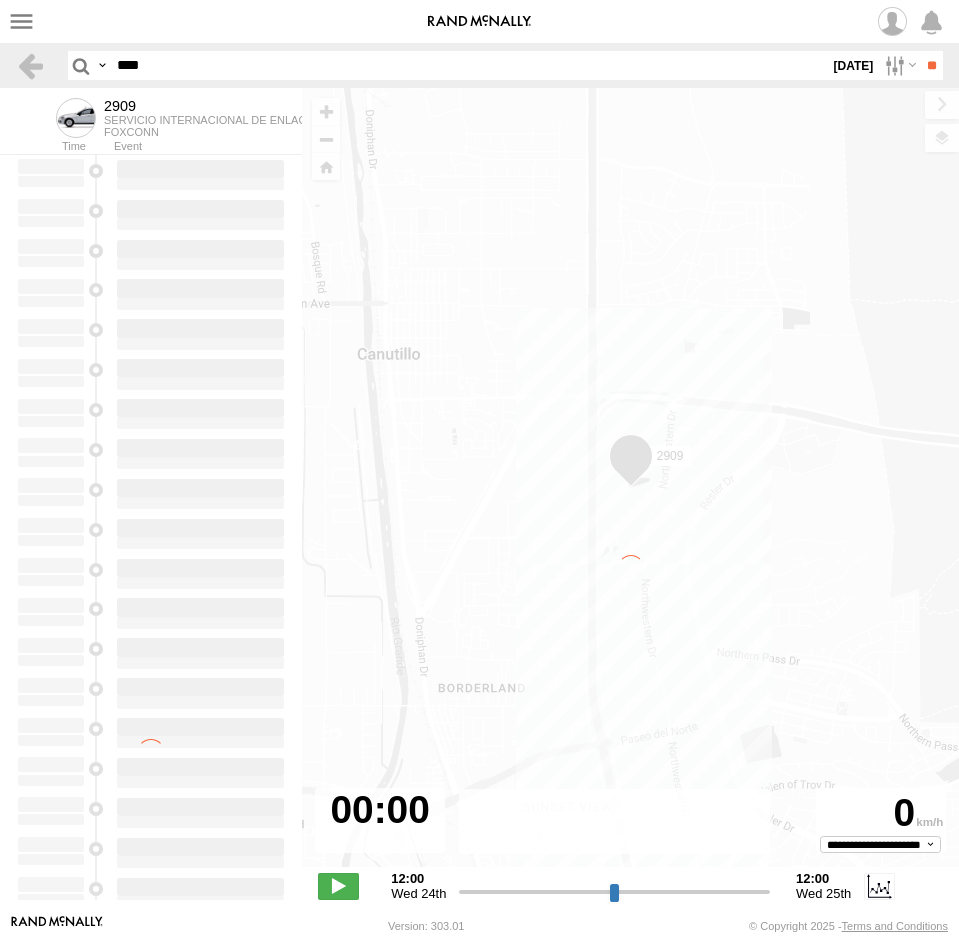 type on "**********" 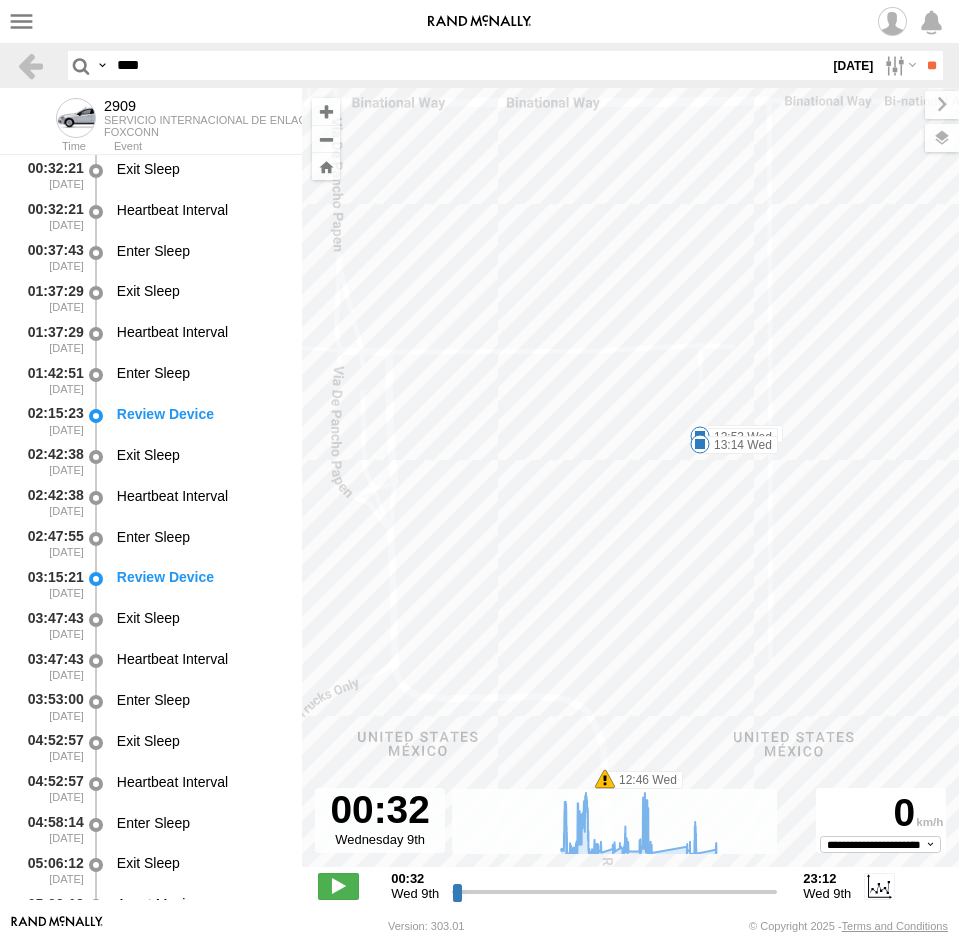 drag, startPoint x: 185, startPoint y: 64, endPoint x: 14, endPoint y: 82, distance: 171.94476 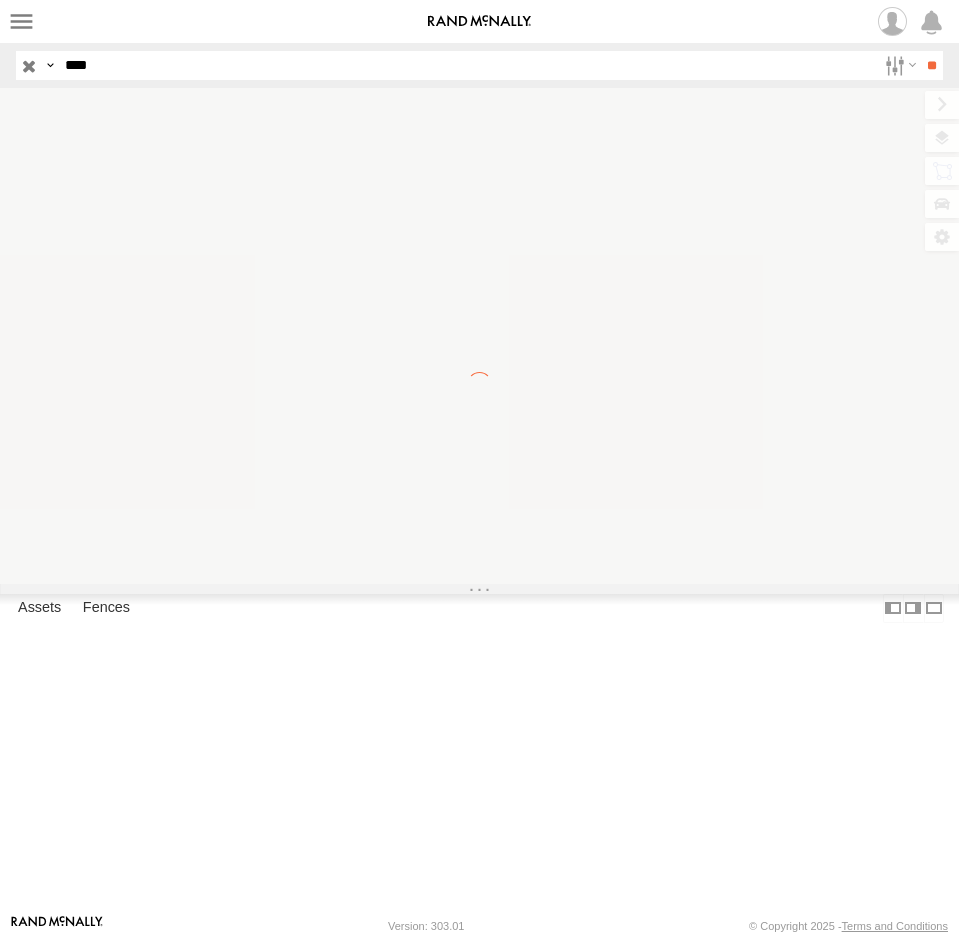 scroll, scrollTop: 0, scrollLeft: 0, axis: both 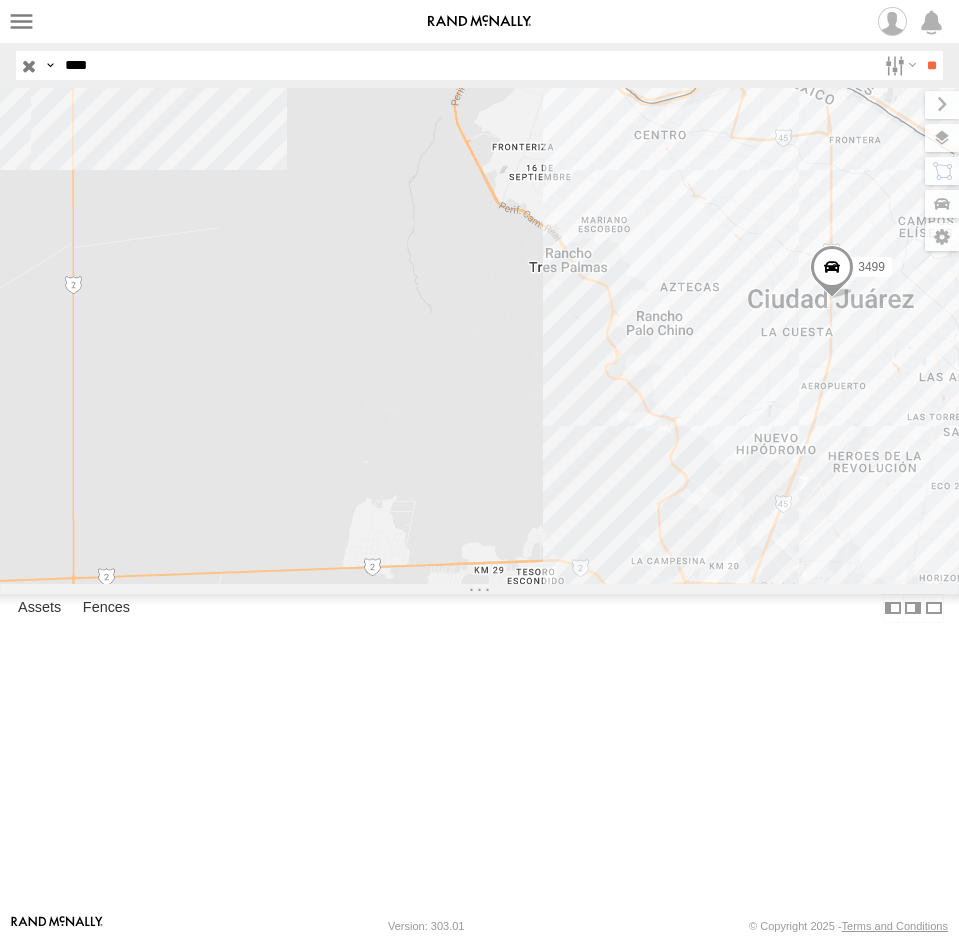 drag, startPoint x: 141, startPoint y: 71, endPoint x: 20, endPoint y: 83, distance: 121.59358 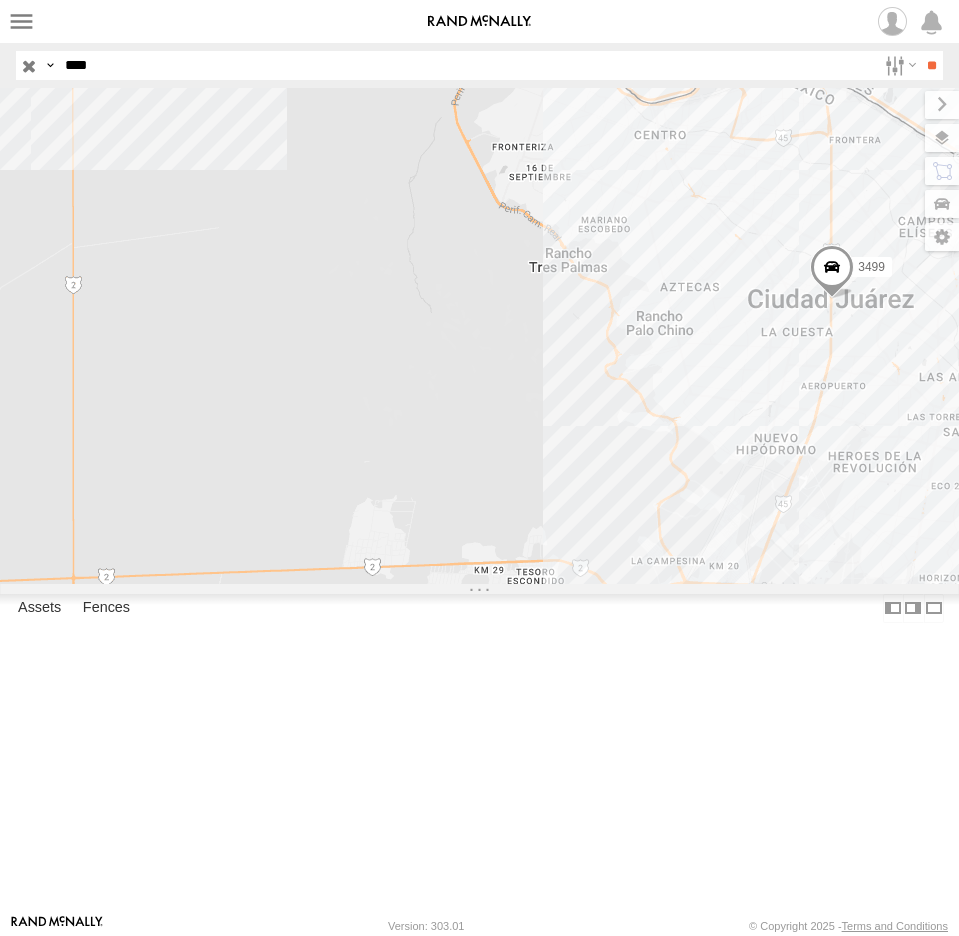 click on "Search Query
Asset ID
Asset Label
Registration
Manufacturer
Model
VIN
Job ID Driver Id OOS" at bounding box center [468, 65] 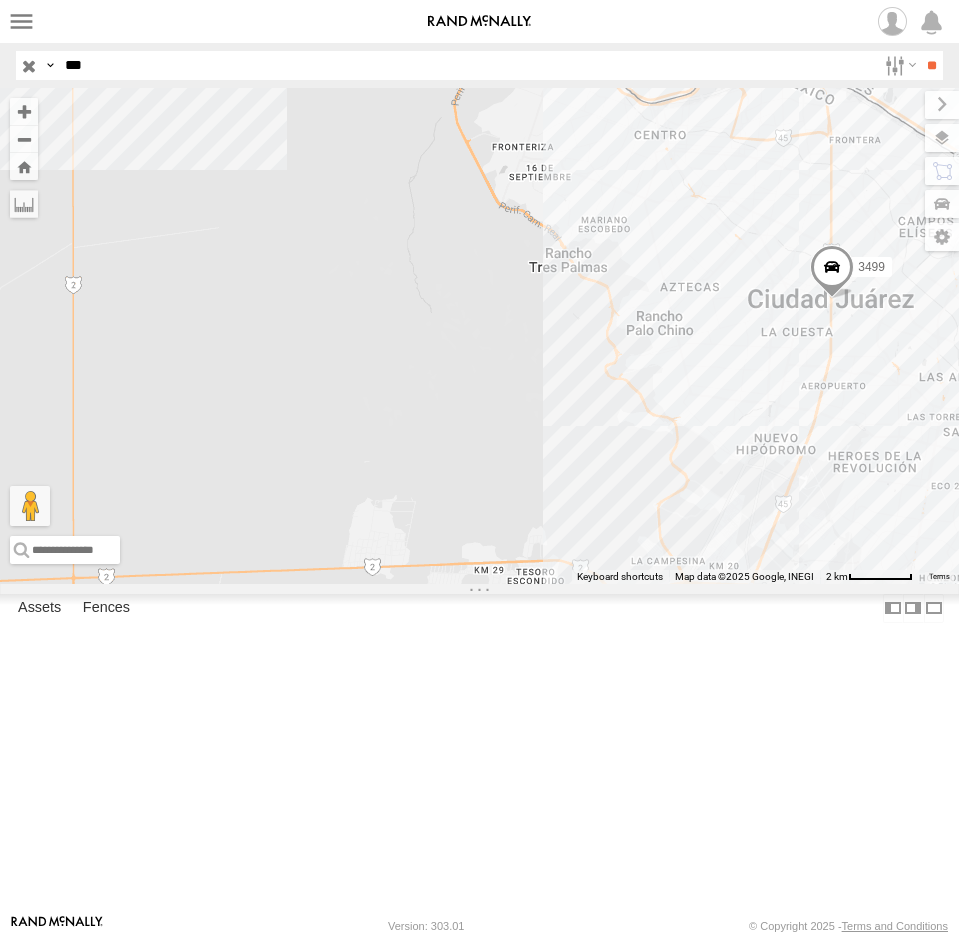 click on "**" at bounding box center (931, 65) 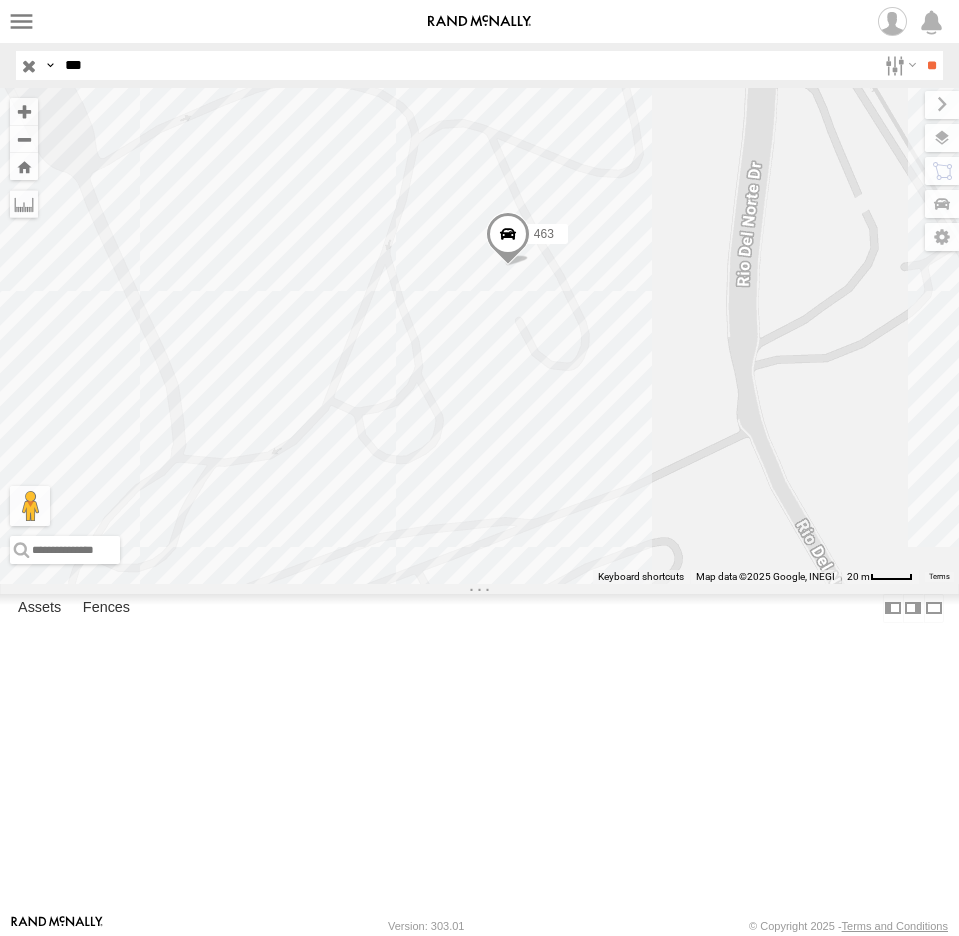 drag, startPoint x: 162, startPoint y: 72, endPoint x: 11, endPoint y: 79, distance: 151.16217 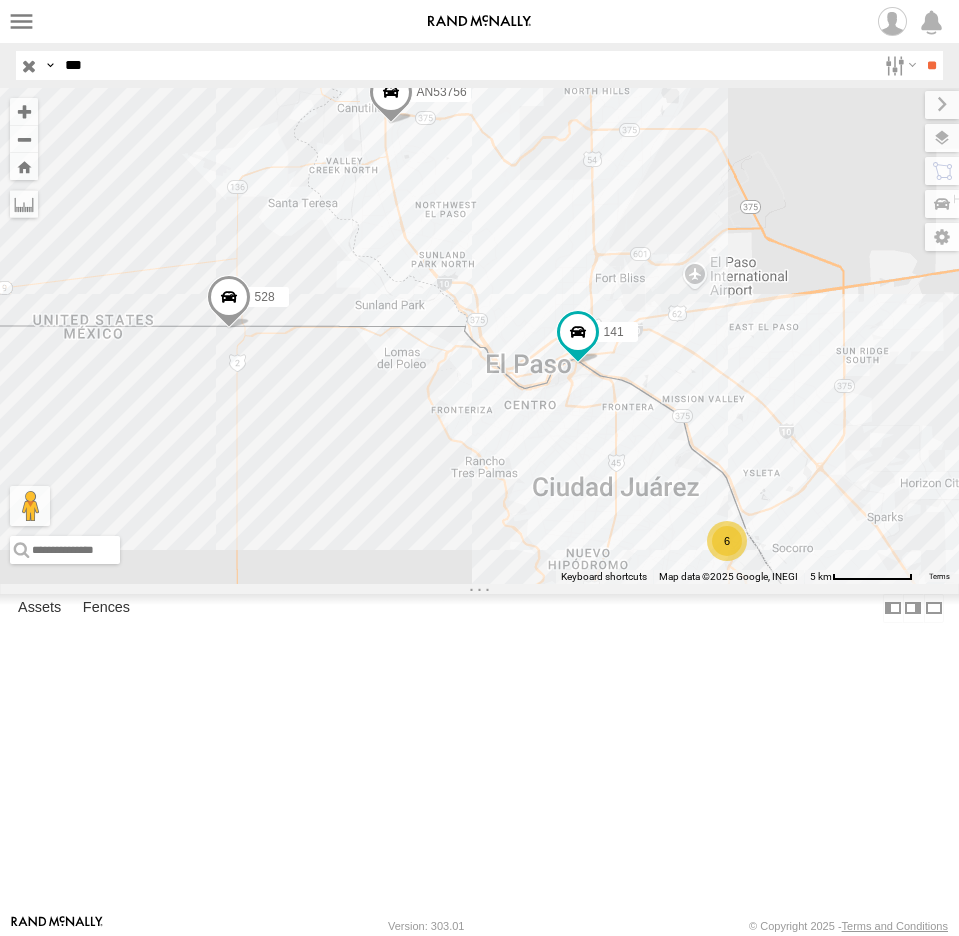 drag, startPoint x: 64, startPoint y: 81, endPoint x: 39, endPoint y: 87, distance: 25.70992 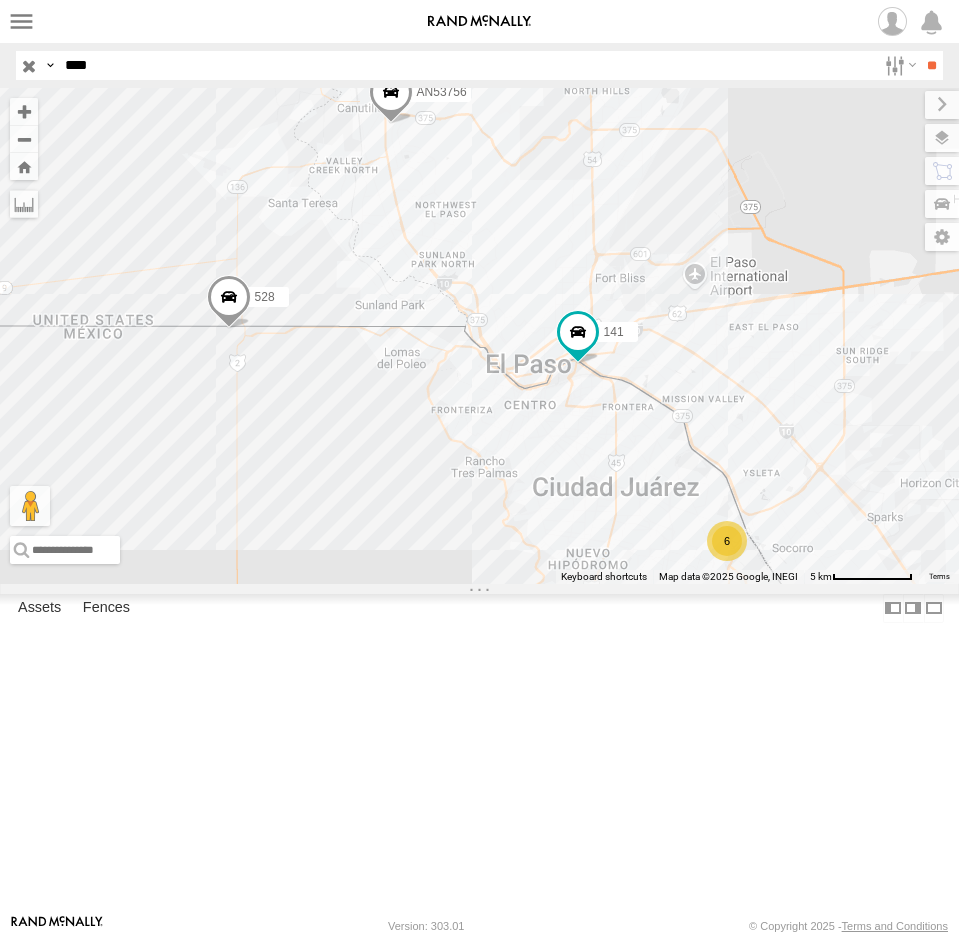 click on "**" at bounding box center (931, 65) 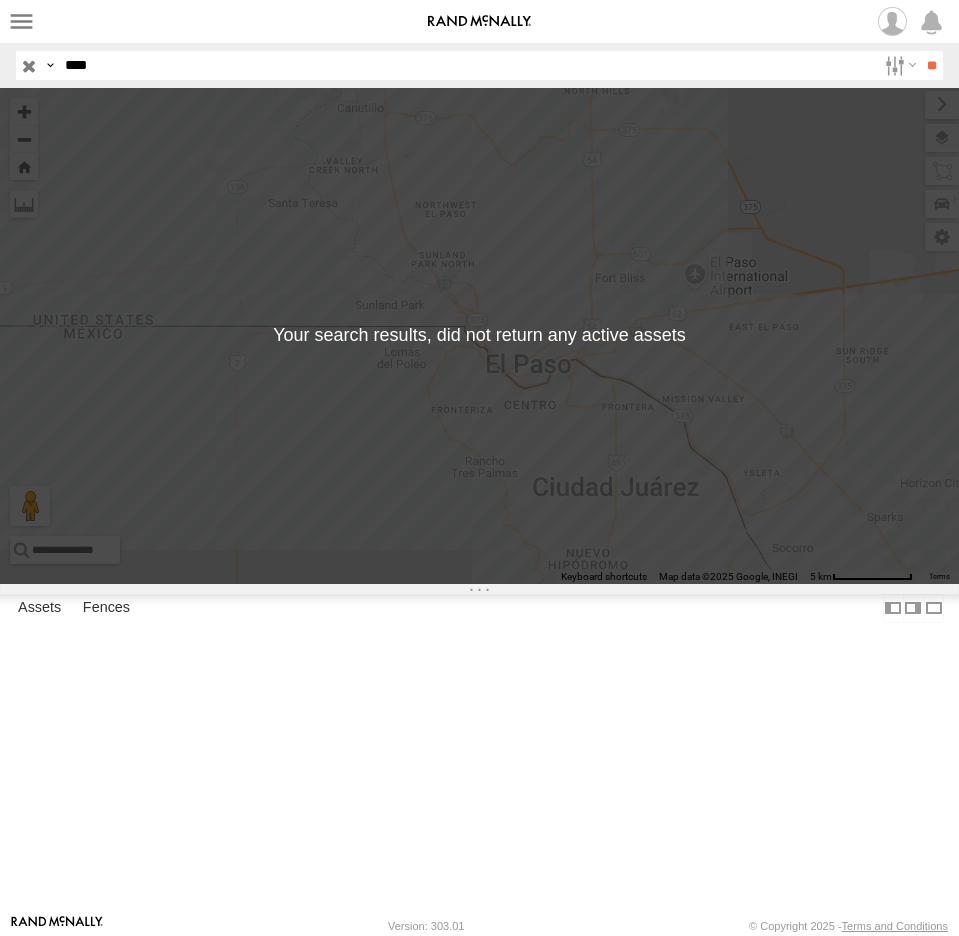 drag, startPoint x: 118, startPoint y: 71, endPoint x: -35, endPoint y: 82, distance: 153.39491 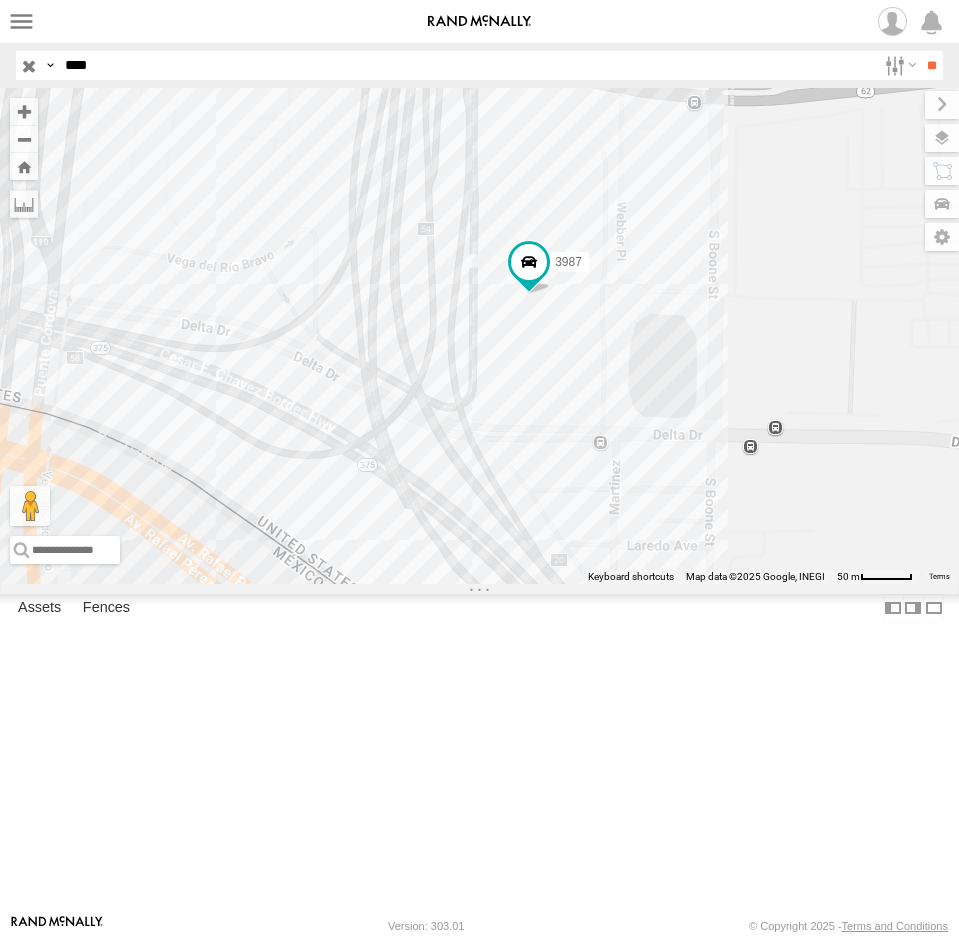 drag, startPoint x: 541, startPoint y: 481, endPoint x: 641, endPoint y: 650, distance: 196.36955 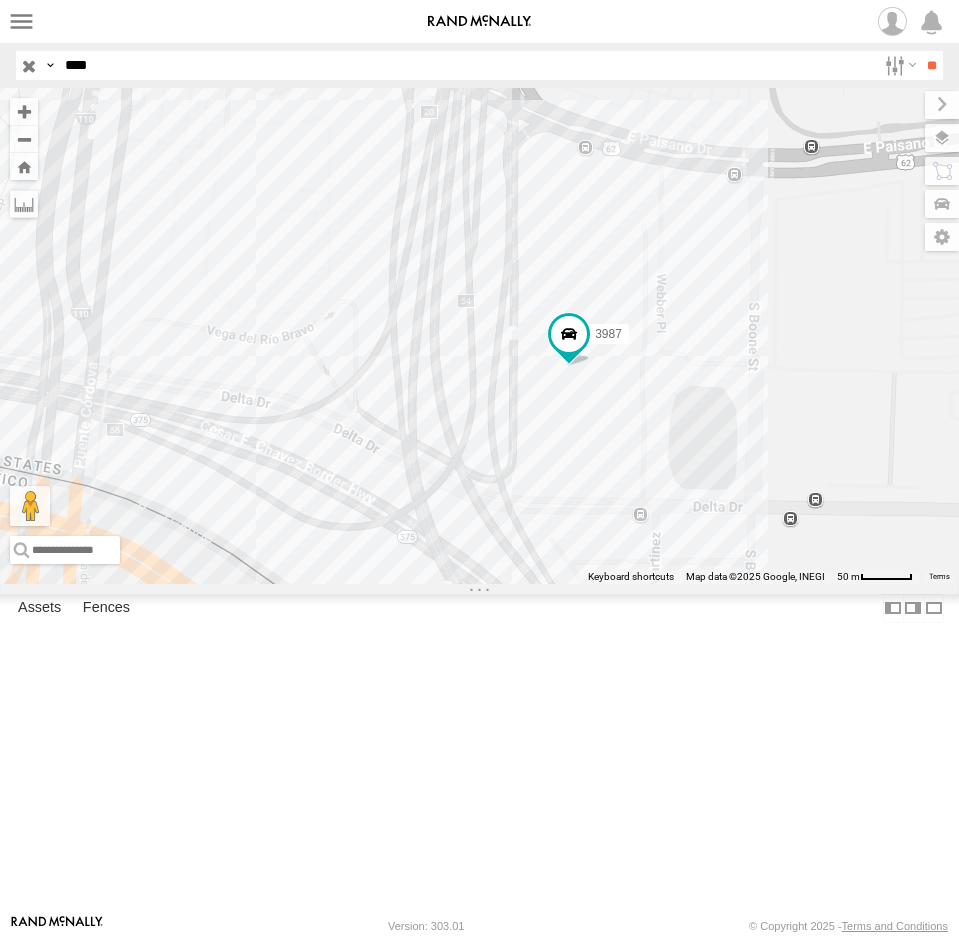 click at bounding box center [0, 0] 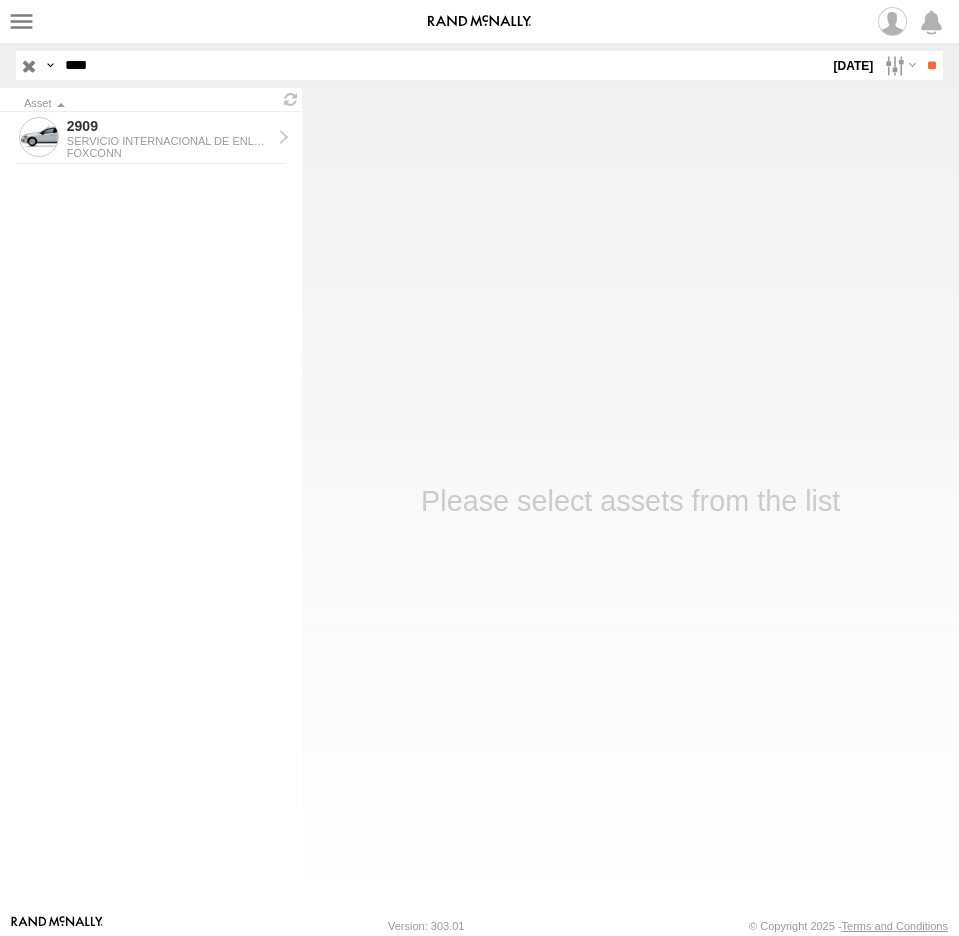 scroll, scrollTop: 0, scrollLeft: 0, axis: both 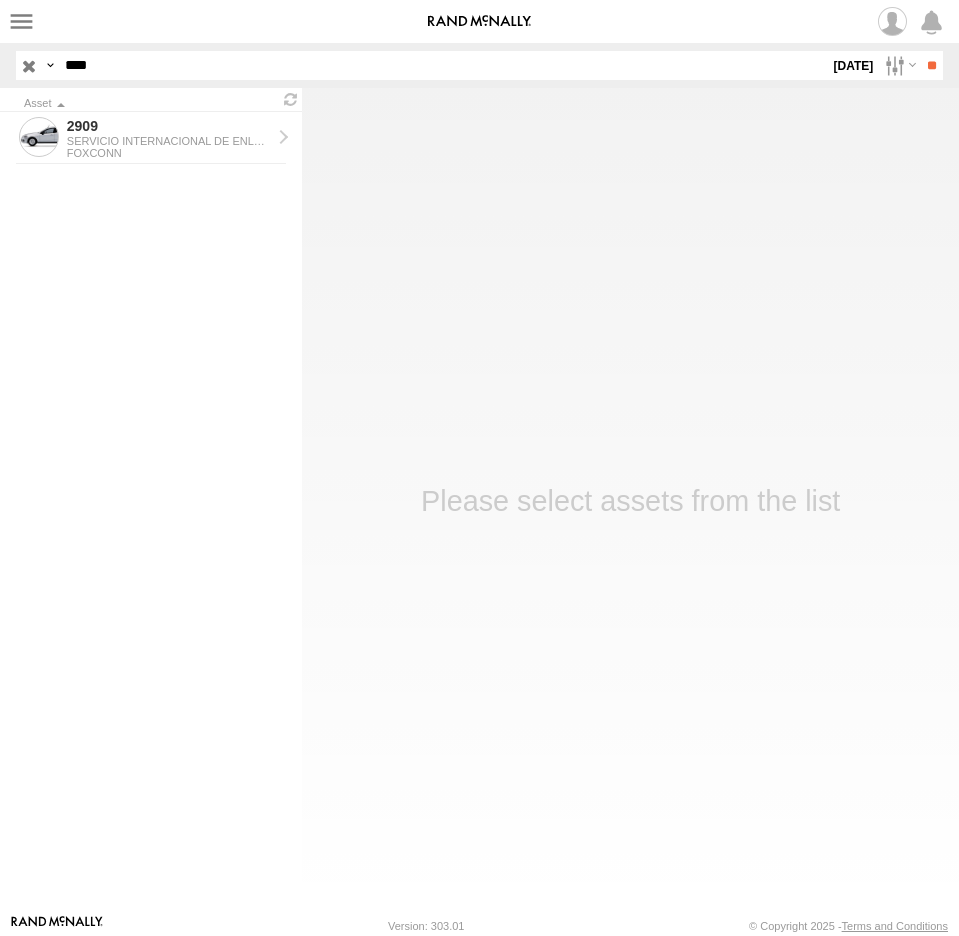 type on "****" 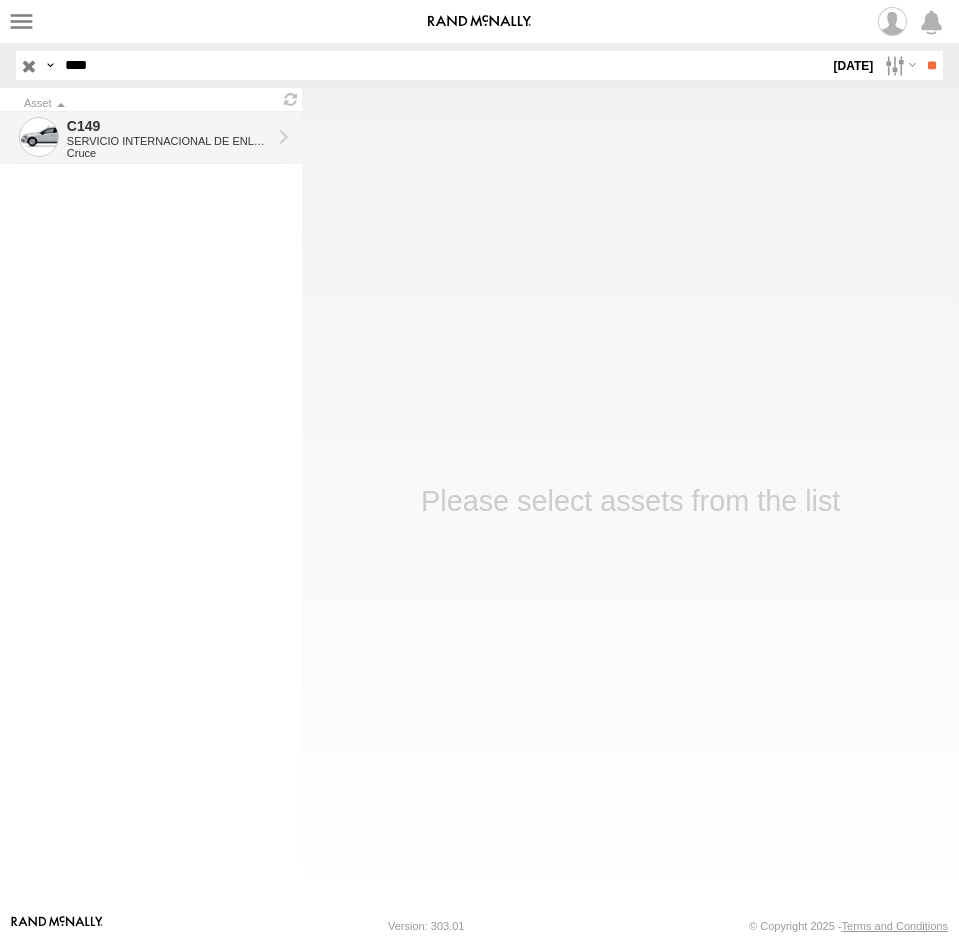 click on "C149" at bounding box center [169, 126] 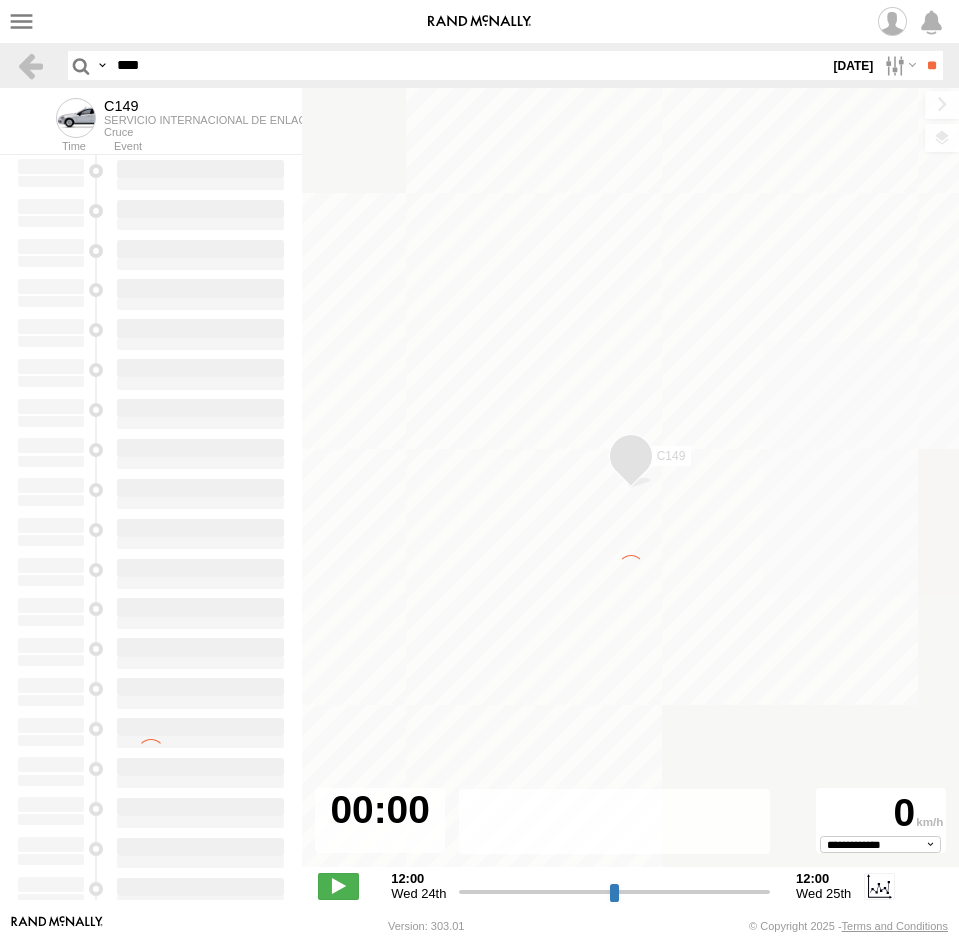 scroll, scrollTop: 0, scrollLeft: 0, axis: both 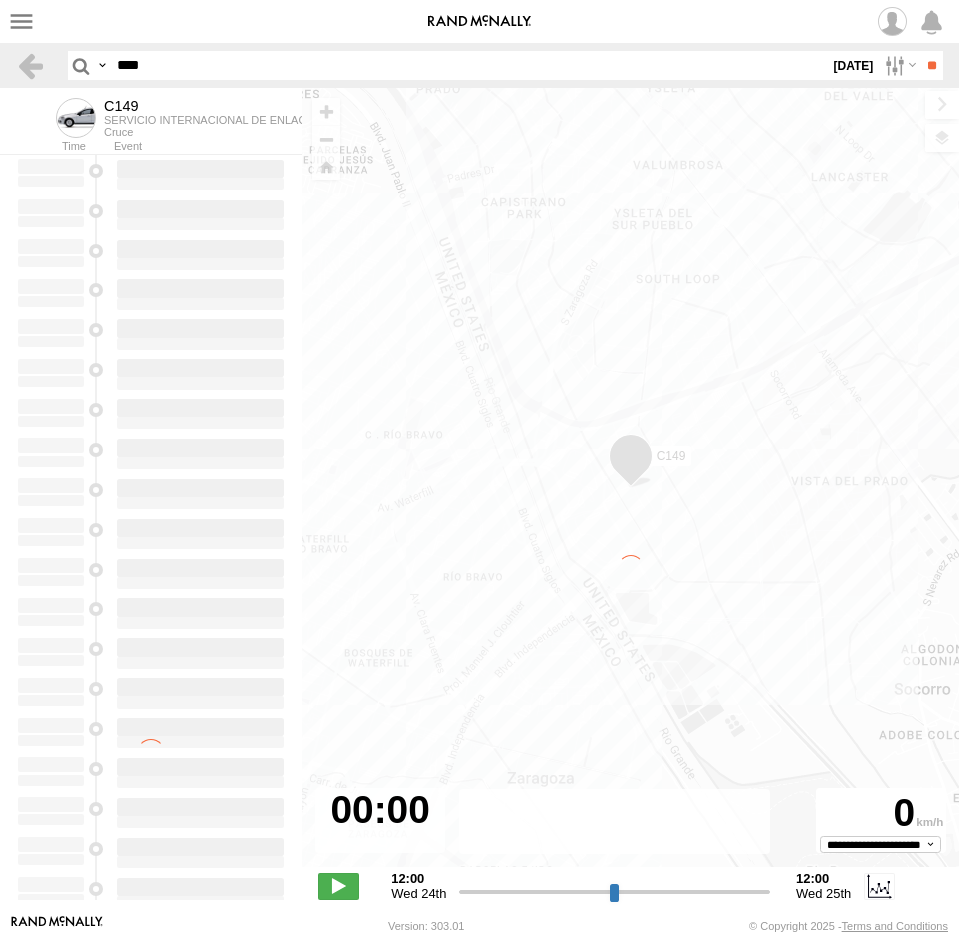 type on "**********" 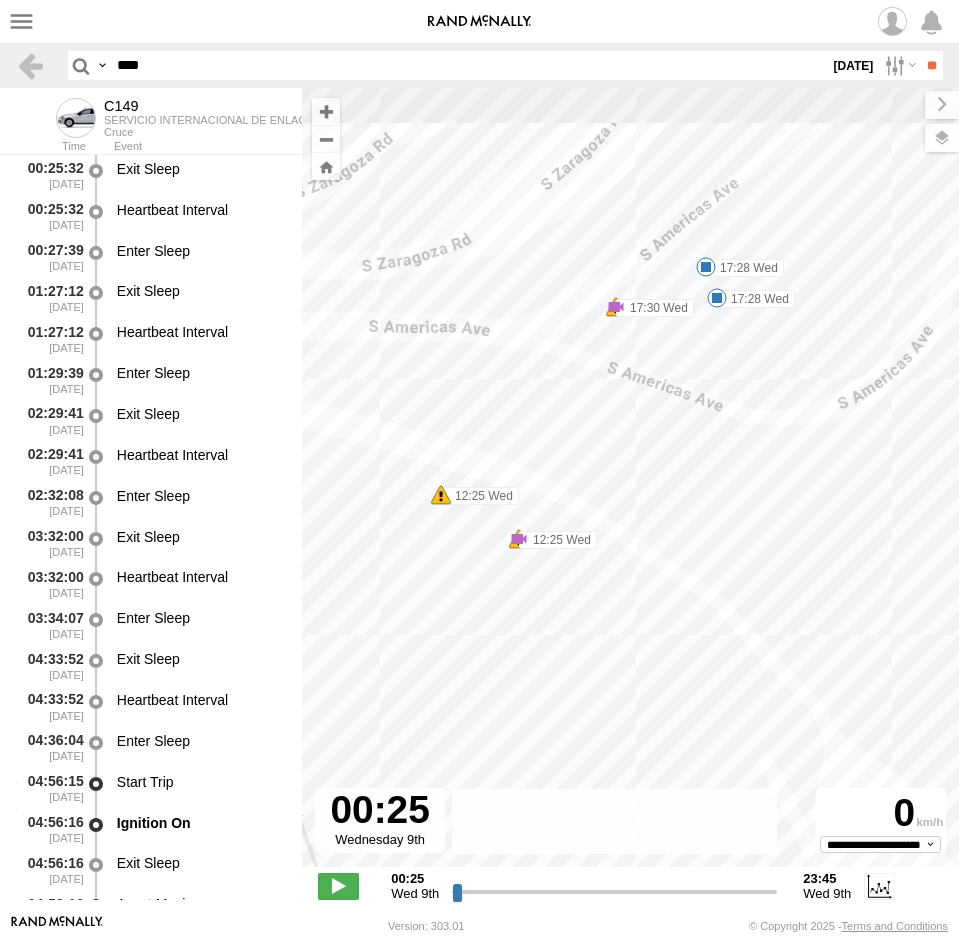 drag, startPoint x: 734, startPoint y: 403, endPoint x: 743, endPoint y: 450, distance: 47.853943 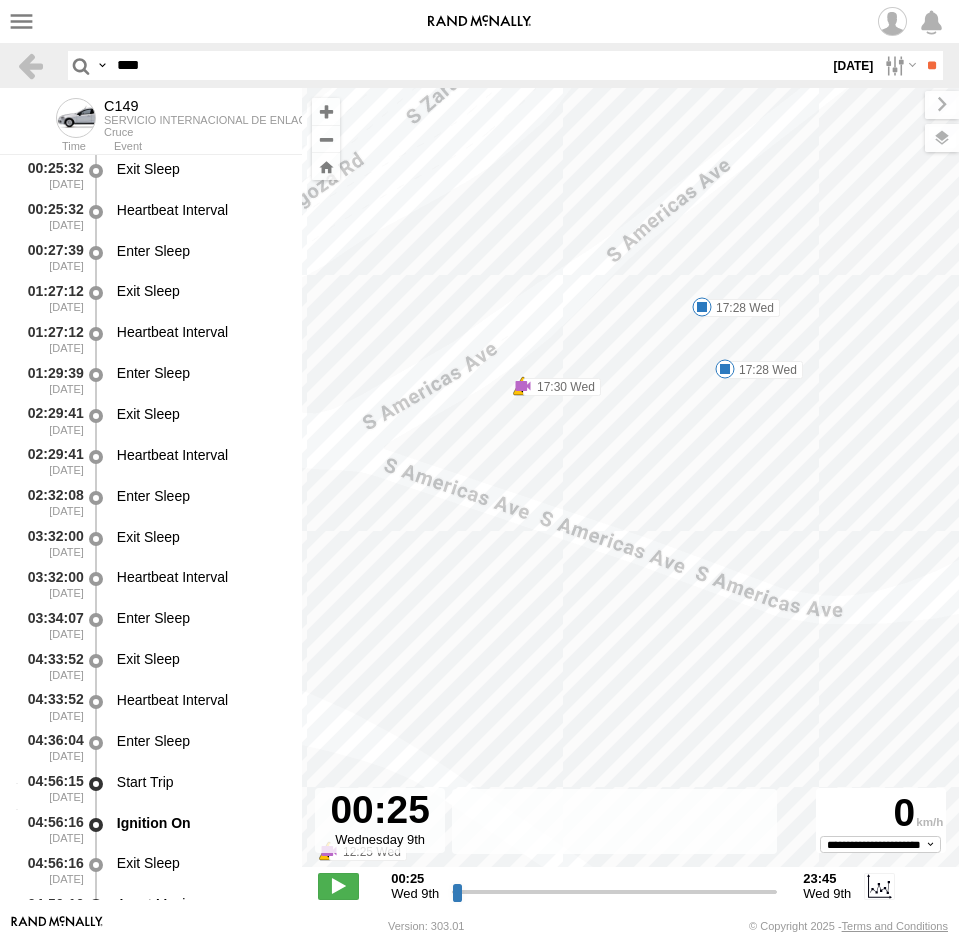 drag, startPoint x: 657, startPoint y: 451, endPoint x: 659, endPoint y: 529, distance: 78.025635 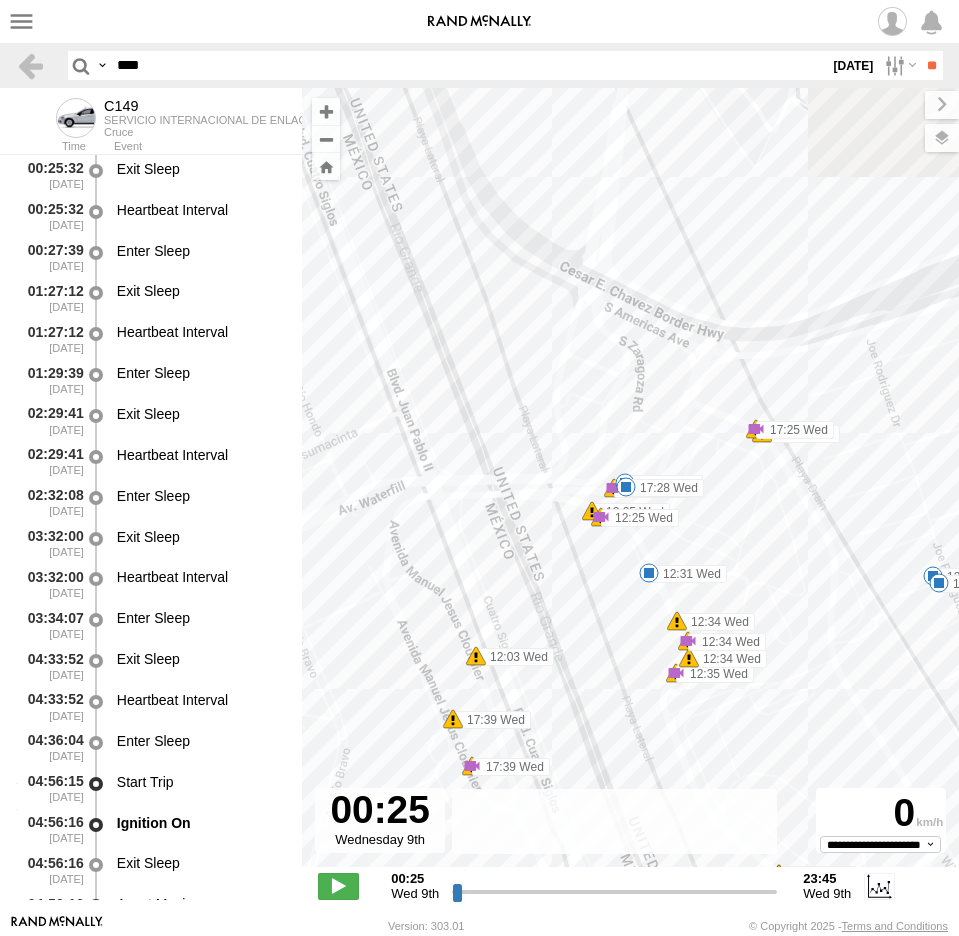 drag, startPoint x: 853, startPoint y: 583, endPoint x: 614, endPoint y: 431, distance: 283.24017 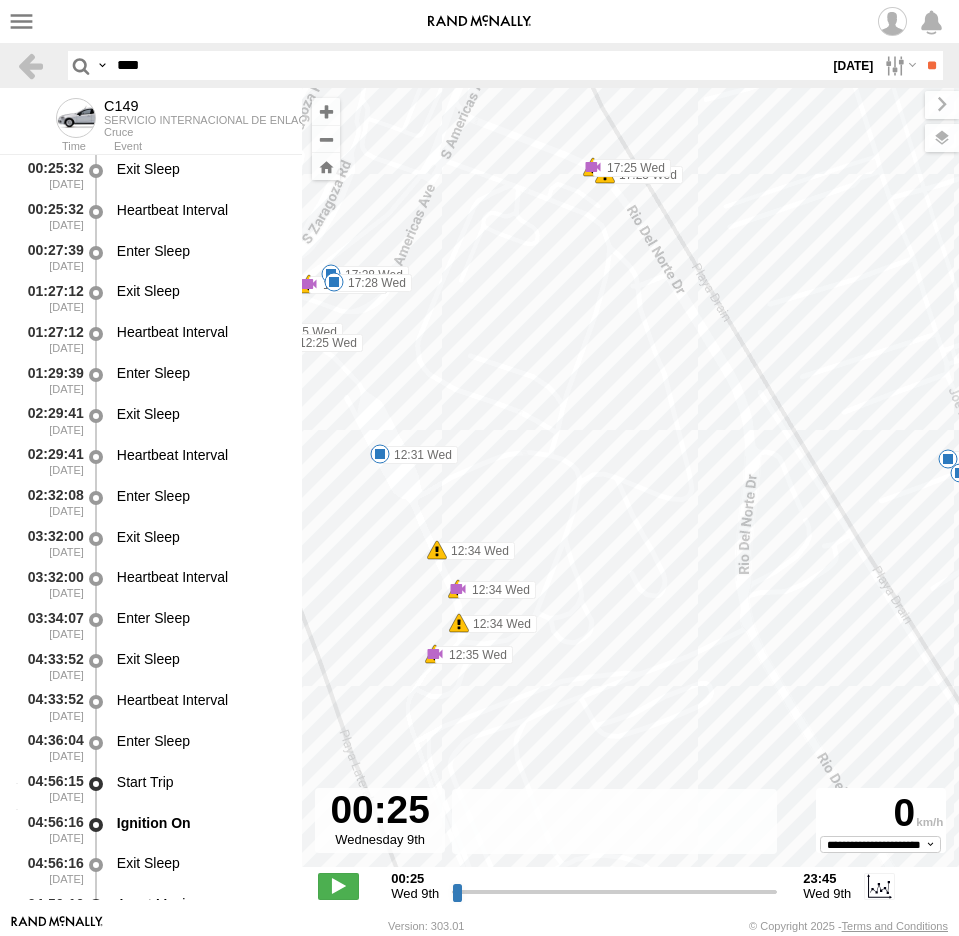 drag, startPoint x: 721, startPoint y: 586, endPoint x: 845, endPoint y: 396, distance: 226.88322 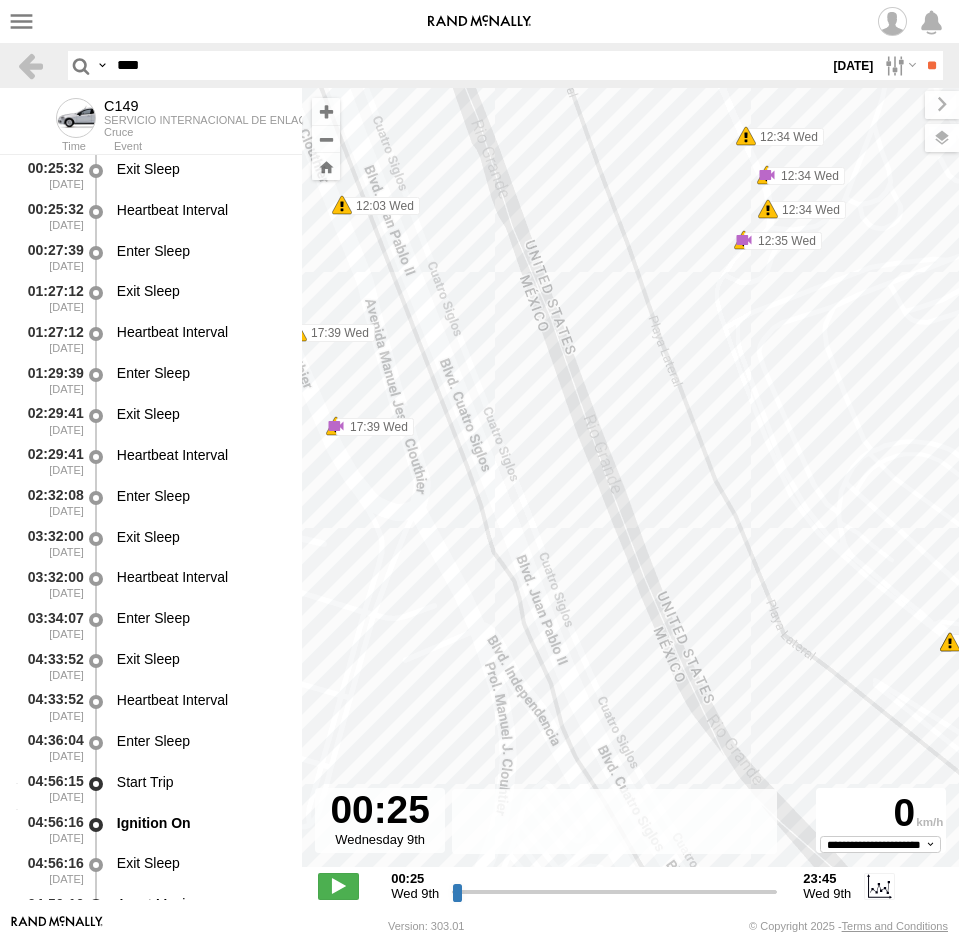 drag, startPoint x: 618, startPoint y: 532, endPoint x: 684, endPoint y: 479, distance: 84.646324 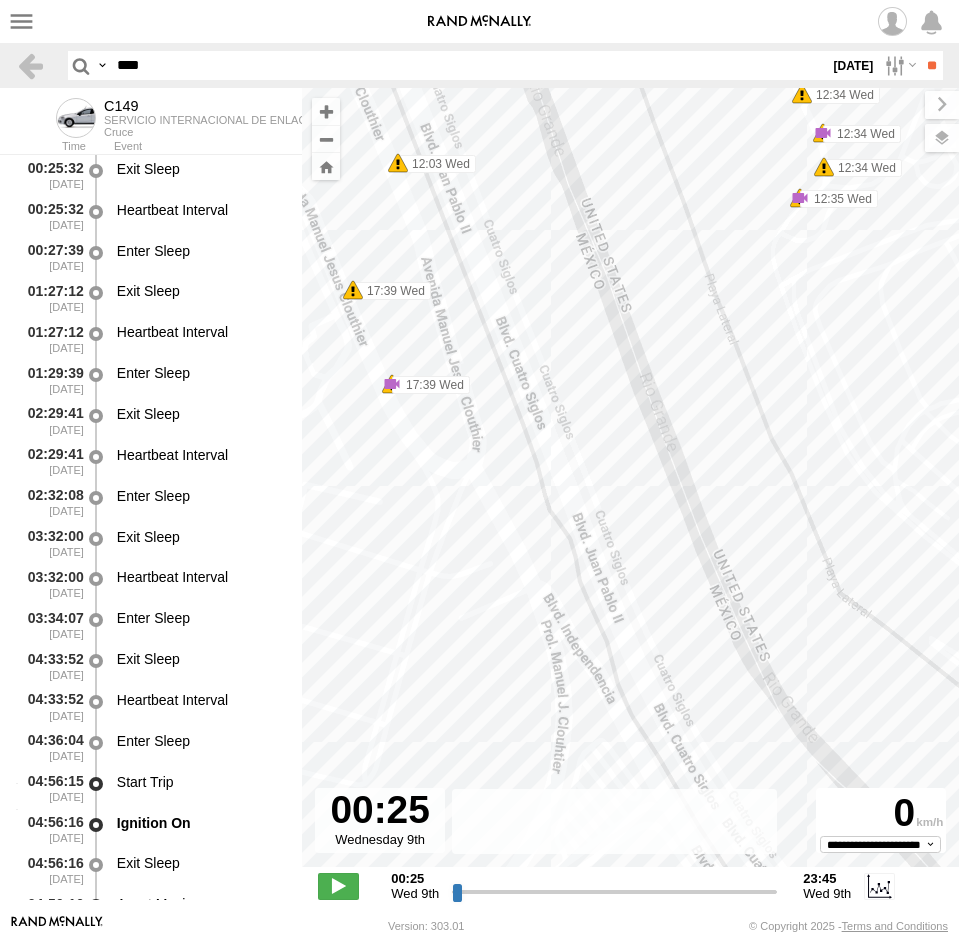 drag, startPoint x: 693, startPoint y: 467, endPoint x: 457, endPoint y: 530, distance: 244.2642 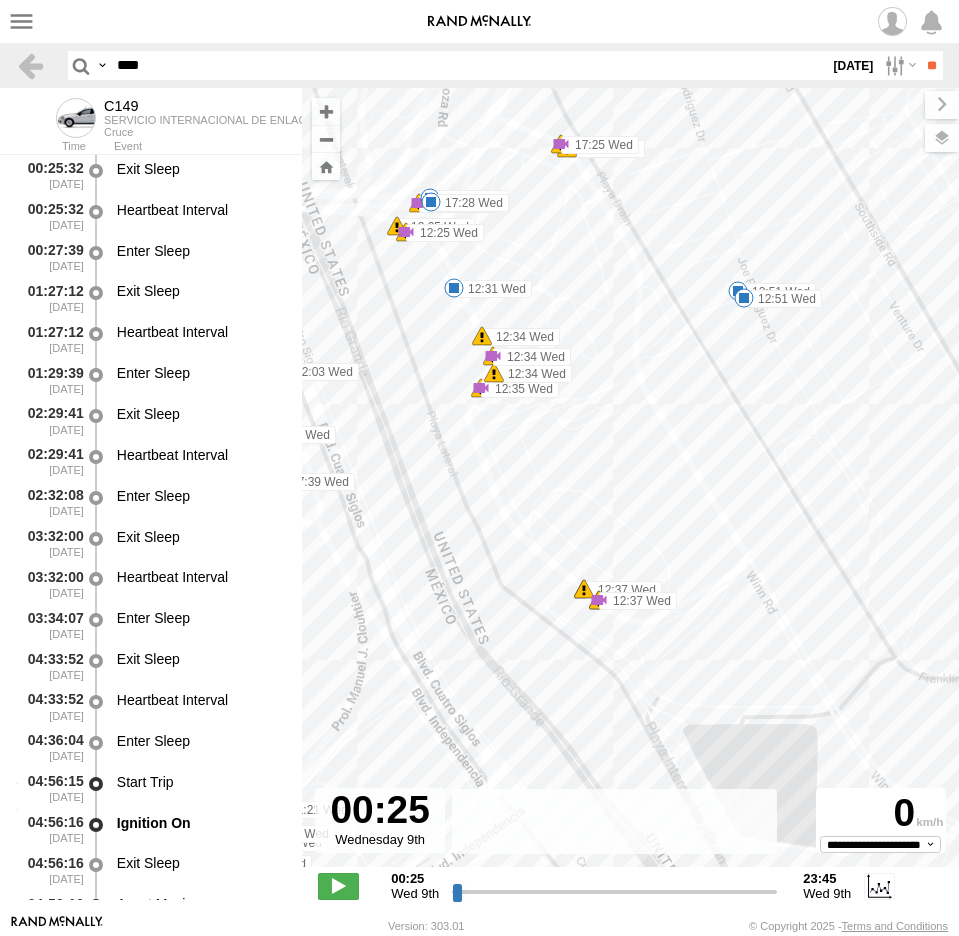 drag, startPoint x: 387, startPoint y: 525, endPoint x: 585, endPoint y: 403, distance: 232.56827 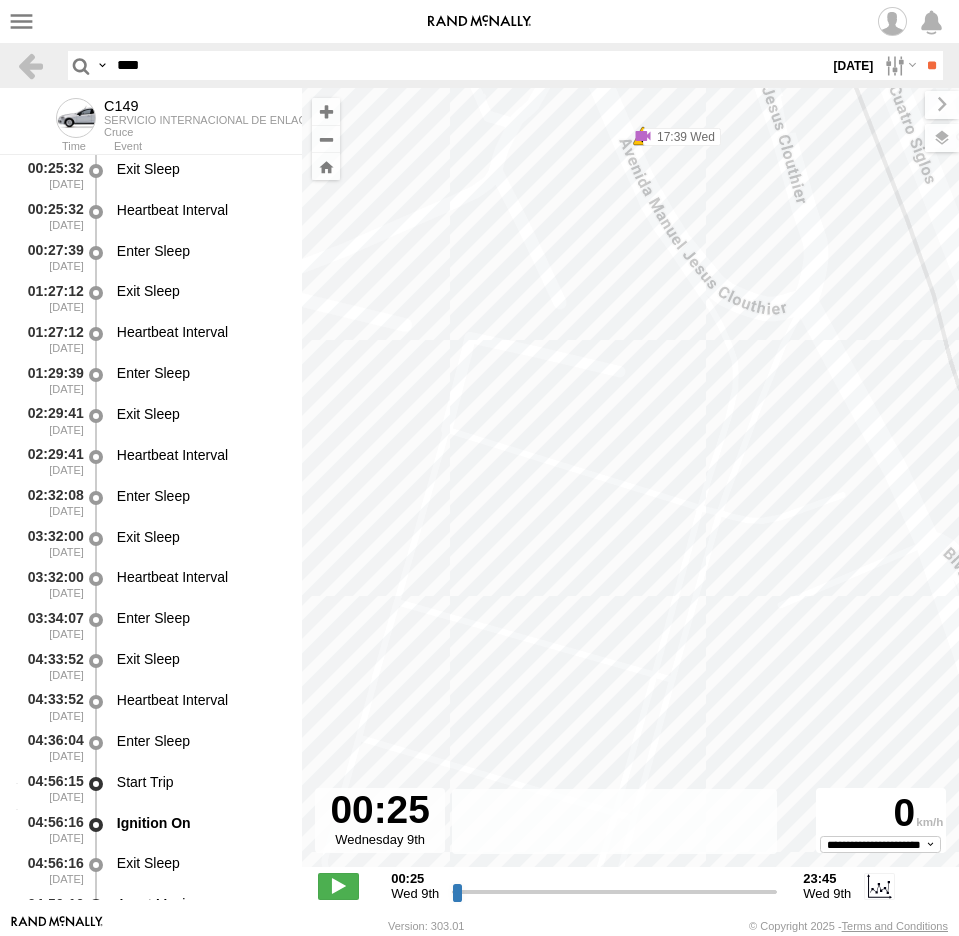 drag, startPoint x: 787, startPoint y: 525, endPoint x: 765, endPoint y: 293, distance: 233.04077 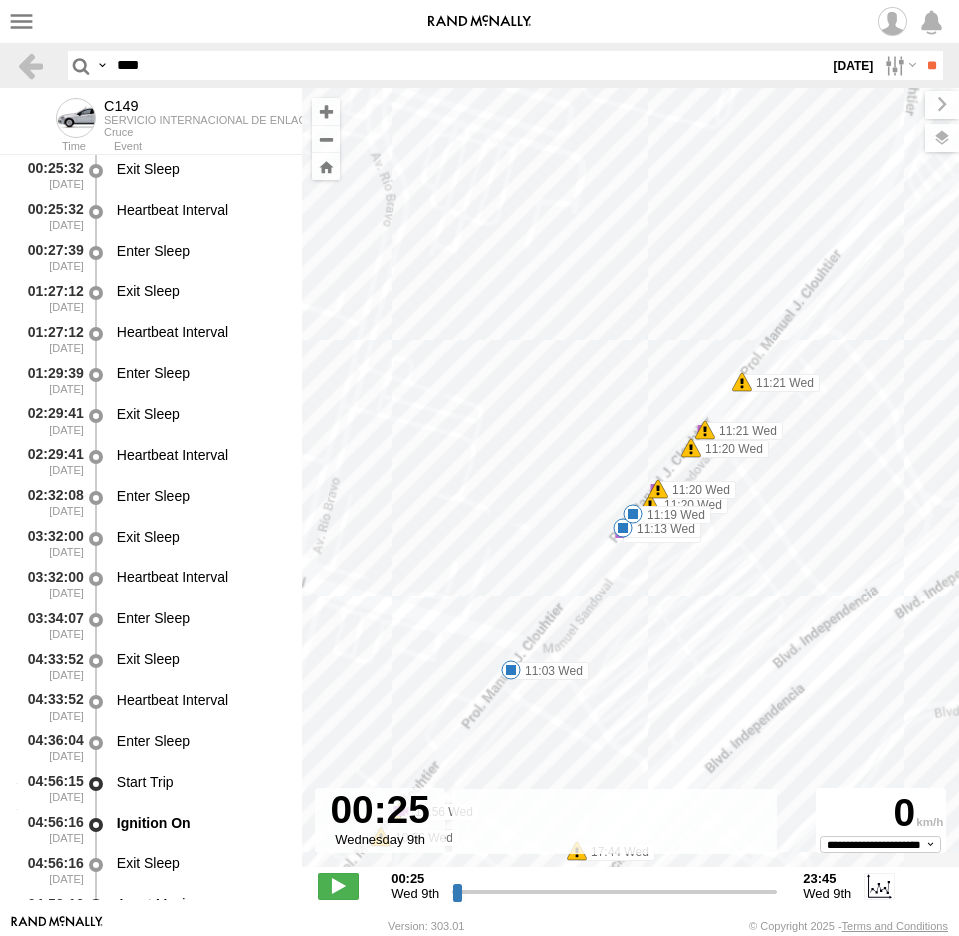 drag, startPoint x: 519, startPoint y: 115, endPoint x: 760, endPoint y: 639, distance: 576.7642 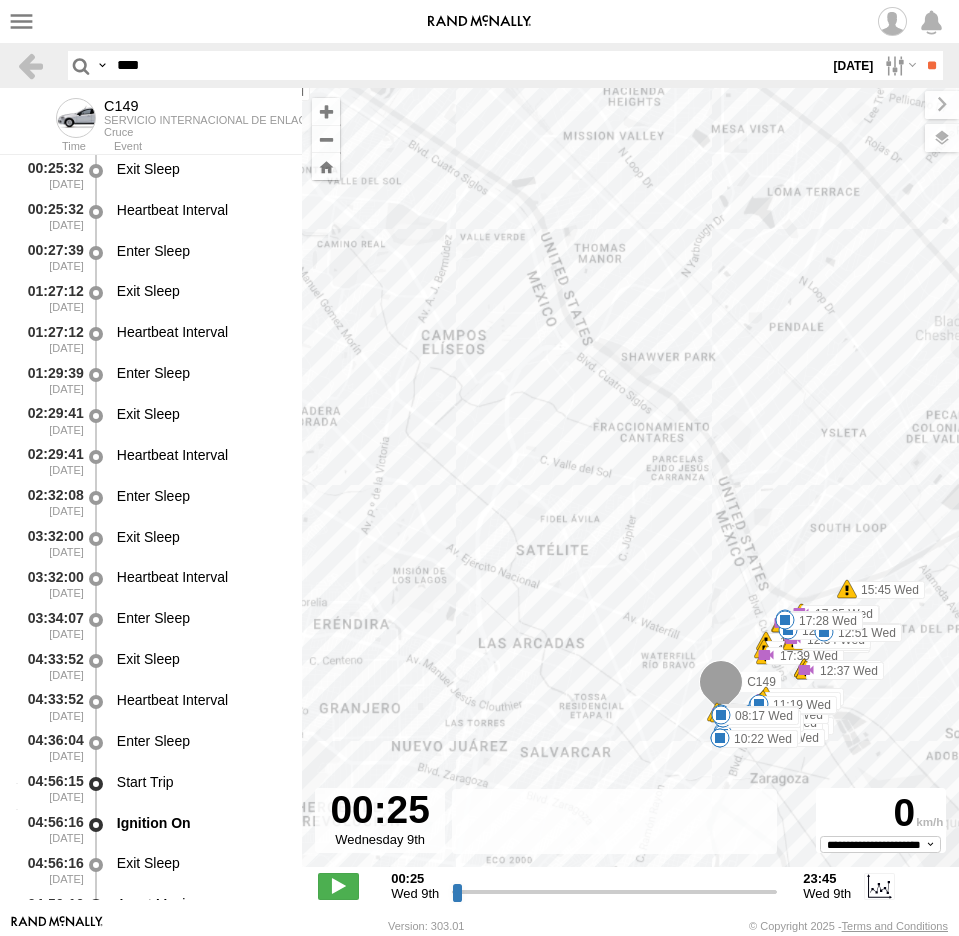 drag, startPoint x: 659, startPoint y: 558, endPoint x: 923, endPoint y: 772, distance: 339.84113 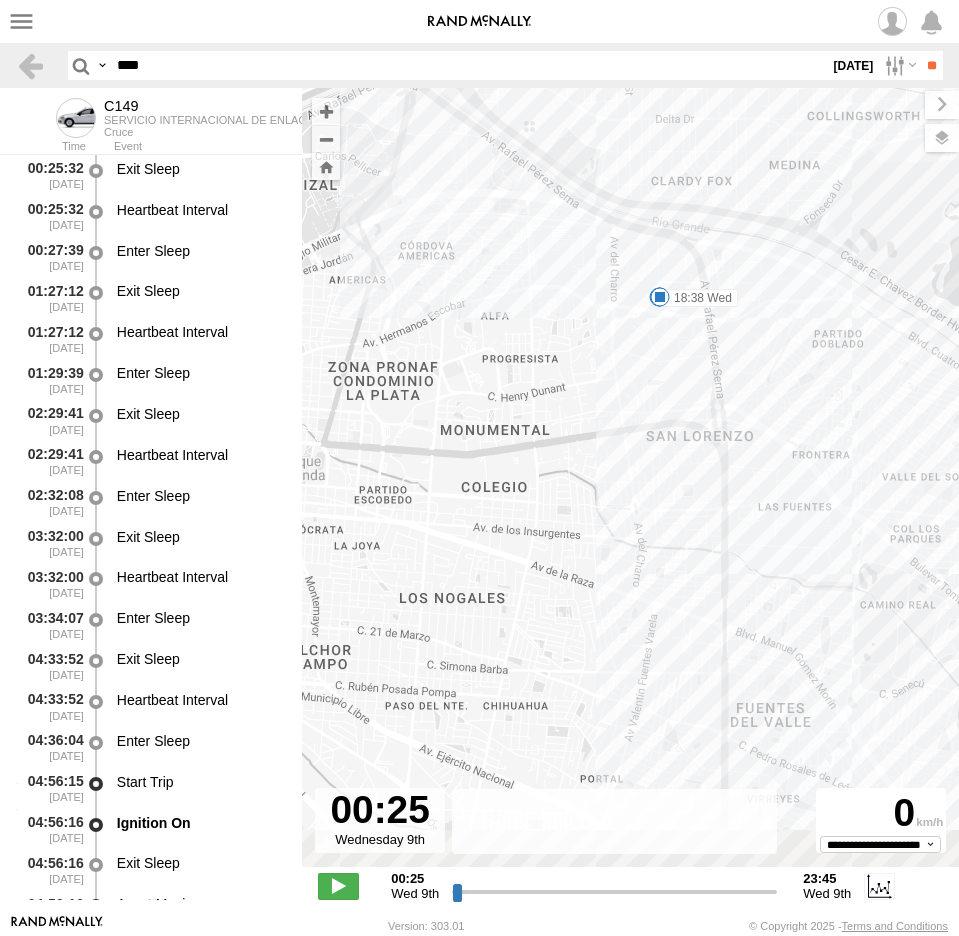drag, startPoint x: 775, startPoint y: 695, endPoint x: 639, endPoint y: 462, distance: 269.78696 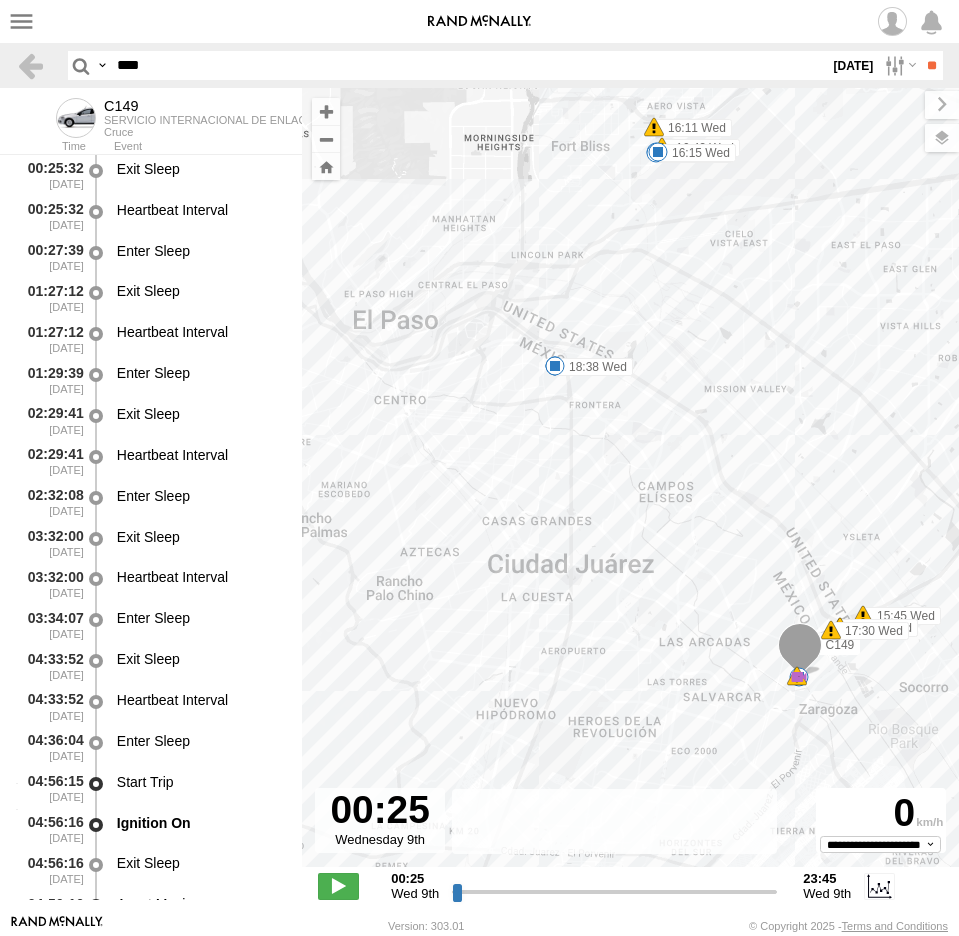 drag, startPoint x: 545, startPoint y: 522, endPoint x: 448, endPoint y: 294, distance: 247.77611 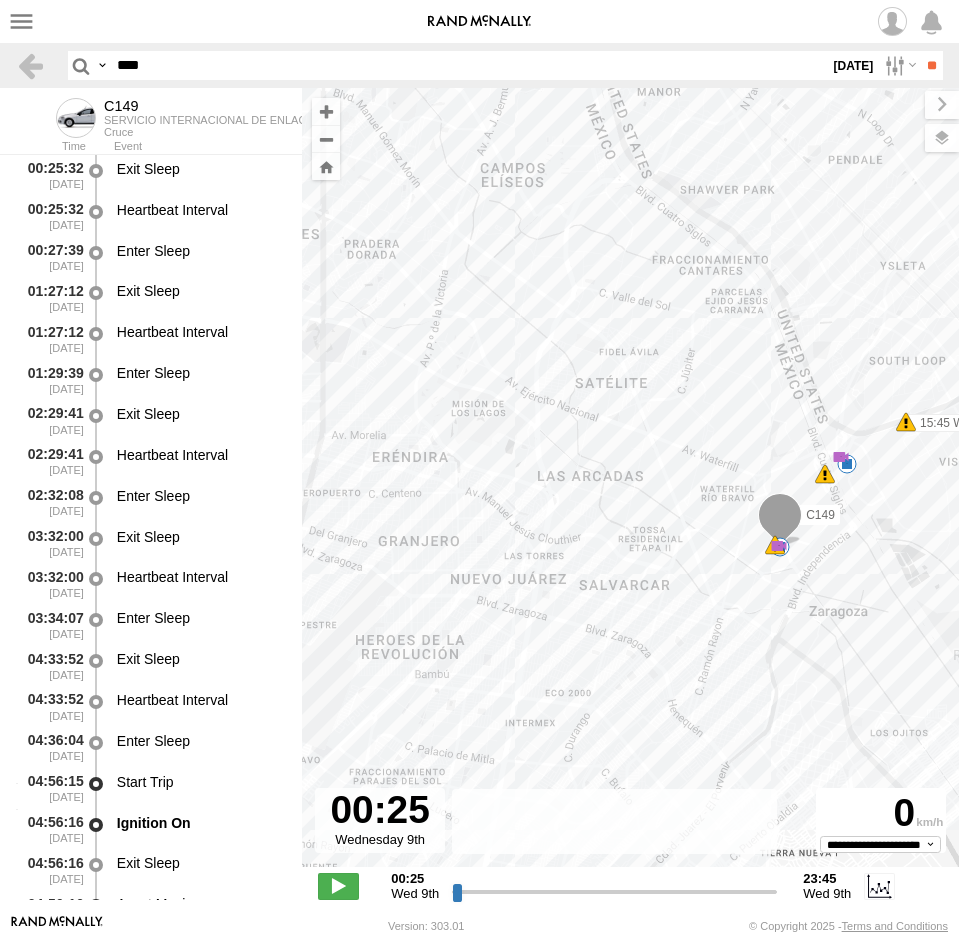 drag, startPoint x: 764, startPoint y: 412, endPoint x: 641, endPoint y: 342, distance: 141.52385 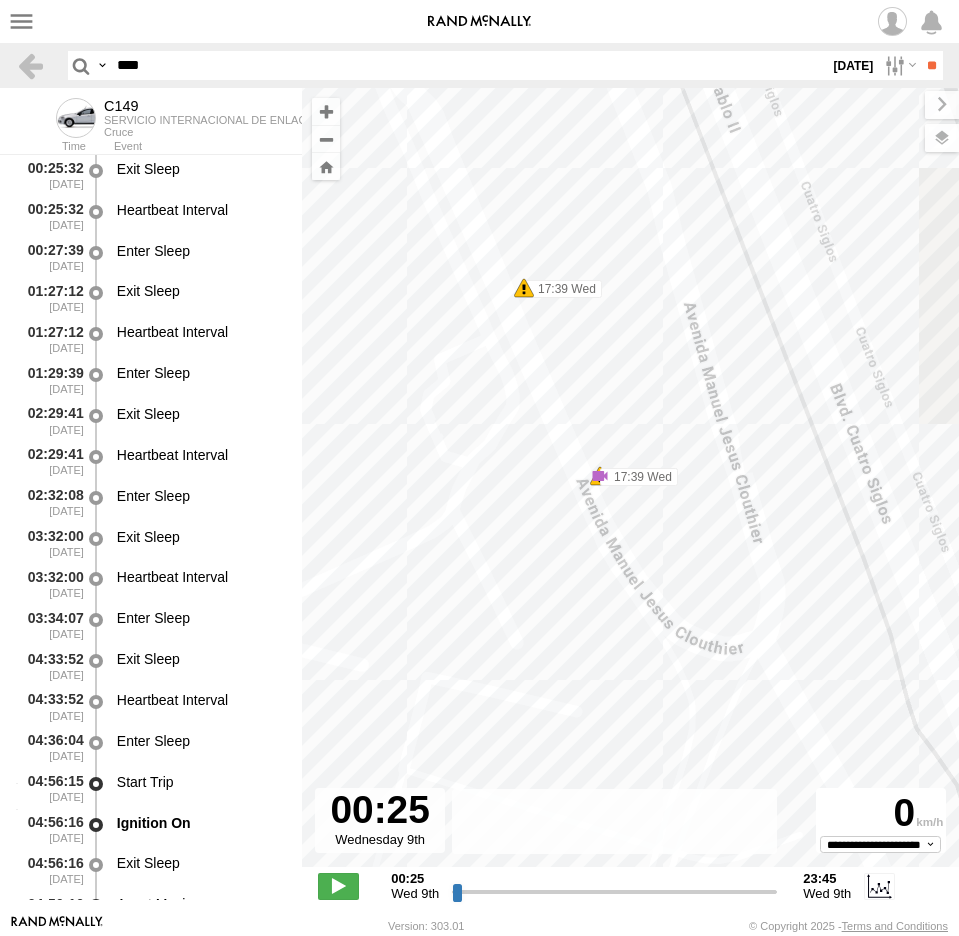 drag, startPoint x: 824, startPoint y: 445, endPoint x: 645, endPoint y: 528, distance: 197.30687 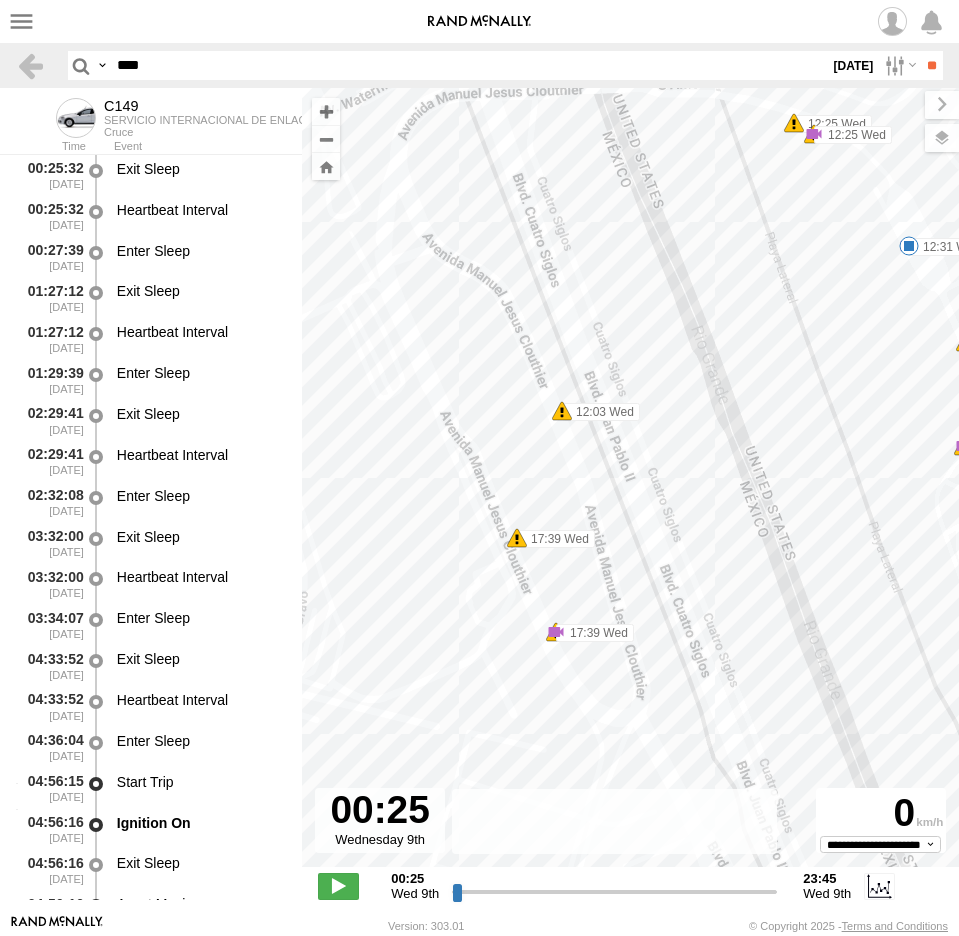 drag, startPoint x: 763, startPoint y: 489, endPoint x: 724, endPoint y: 582, distance: 100.84642 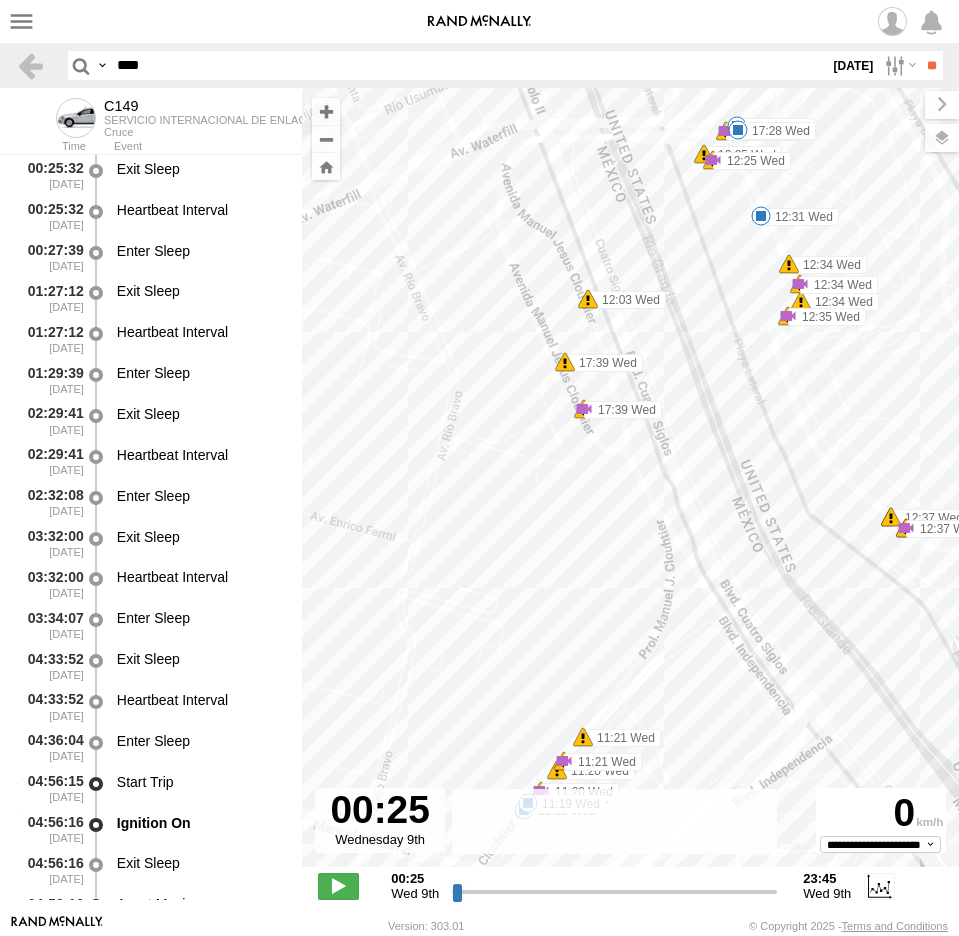 drag, startPoint x: 711, startPoint y: 579, endPoint x: 664, endPoint y: 358, distance: 225.94247 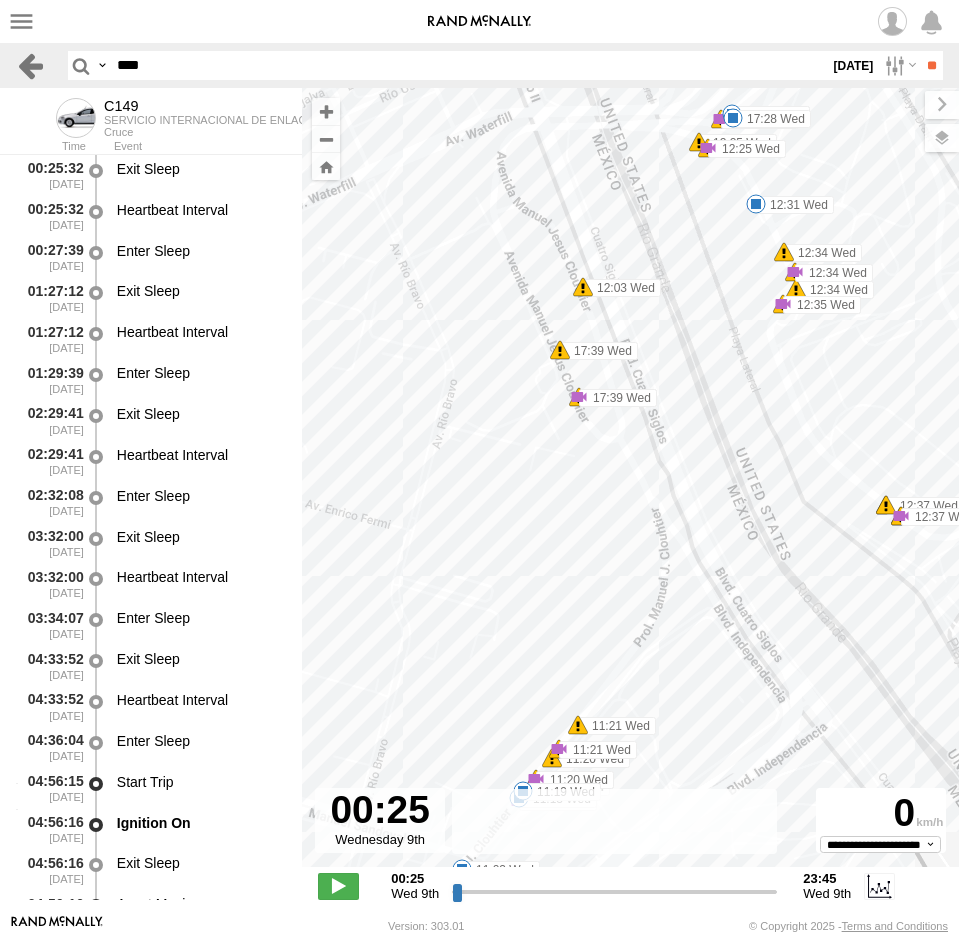 drag, startPoint x: 157, startPoint y: 73, endPoint x: 16, endPoint y: 78, distance: 141.08862 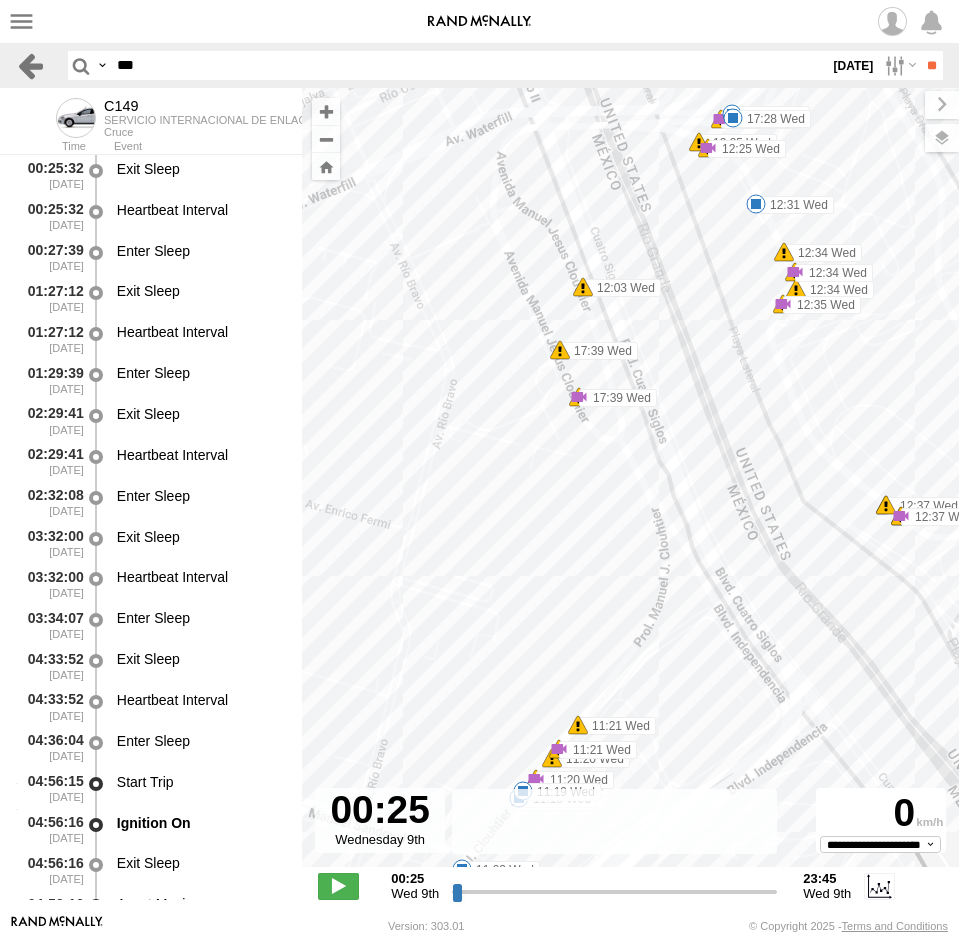 type on "***" 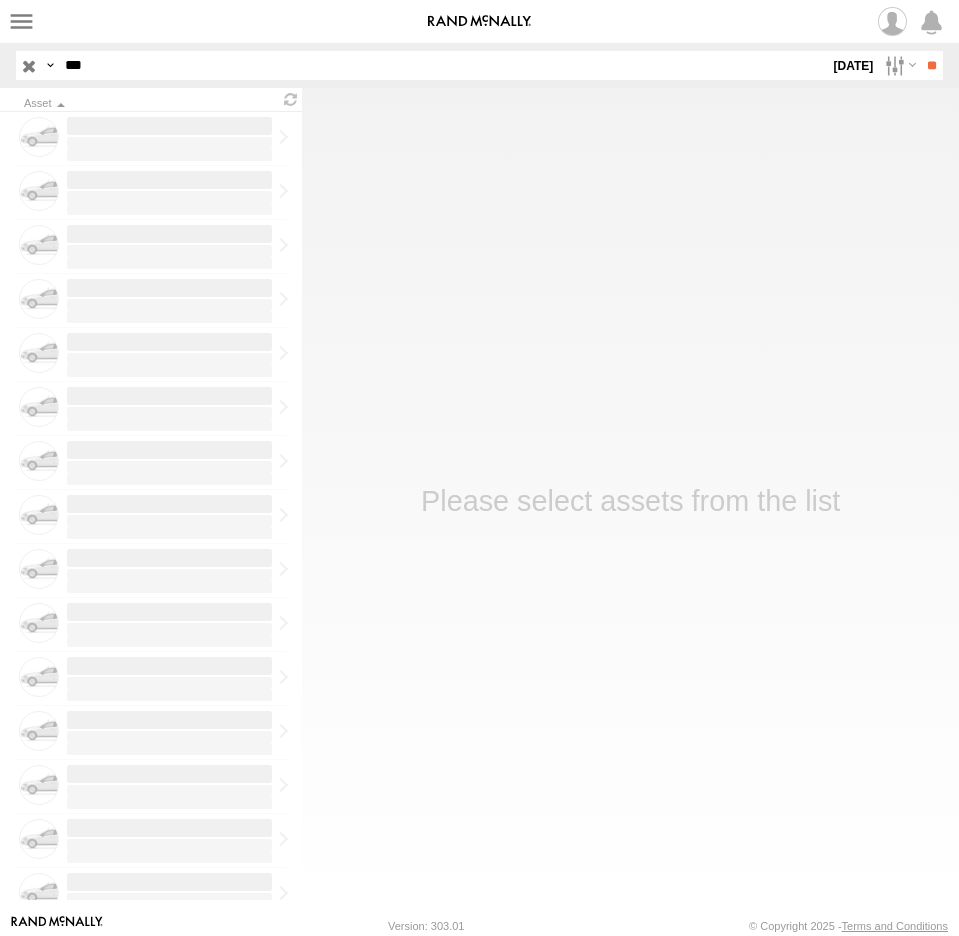 scroll, scrollTop: 0, scrollLeft: 0, axis: both 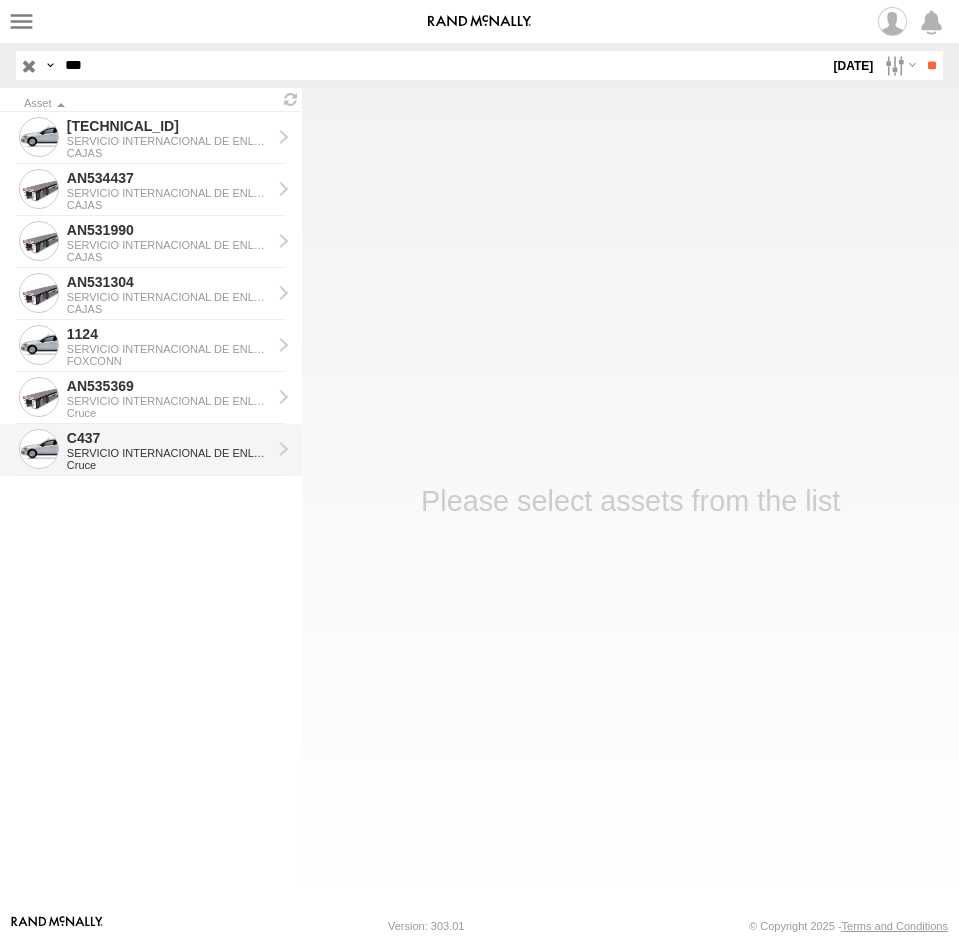 click on "C437" at bounding box center [169, 438] 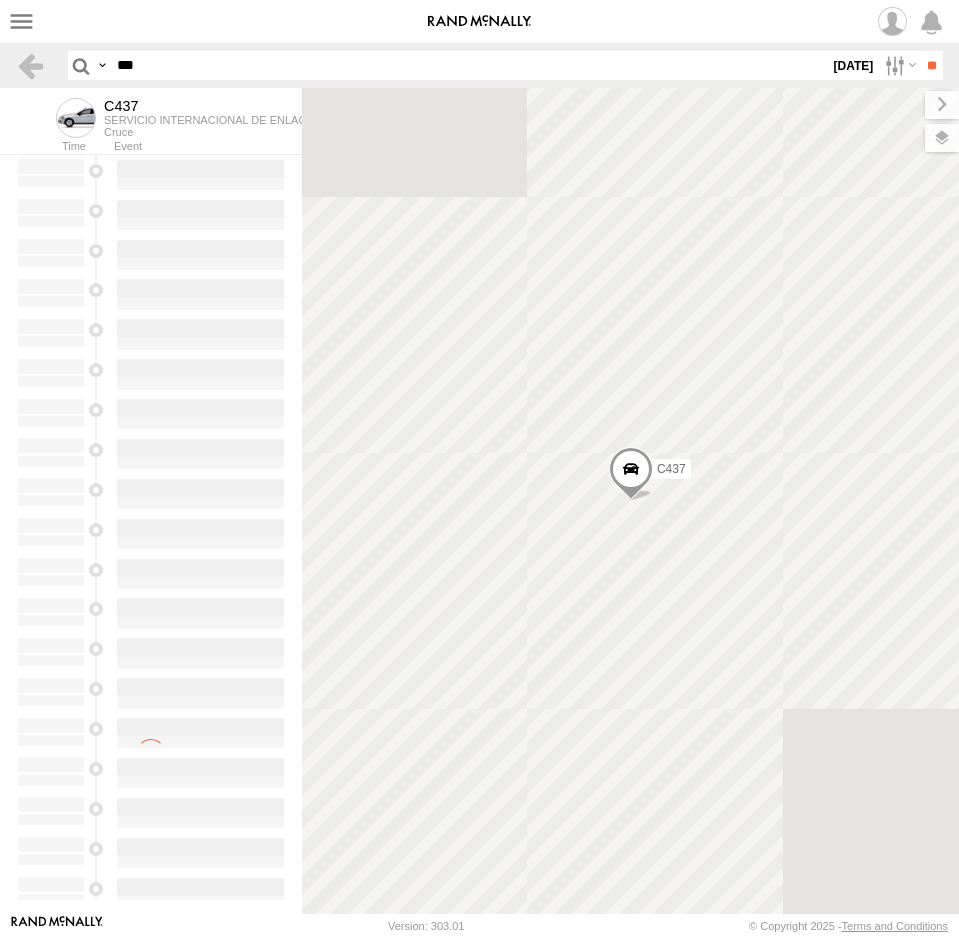 scroll, scrollTop: 0, scrollLeft: 0, axis: both 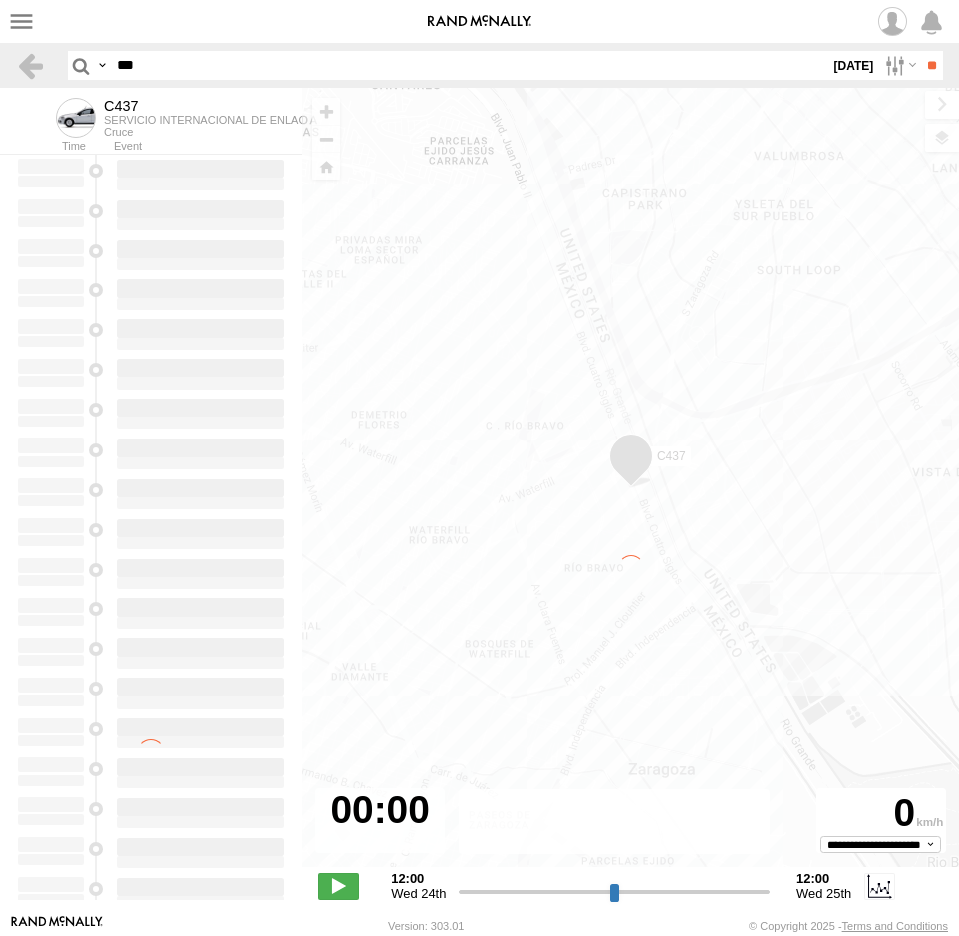 type on "**********" 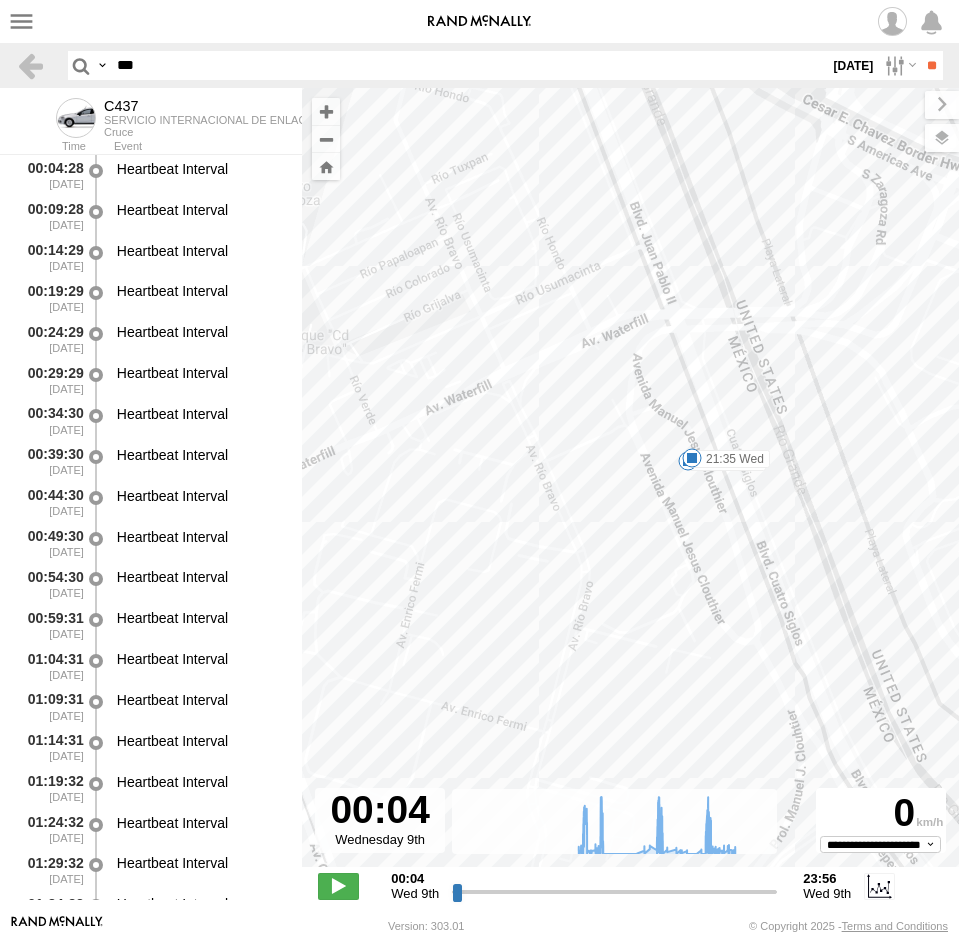 drag, startPoint x: 532, startPoint y: 590, endPoint x: 452, endPoint y: 400, distance: 206.15529 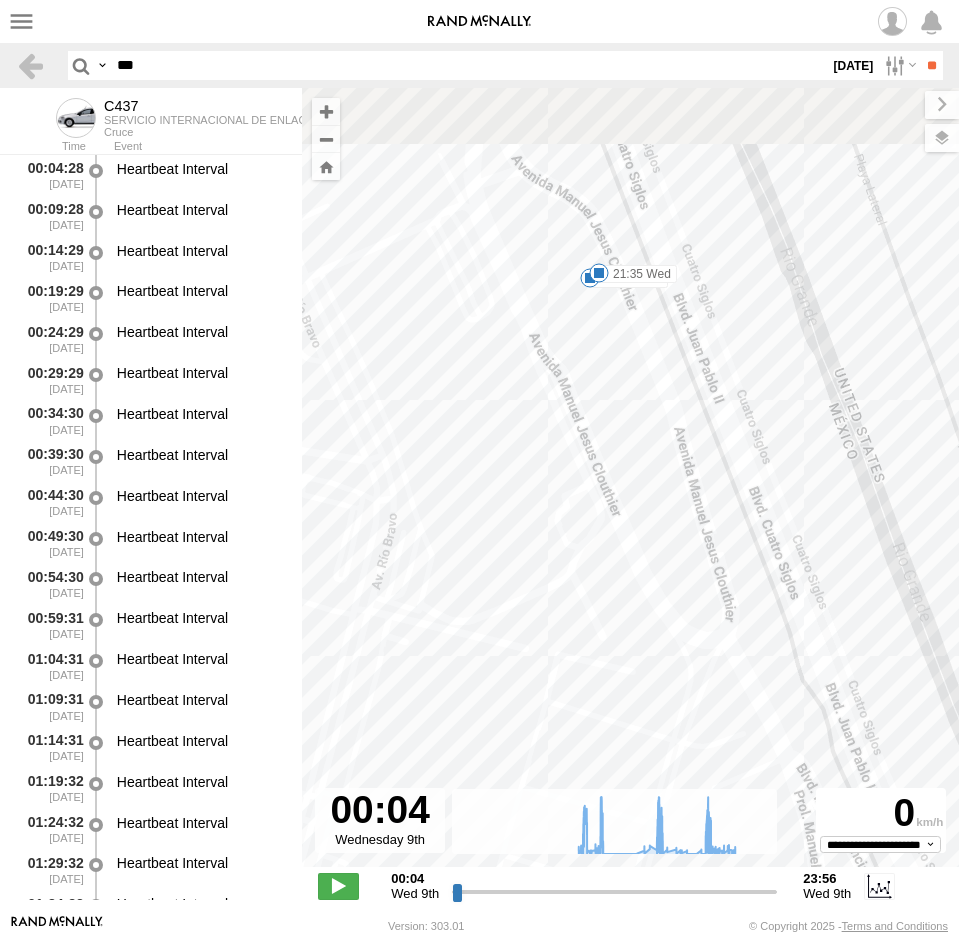 drag, startPoint x: 540, startPoint y: 323, endPoint x: 495, endPoint y: 589, distance: 269.77954 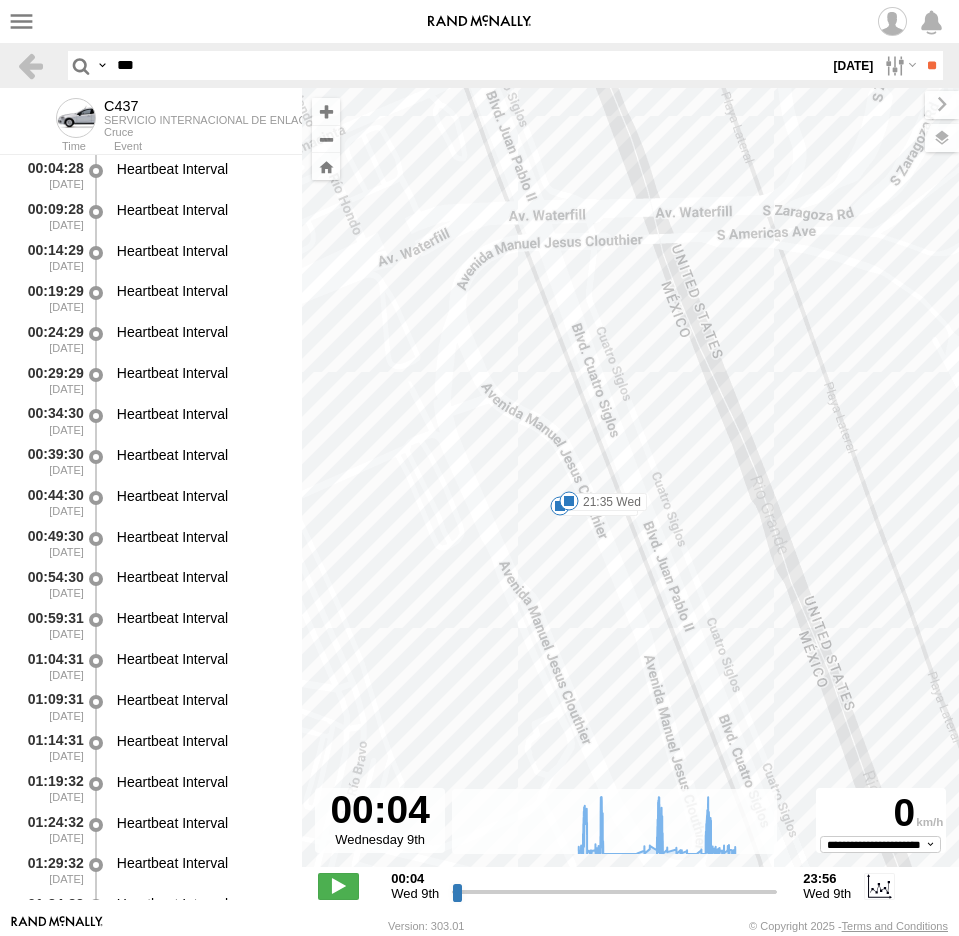 drag, startPoint x: 501, startPoint y: 601, endPoint x: 506, endPoint y: 344, distance: 257.04865 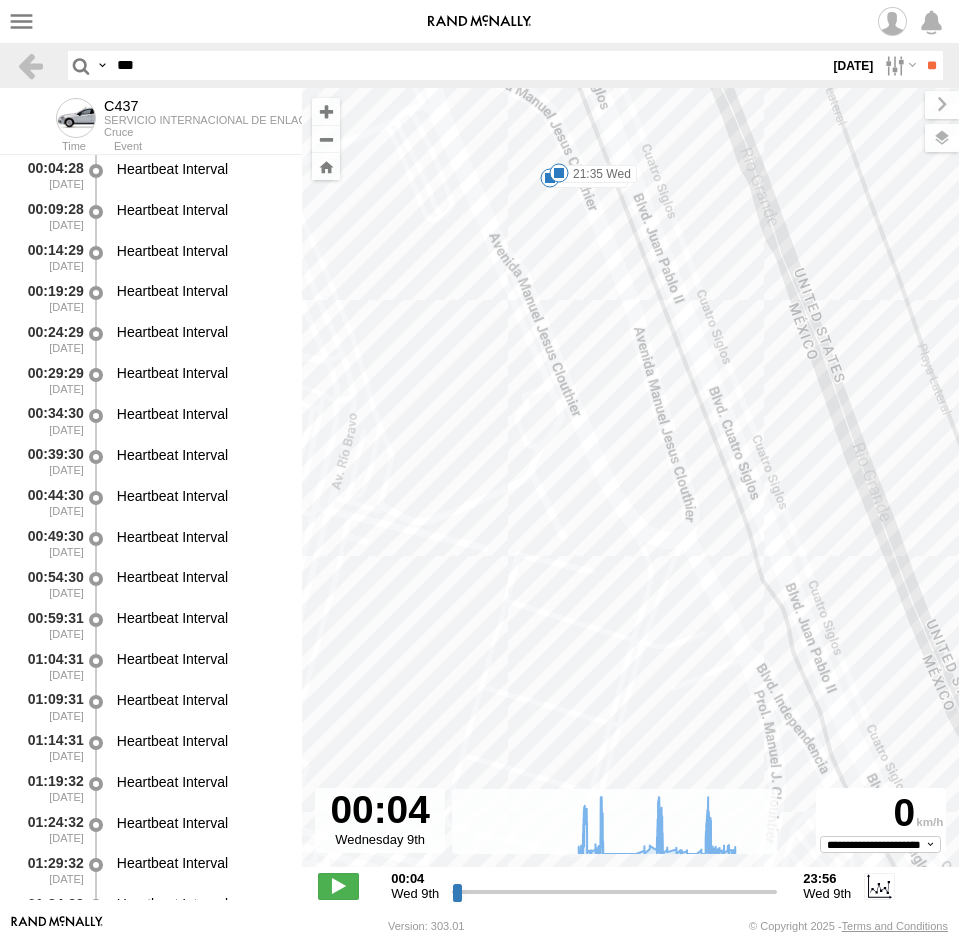 drag, startPoint x: 516, startPoint y: 397, endPoint x: 520, endPoint y: 425, distance: 28.284271 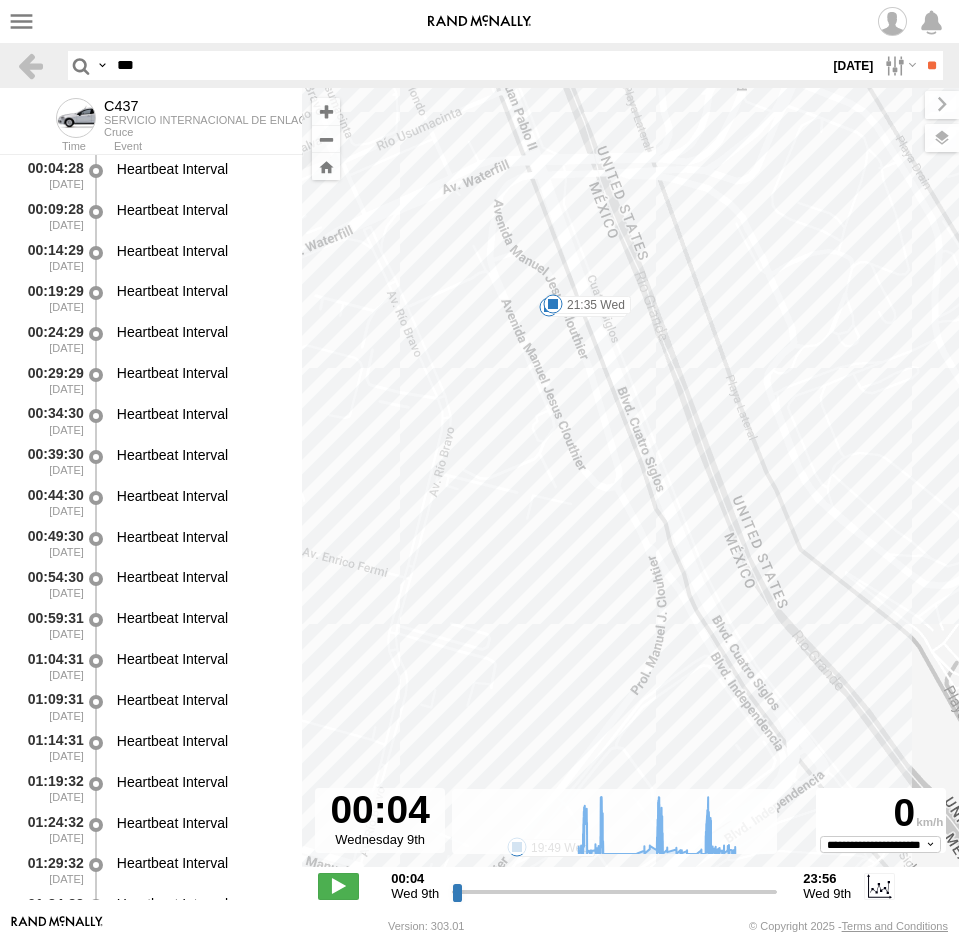drag, startPoint x: 472, startPoint y: 480, endPoint x: 474, endPoint y: 458, distance: 22.090721 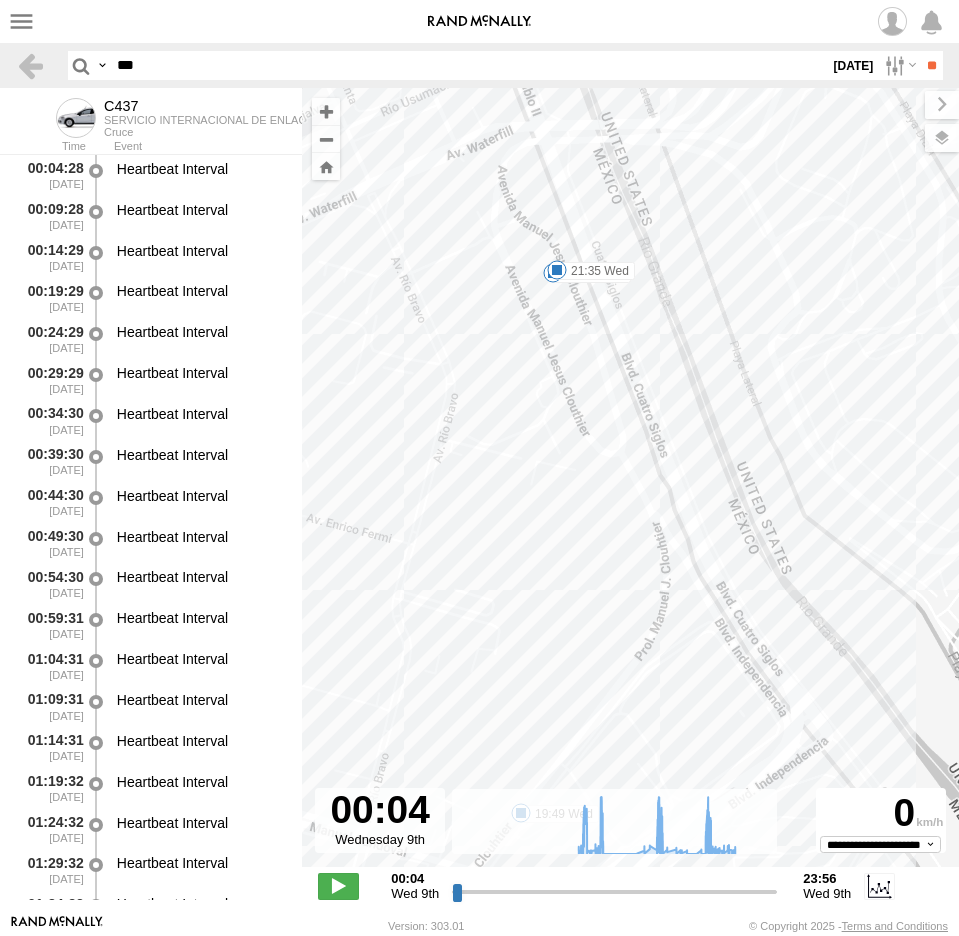 drag, startPoint x: 512, startPoint y: 318, endPoint x: 529, endPoint y: 243, distance: 76.902534 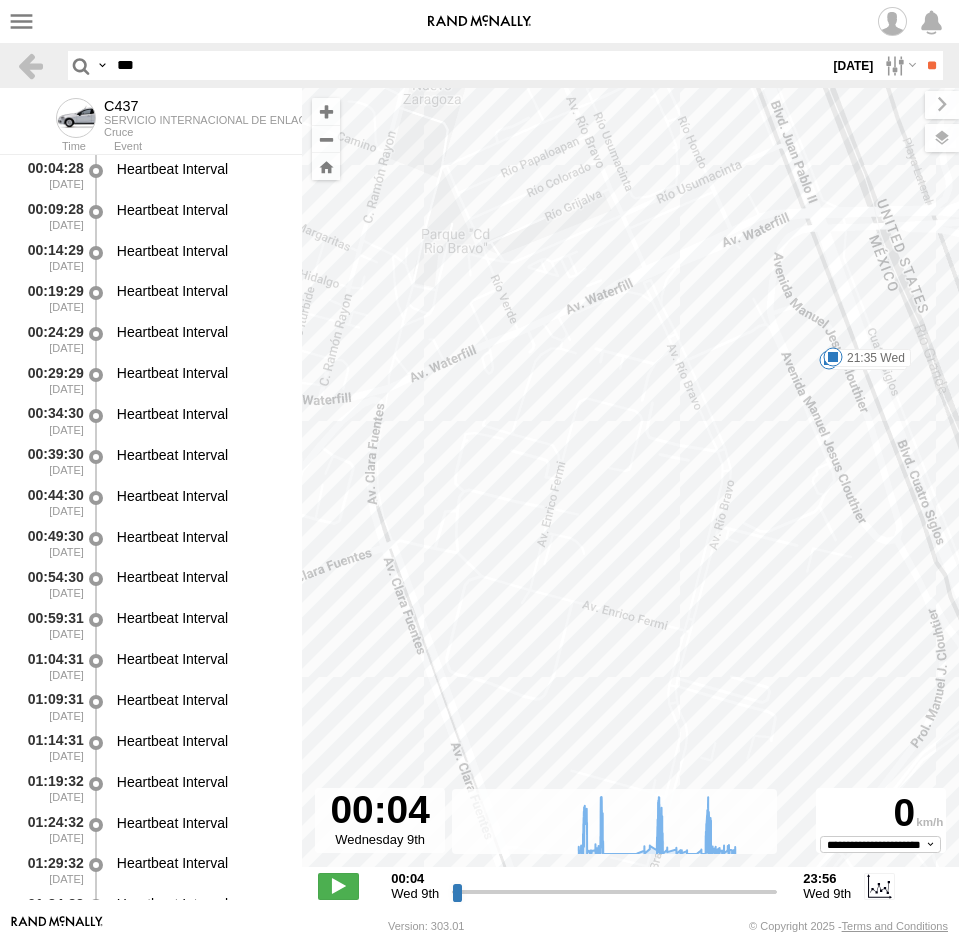drag, startPoint x: 529, startPoint y: 228, endPoint x: 746, endPoint y: 564, distance: 399.98126 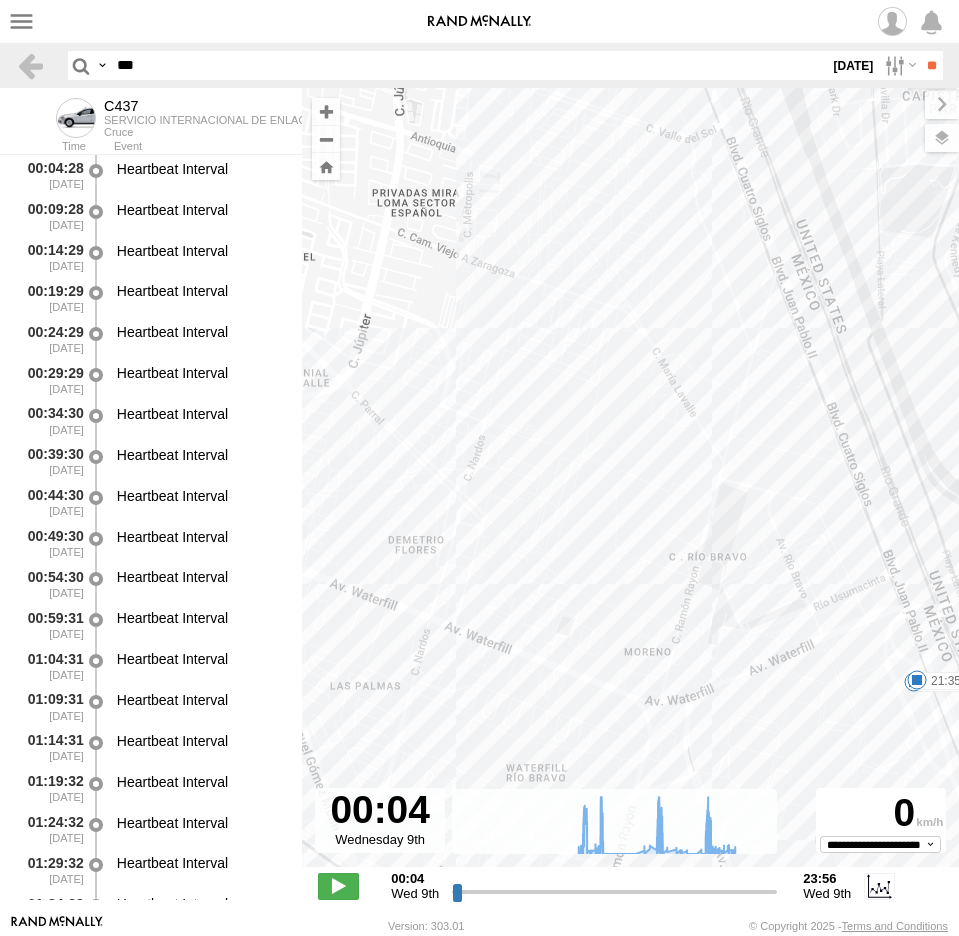 drag, startPoint x: 527, startPoint y: 314, endPoint x: 702, endPoint y: 590, distance: 326.80423 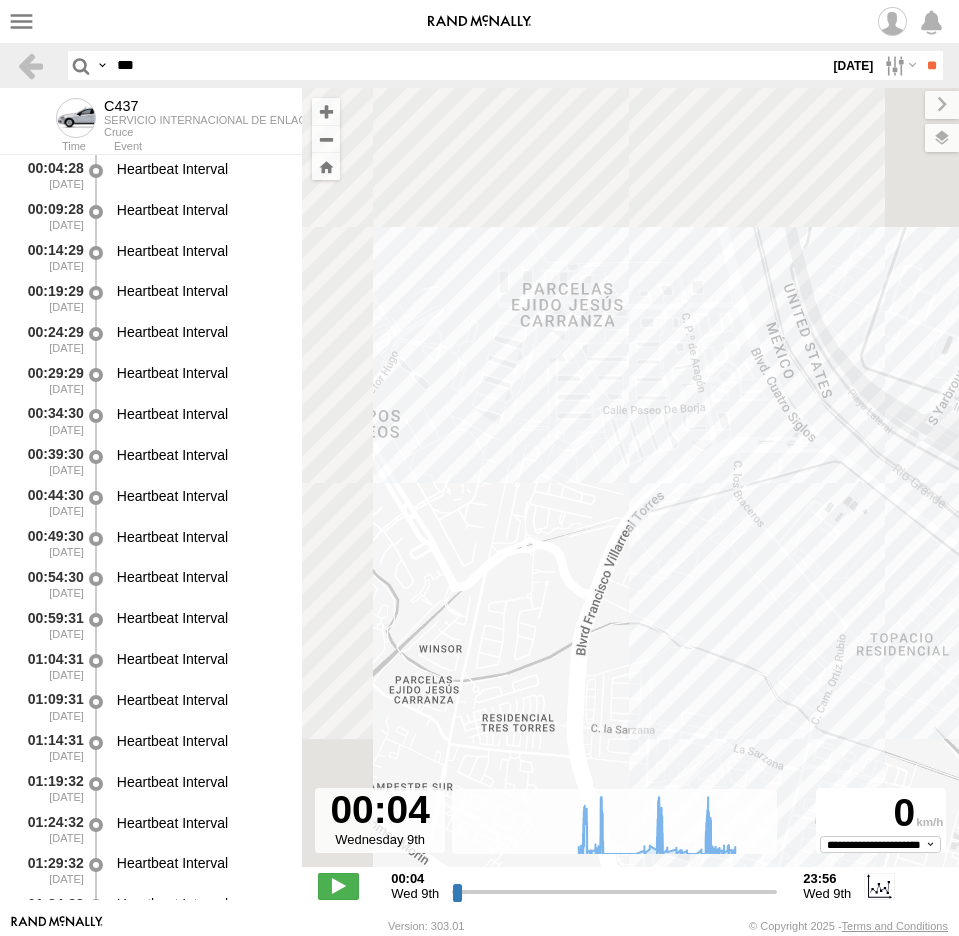 drag, startPoint x: 943, startPoint y: 705, endPoint x: 1033, endPoint y: 823, distance: 148.40485 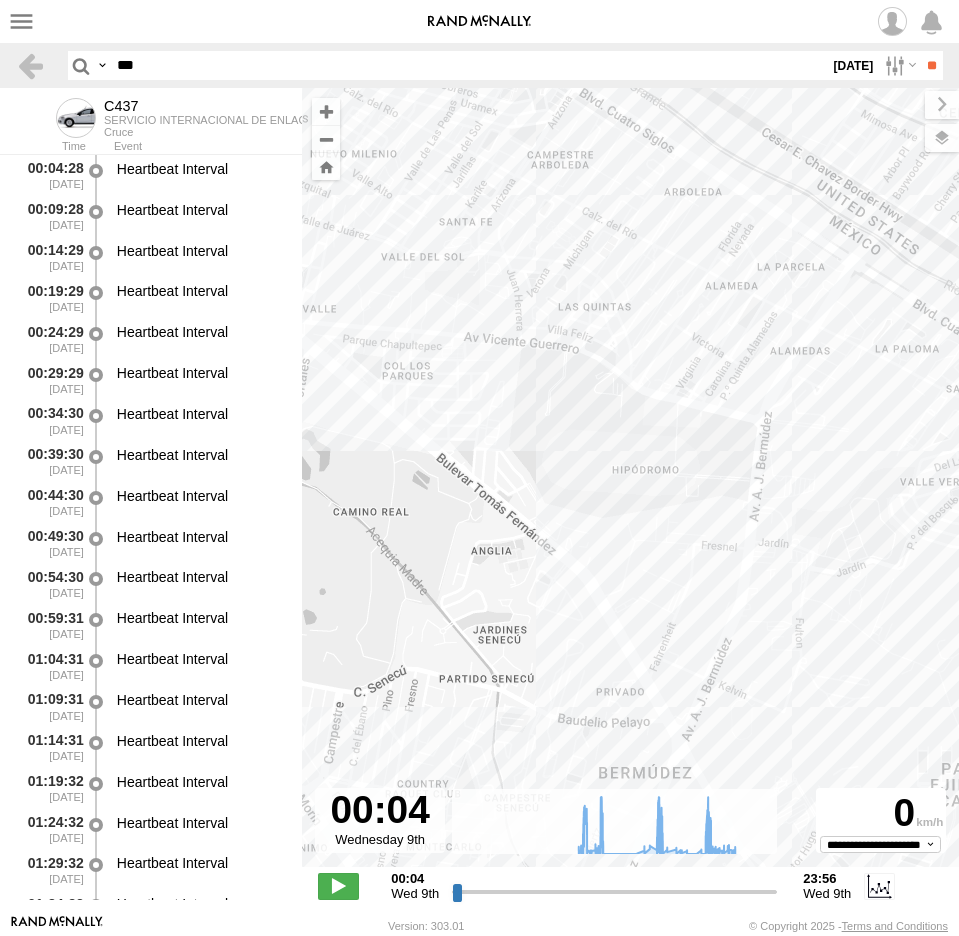 drag, startPoint x: 875, startPoint y: 649, endPoint x: 1071, endPoint y: 834, distance: 269.51996 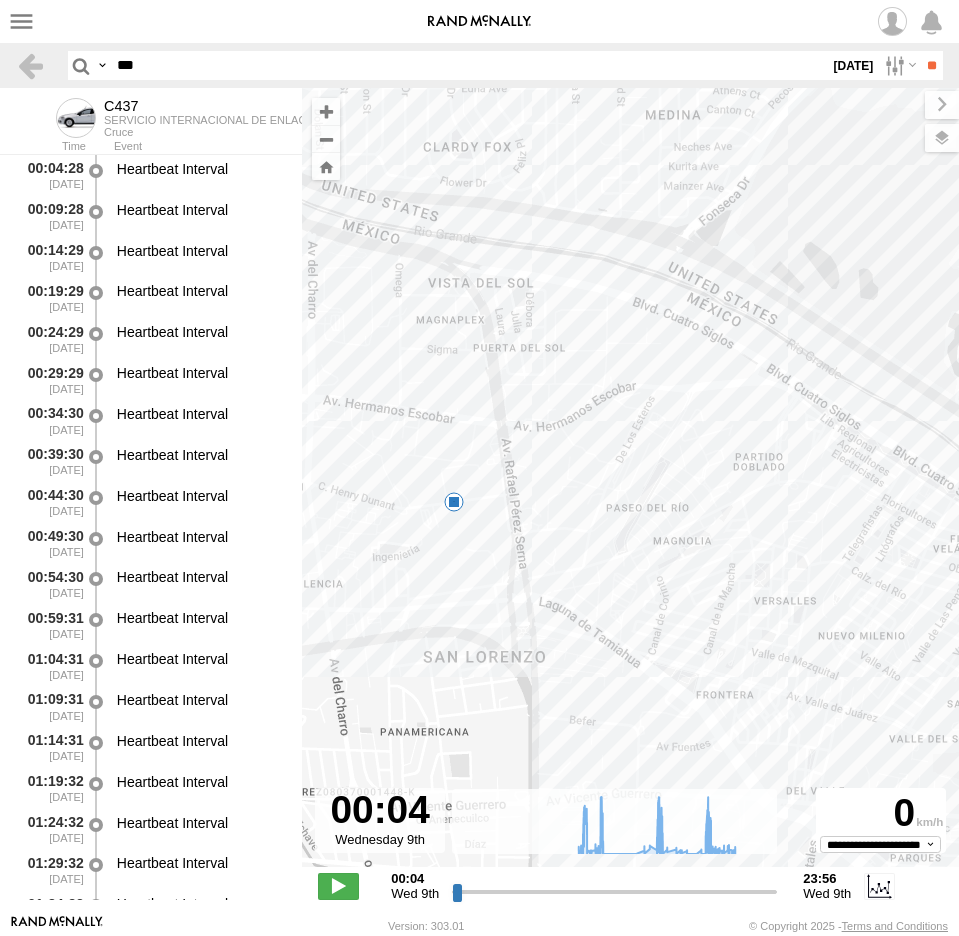 drag, startPoint x: 694, startPoint y: 583, endPoint x: 853, endPoint y: 669, distance: 180.7678 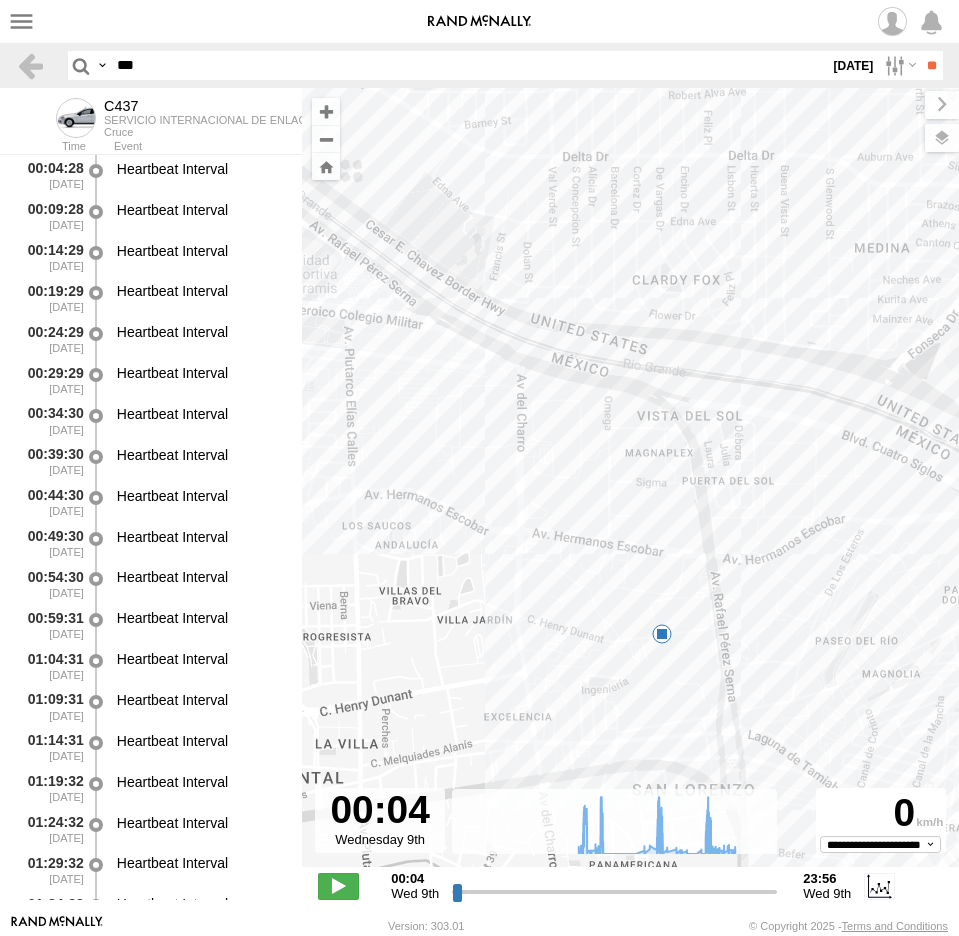 drag, startPoint x: 697, startPoint y: 583, endPoint x: 737, endPoint y: 593, distance: 41.231056 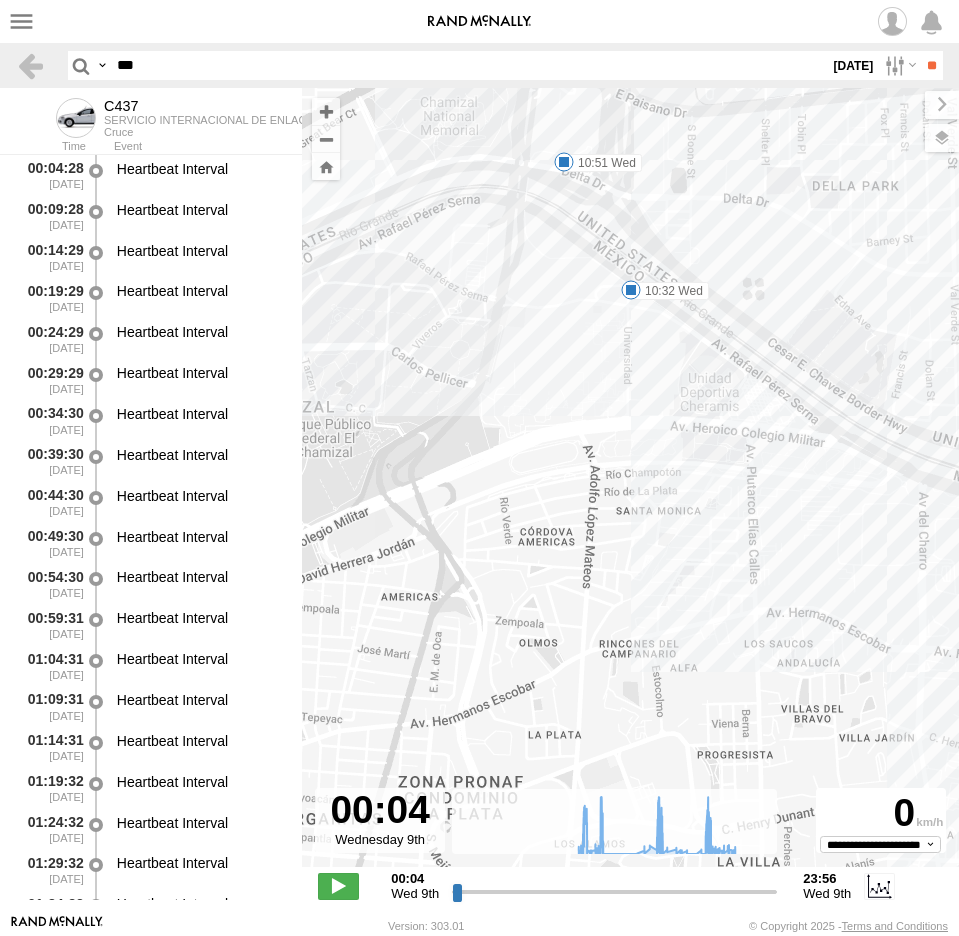 drag, startPoint x: 666, startPoint y: 603, endPoint x: 611, endPoint y: 560, distance: 69.81404 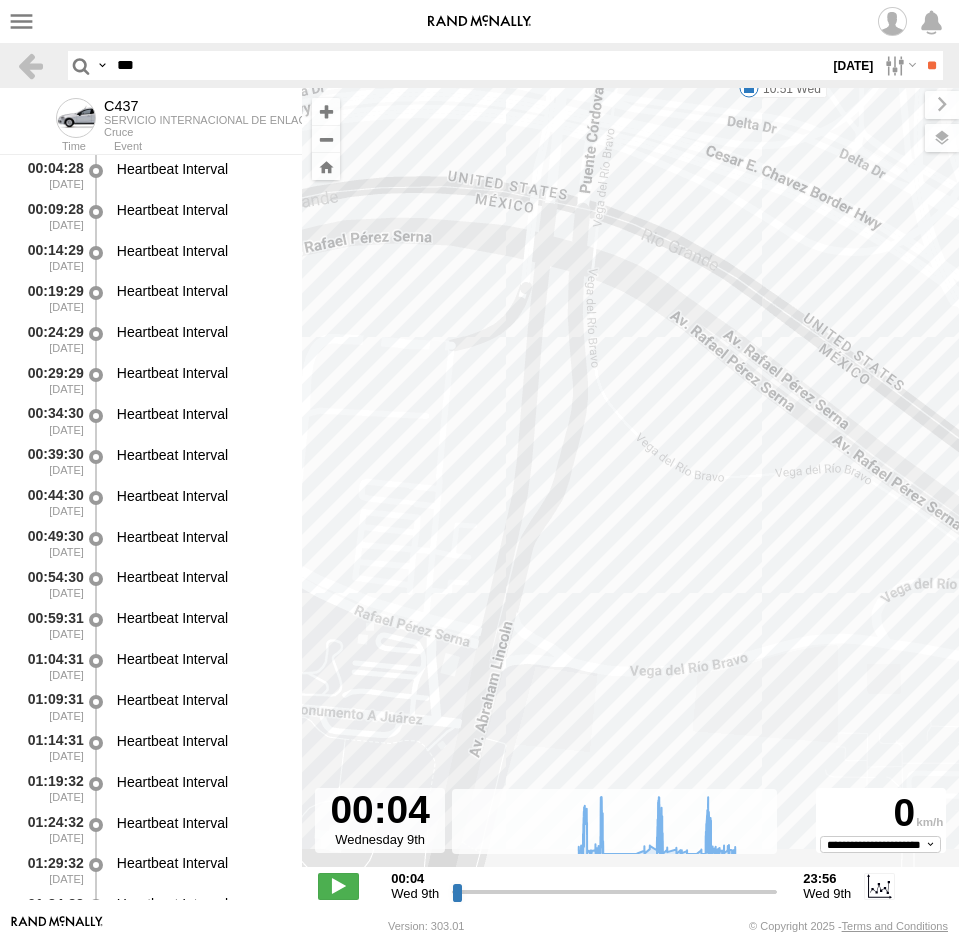 drag, startPoint x: 683, startPoint y: 499, endPoint x: 574, endPoint y: 305, distance: 222.52415 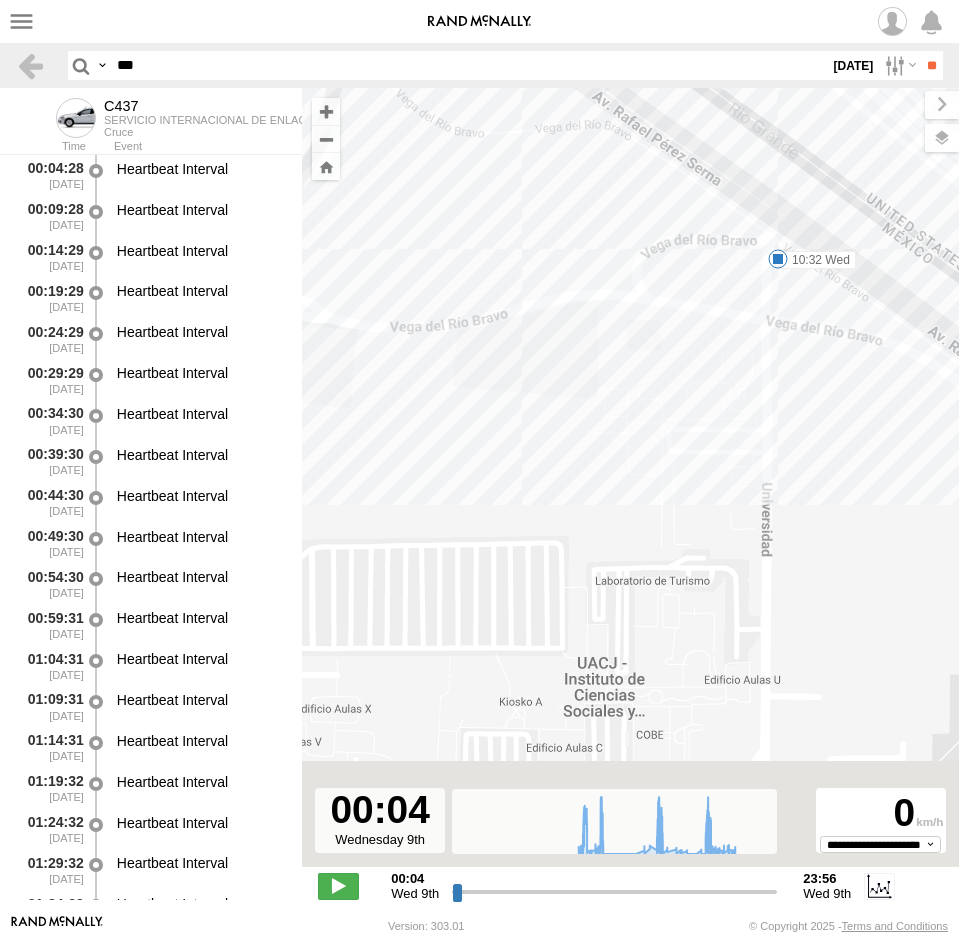drag, startPoint x: 685, startPoint y: 338, endPoint x: 644, endPoint y: 264, distance: 84.59905 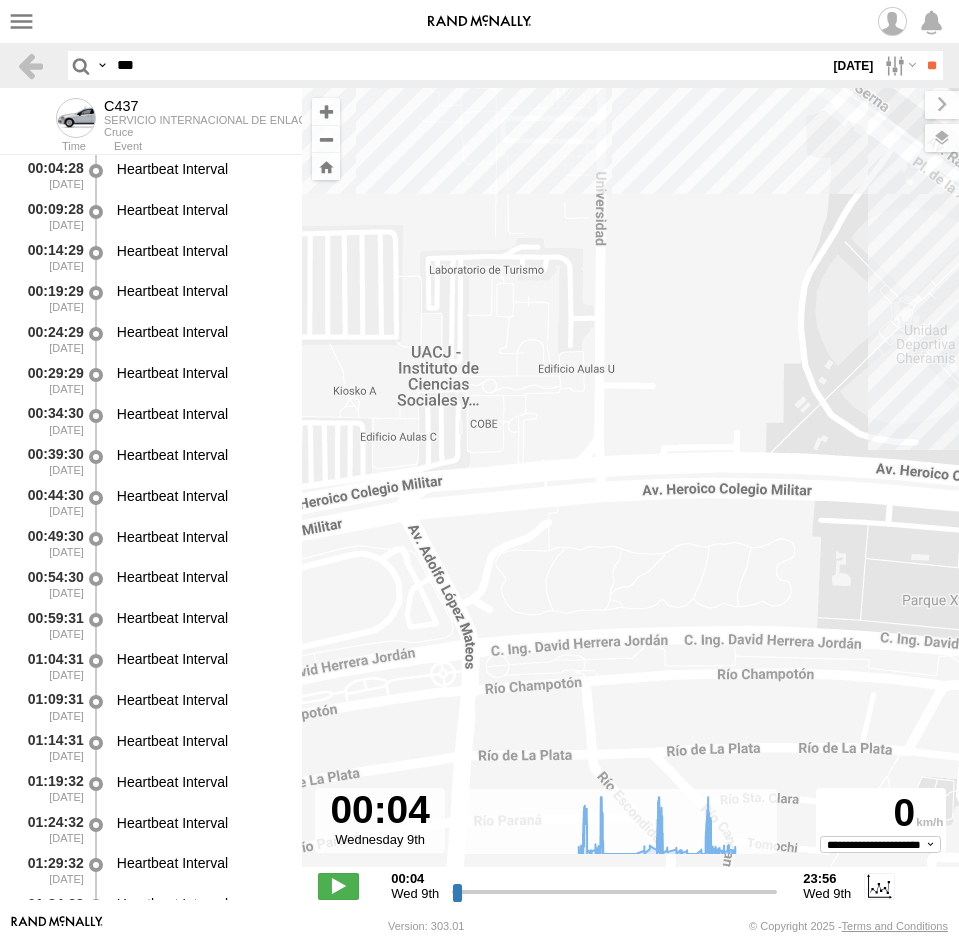 drag, startPoint x: 715, startPoint y: 407, endPoint x: 640, endPoint y: 246, distance: 177.61194 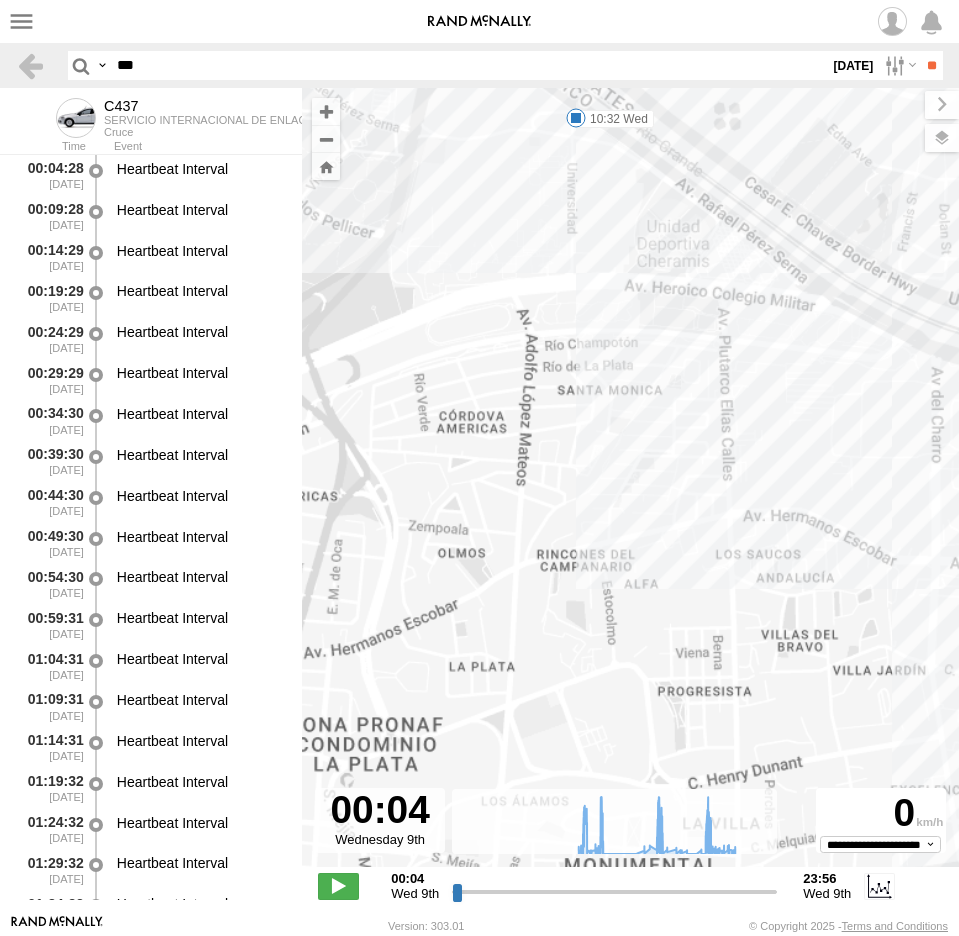 drag, startPoint x: 656, startPoint y: 306, endPoint x: 639, endPoint y: 241, distance: 67.18631 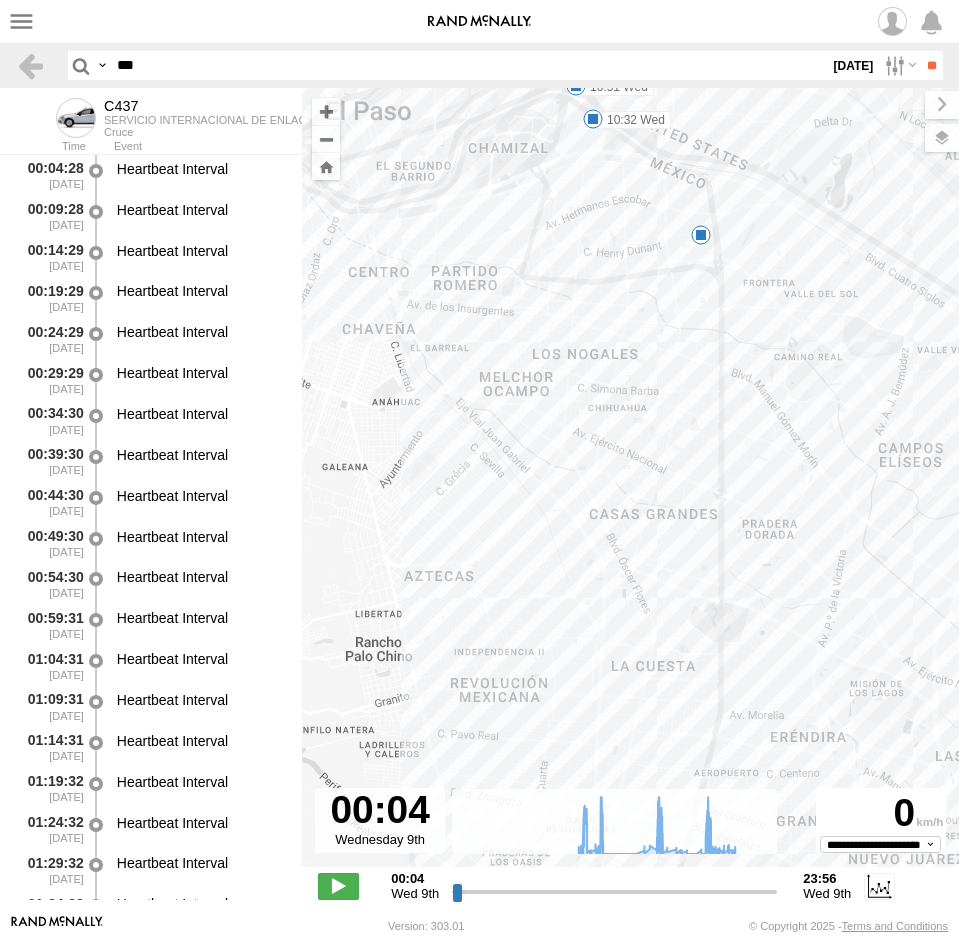 drag, startPoint x: 559, startPoint y: 260, endPoint x: 546, endPoint y: 251, distance: 15.811388 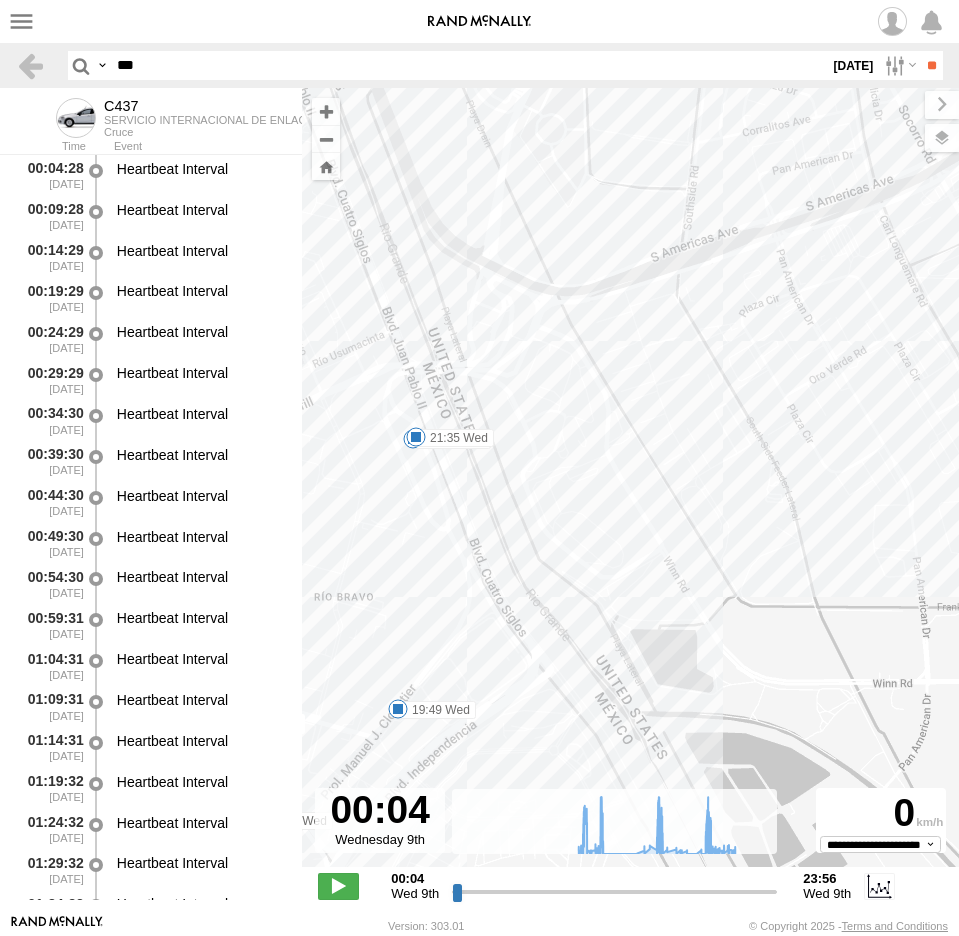 drag, startPoint x: 508, startPoint y: 492, endPoint x: 576, endPoint y: 492, distance: 68 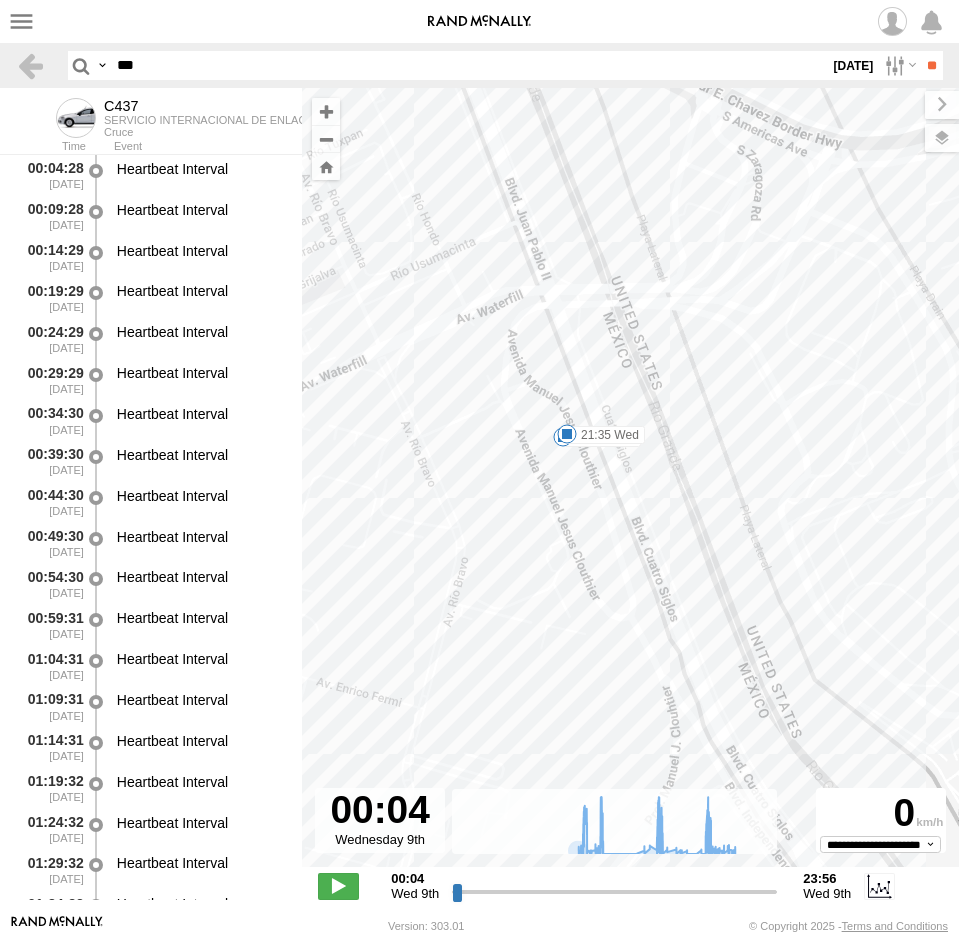 drag, startPoint x: 147, startPoint y: 62, endPoint x: 3, endPoint y: 42, distance: 145.38225 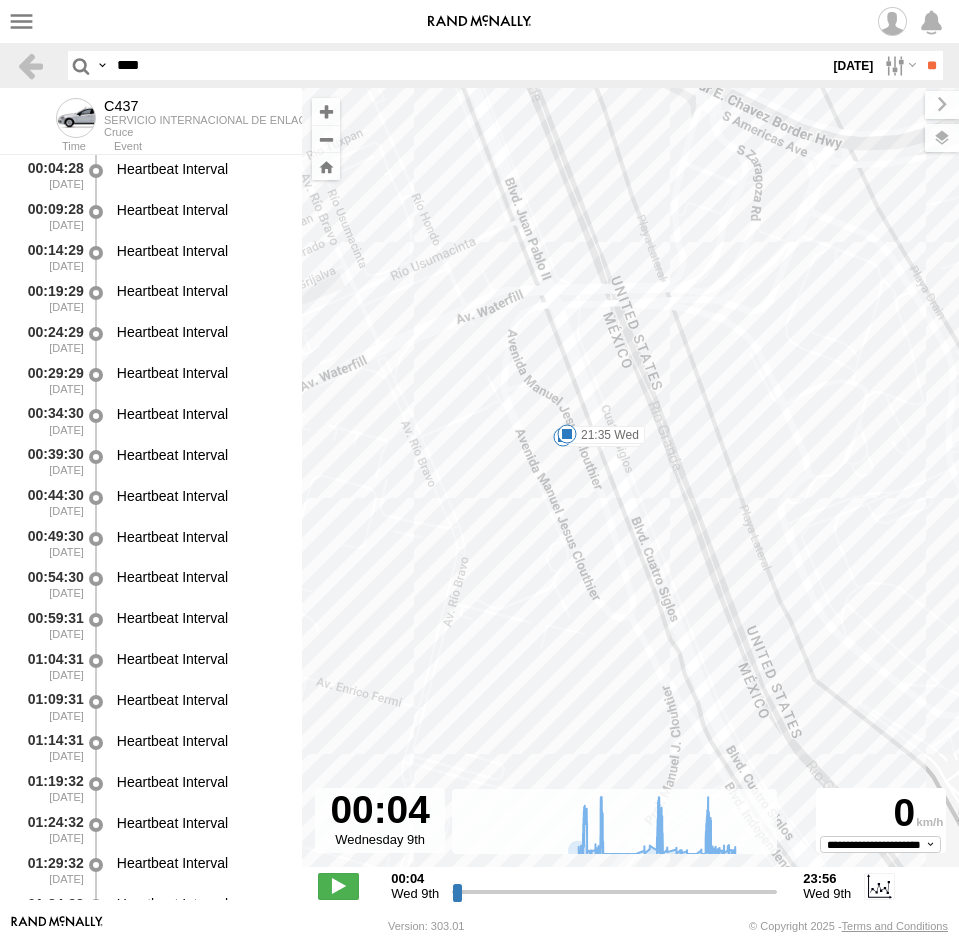 type on "****" 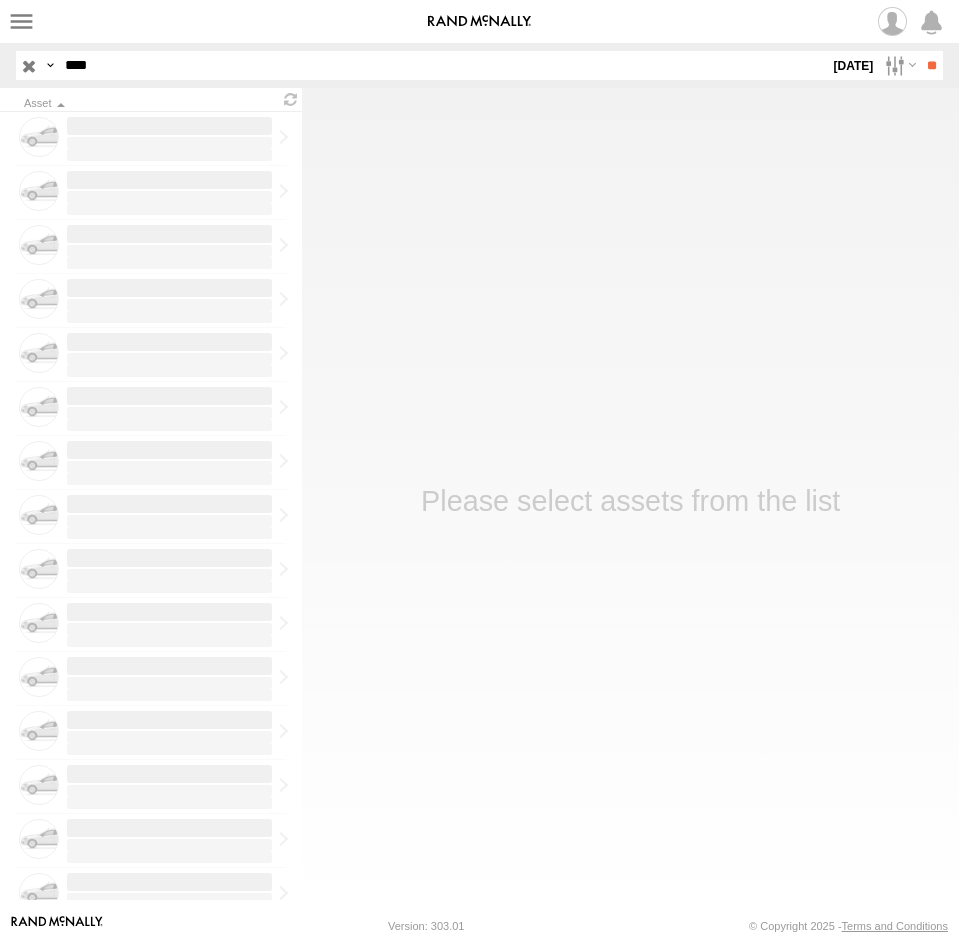 scroll, scrollTop: 0, scrollLeft: 0, axis: both 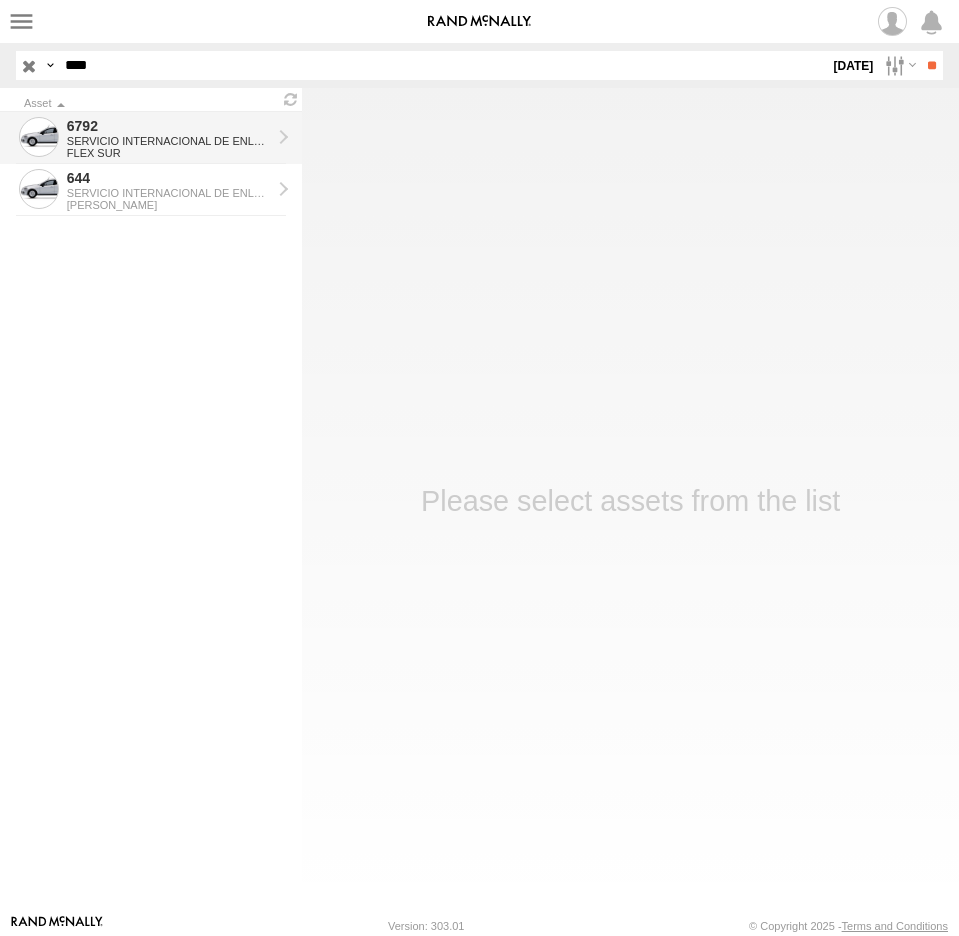click on "6792" at bounding box center [169, 126] 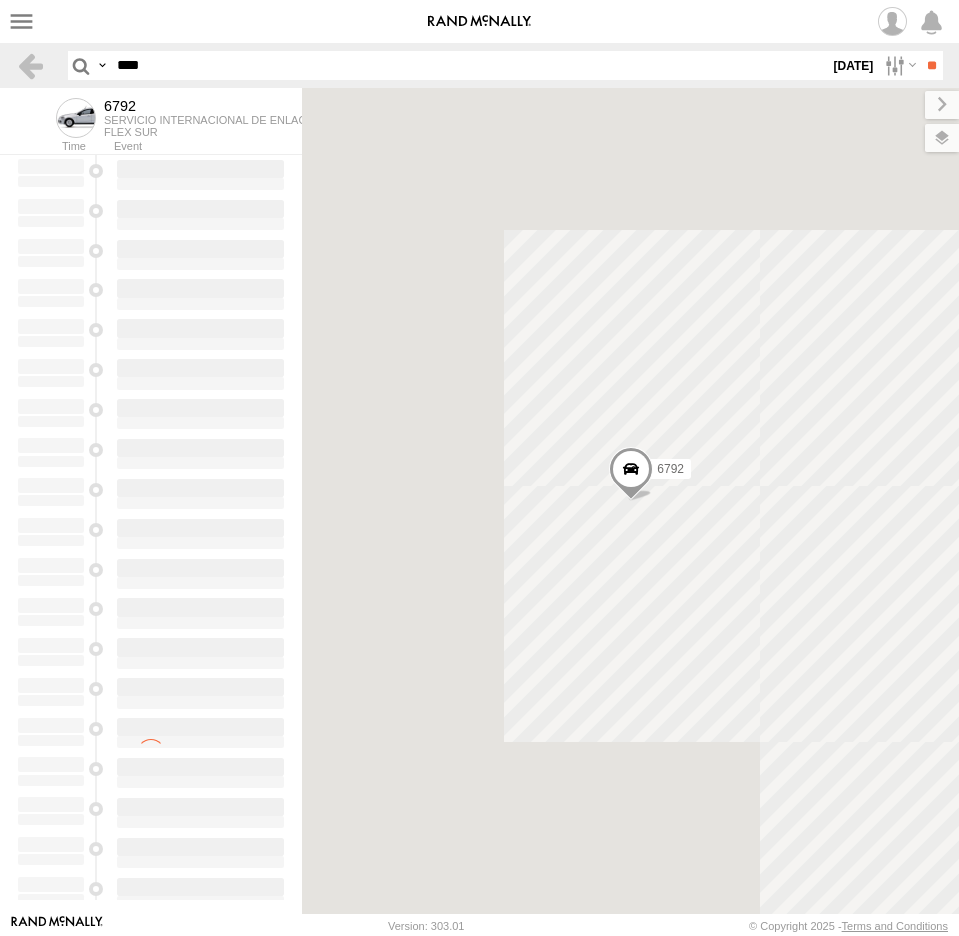 scroll, scrollTop: 0, scrollLeft: 0, axis: both 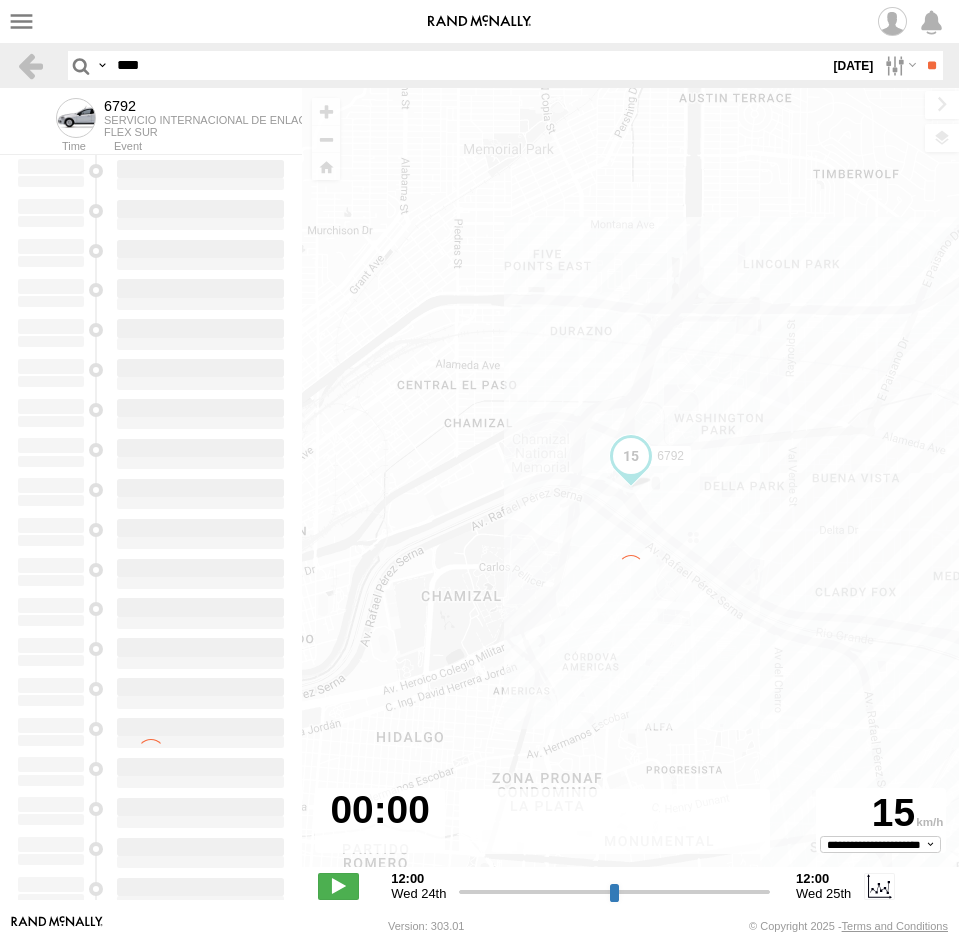 type on "**********" 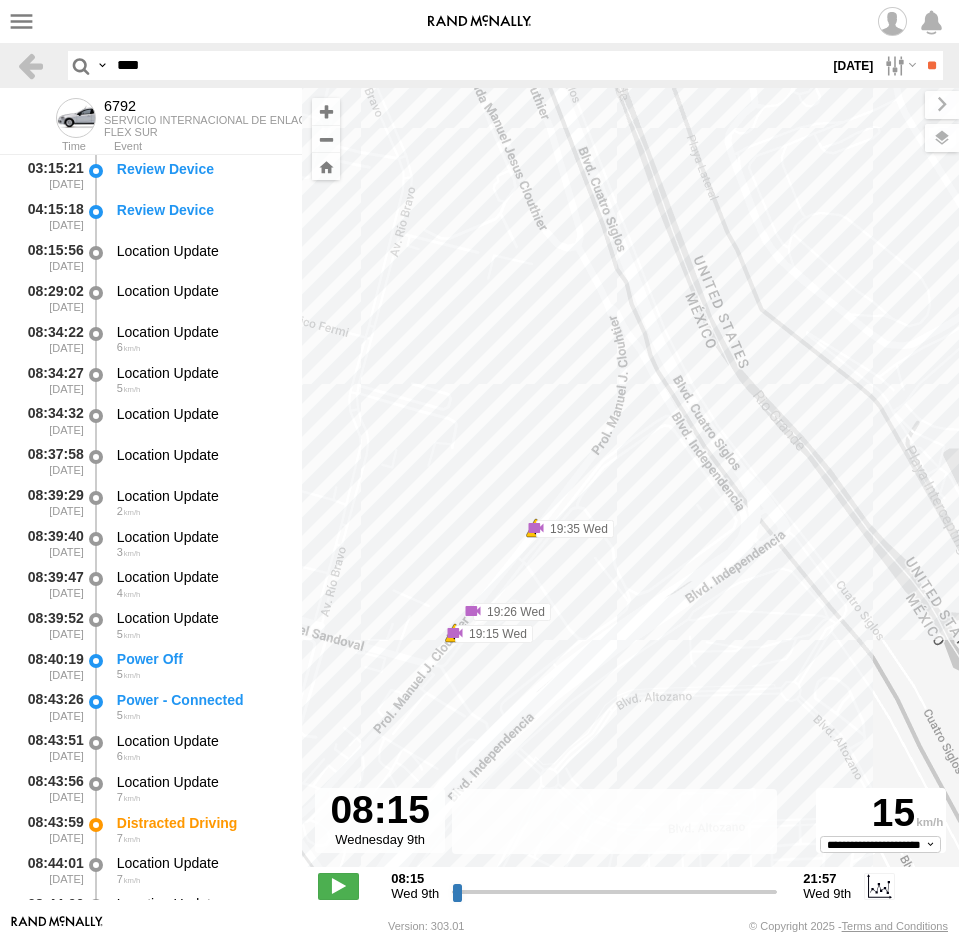 drag, startPoint x: 655, startPoint y: 421, endPoint x: 669, endPoint y: 492, distance: 72.36712 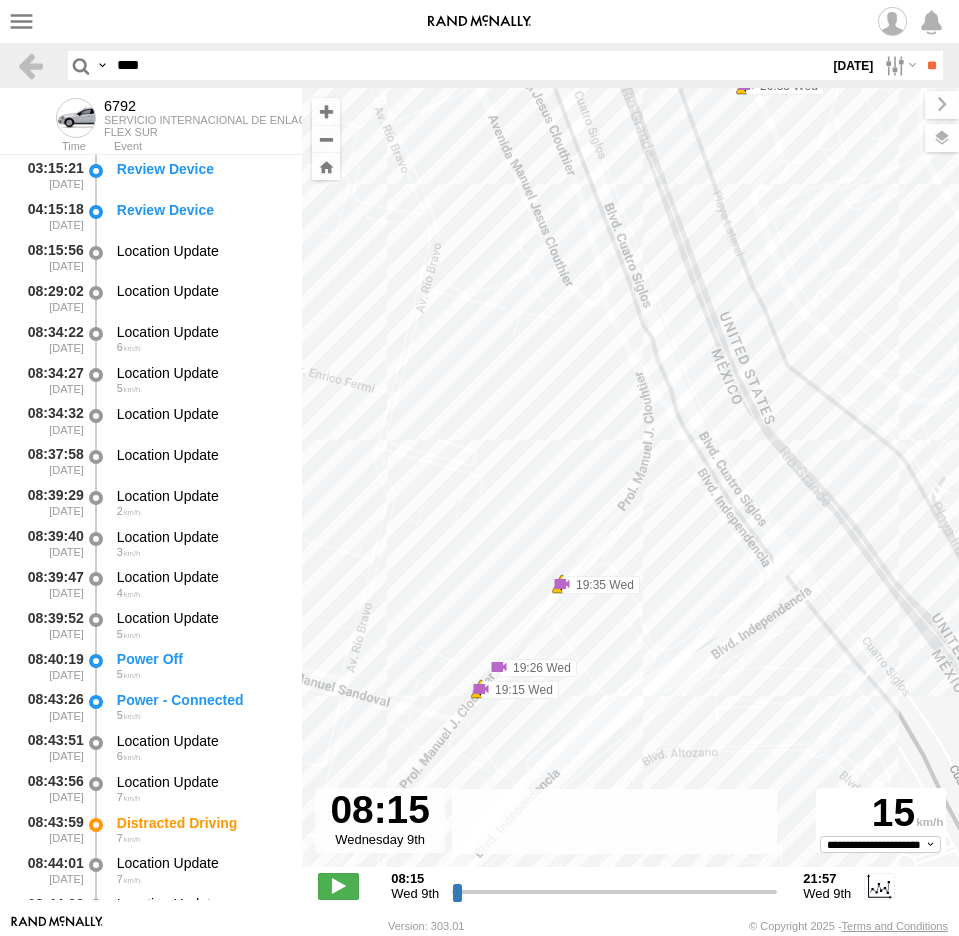 drag, startPoint x: 673, startPoint y: 491, endPoint x: 695, endPoint y: 551, distance: 63.90618 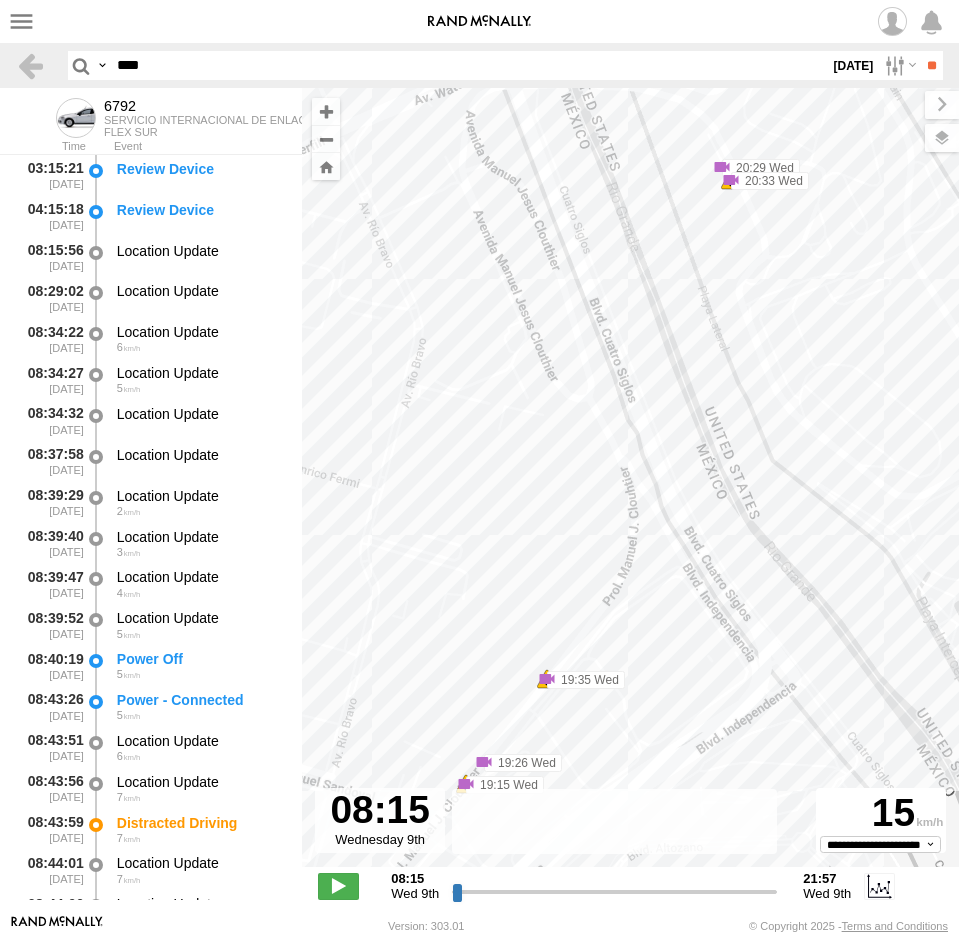 drag, startPoint x: 546, startPoint y: 531, endPoint x: 514, endPoint y: 461, distance: 76.96753 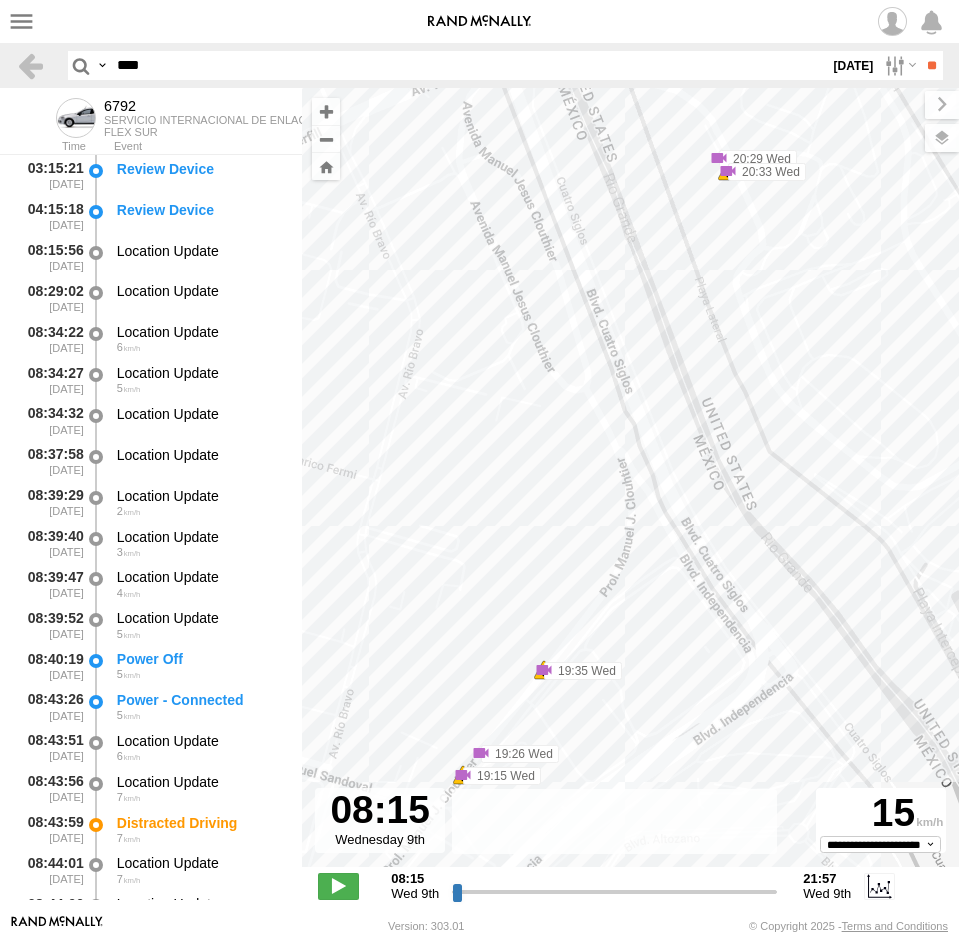 drag, startPoint x: 525, startPoint y: 380, endPoint x: 531, endPoint y: 468, distance: 88.20431 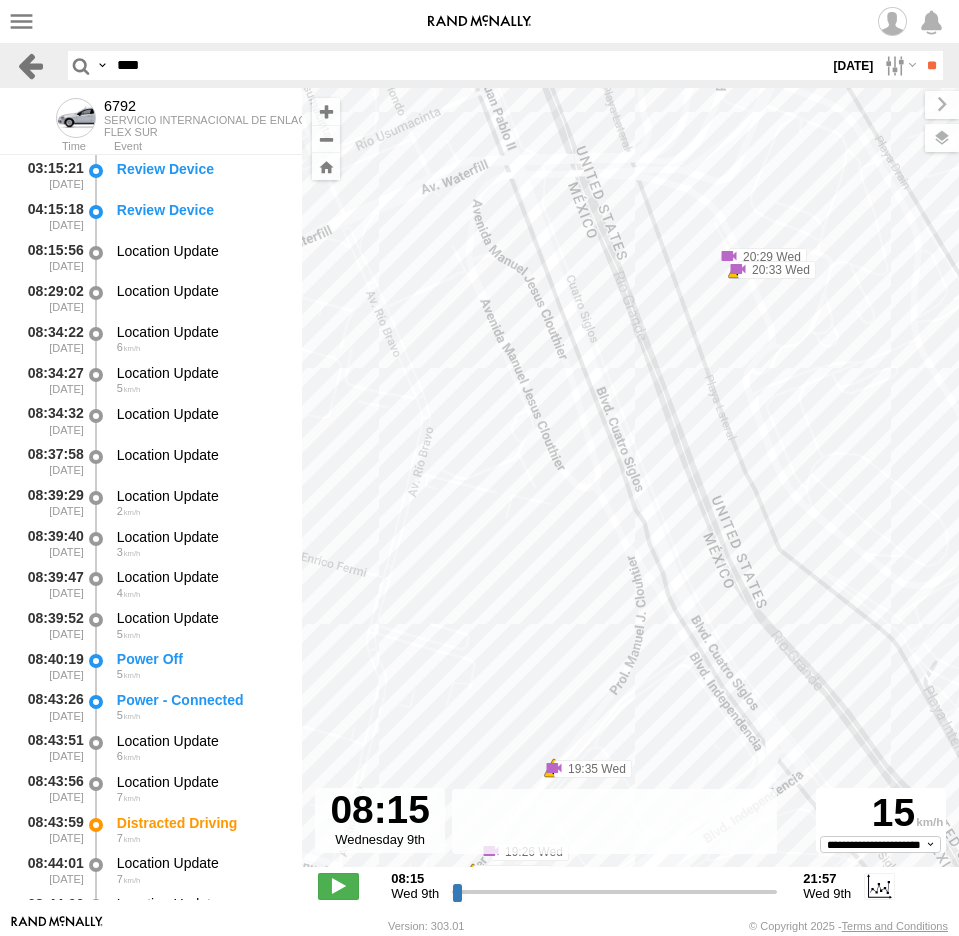 drag, startPoint x: 186, startPoint y: 69, endPoint x: 22, endPoint y: 64, distance: 164.0762 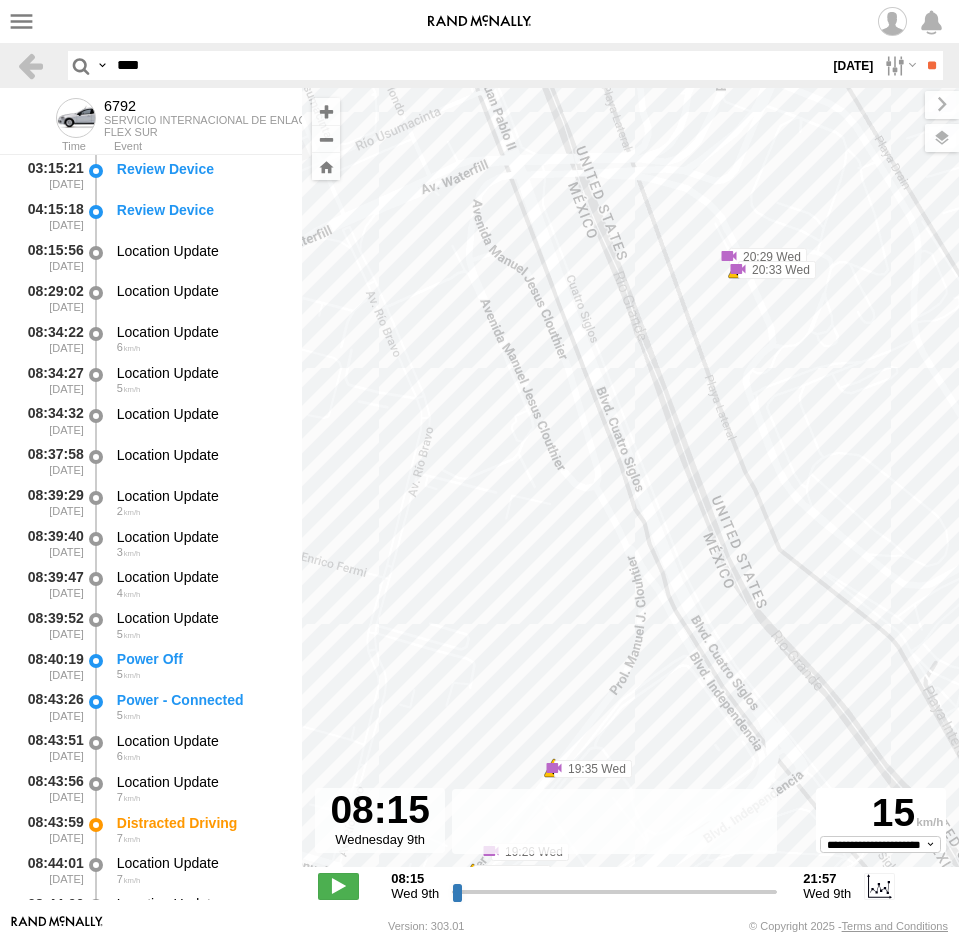 type on "****" 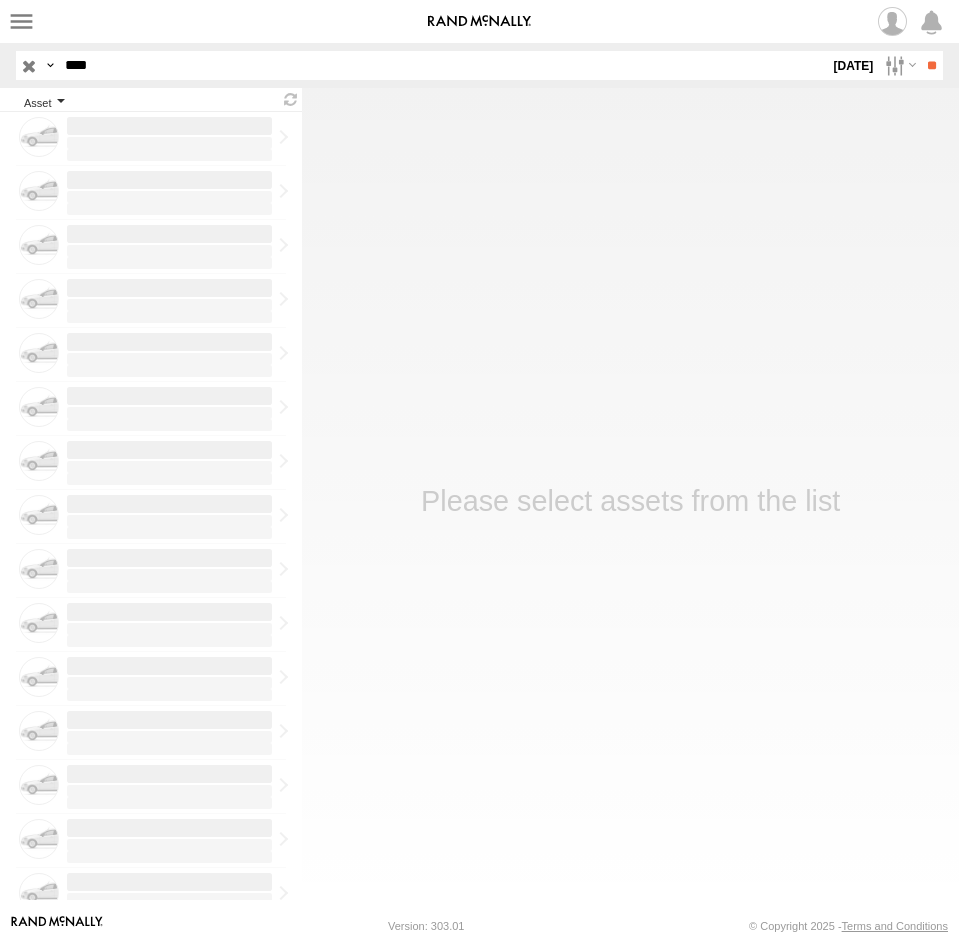 scroll, scrollTop: 0, scrollLeft: 0, axis: both 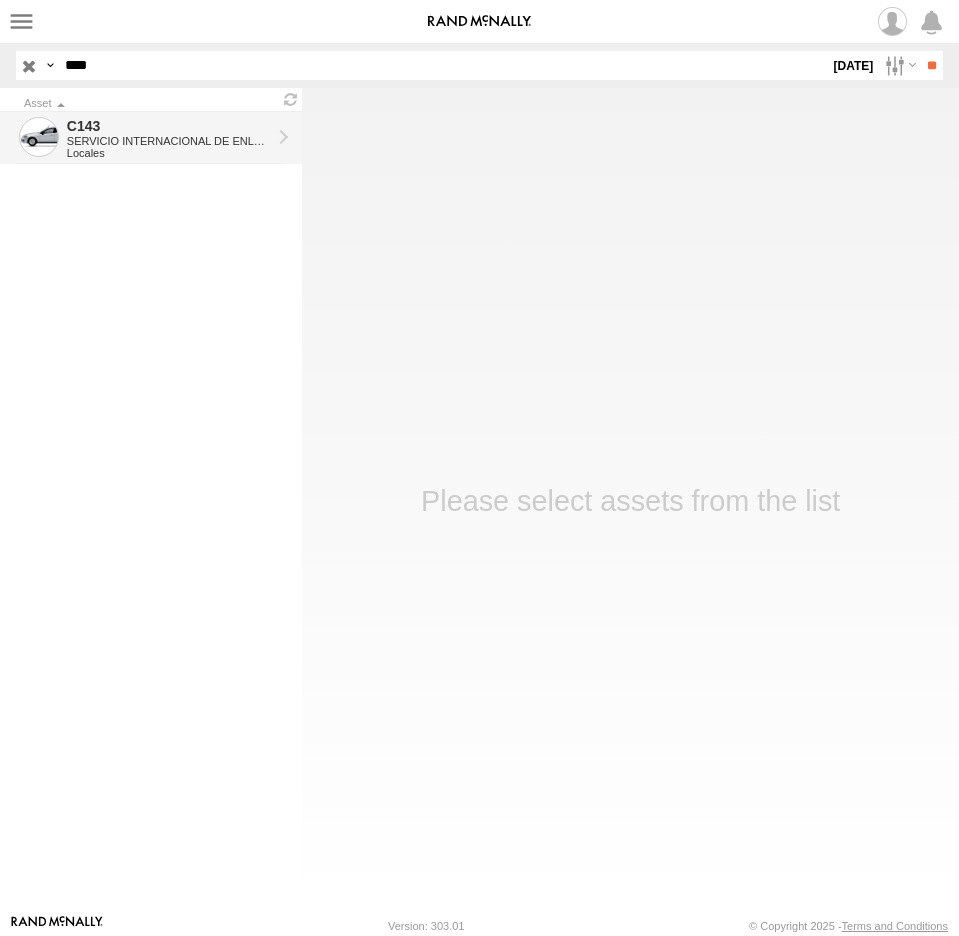 click on "SERVICIO INTERNACIONAL DE ENLACE TERRESTRE SA" at bounding box center (169, 141) 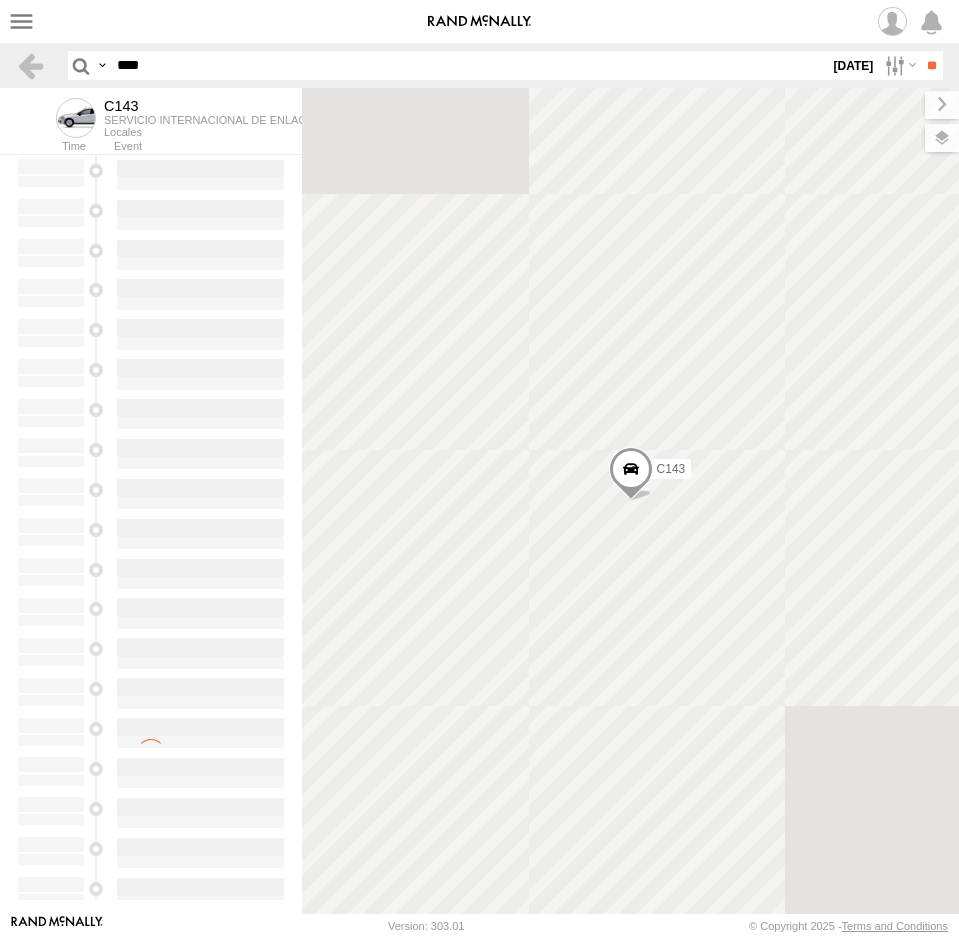 scroll, scrollTop: 0, scrollLeft: 0, axis: both 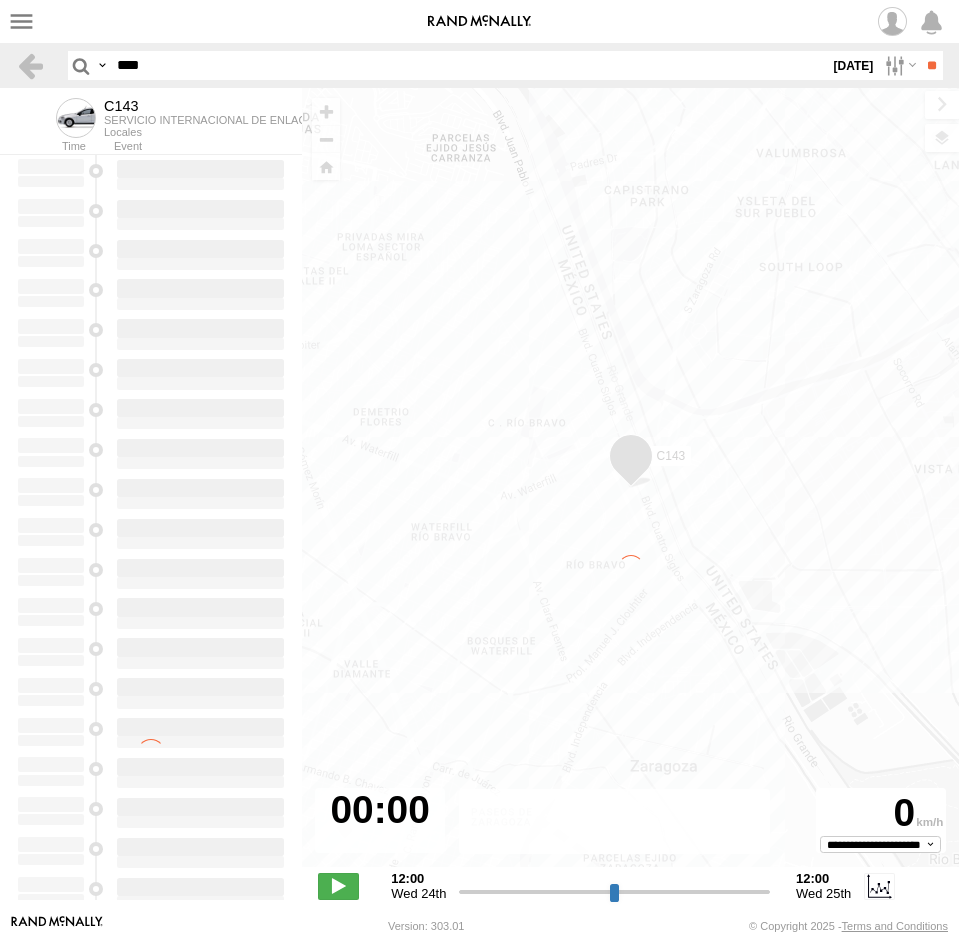 type on "**********" 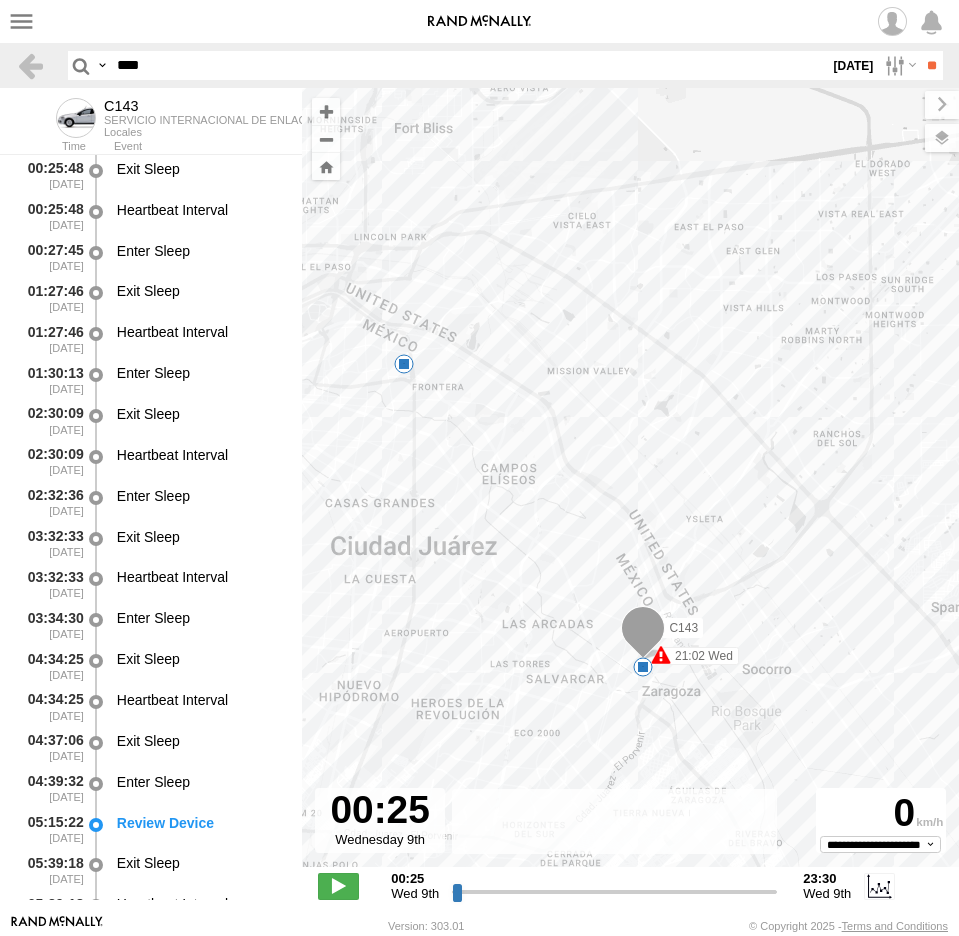 drag, startPoint x: 679, startPoint y: 567, endPoint x: 567, endPoint y: 469, distance: 148.82204 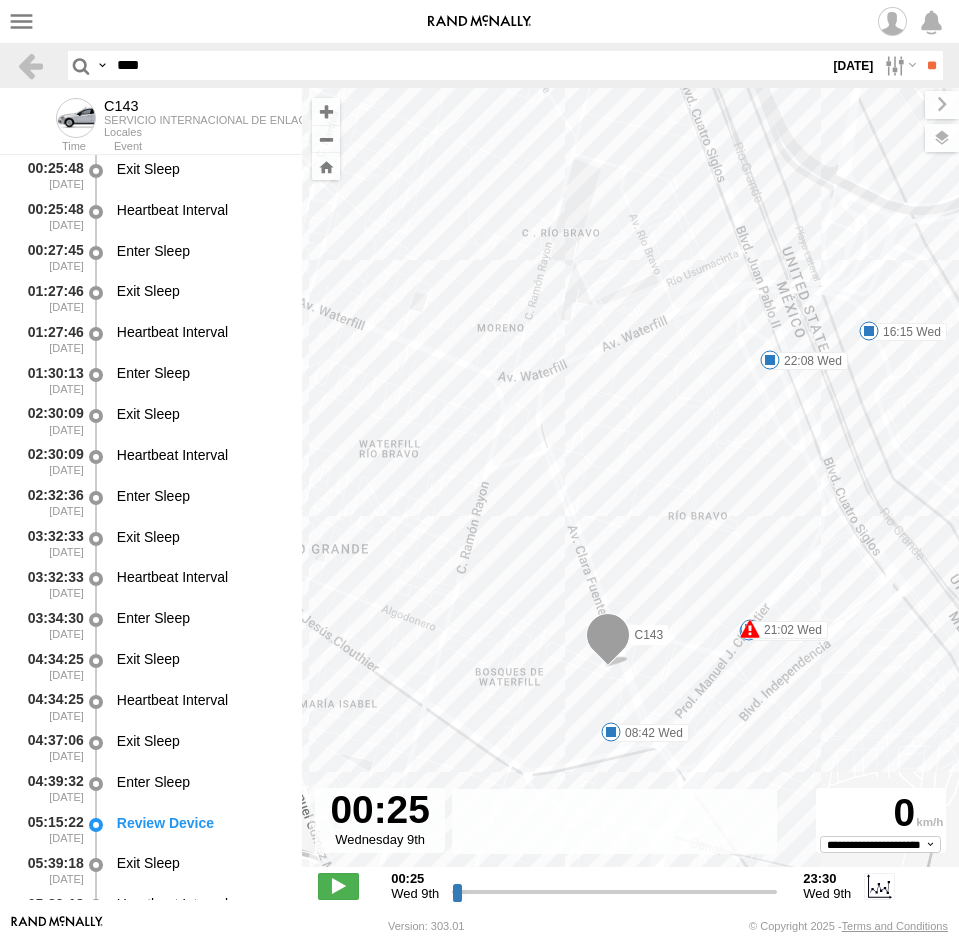 drag, startPoint x: 938, startPoint y: 575, endPoint x: 775, endPoint y: 649, distance: 179.01117 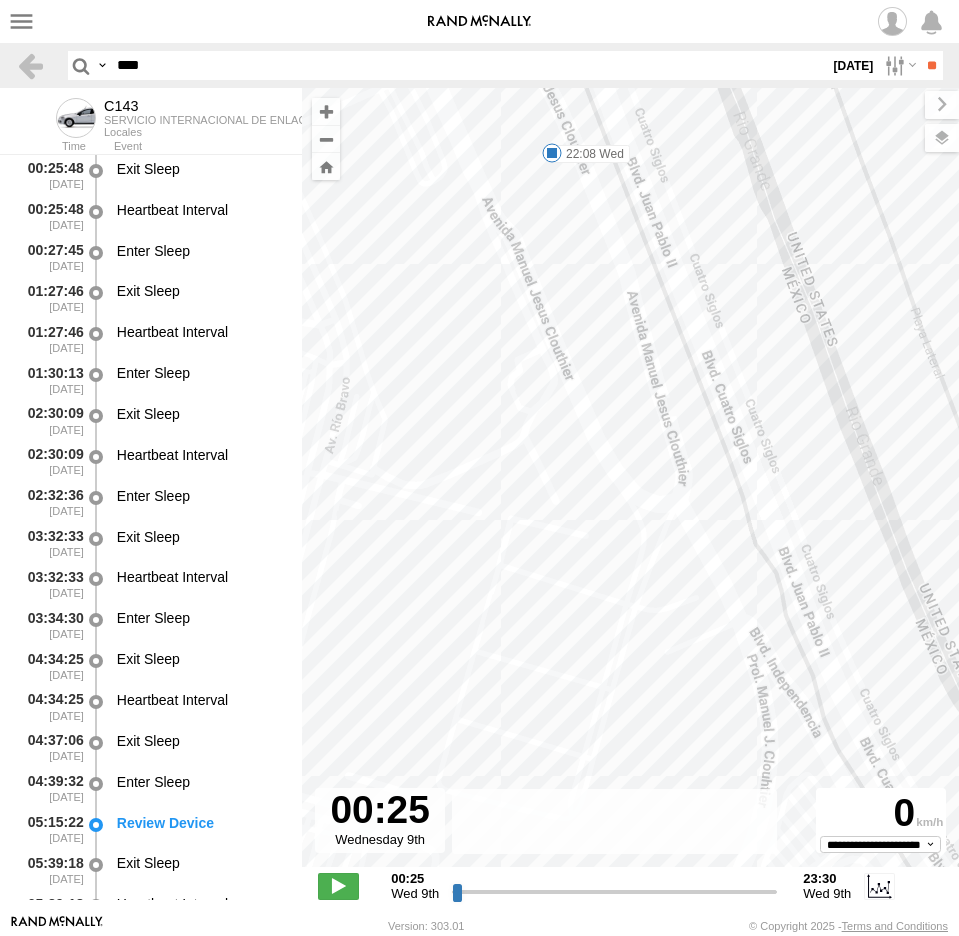 drag, startPoint x: 599, startPoint y: 502, endPoint x: 580, endPoint y: 330, distance: 173.04623 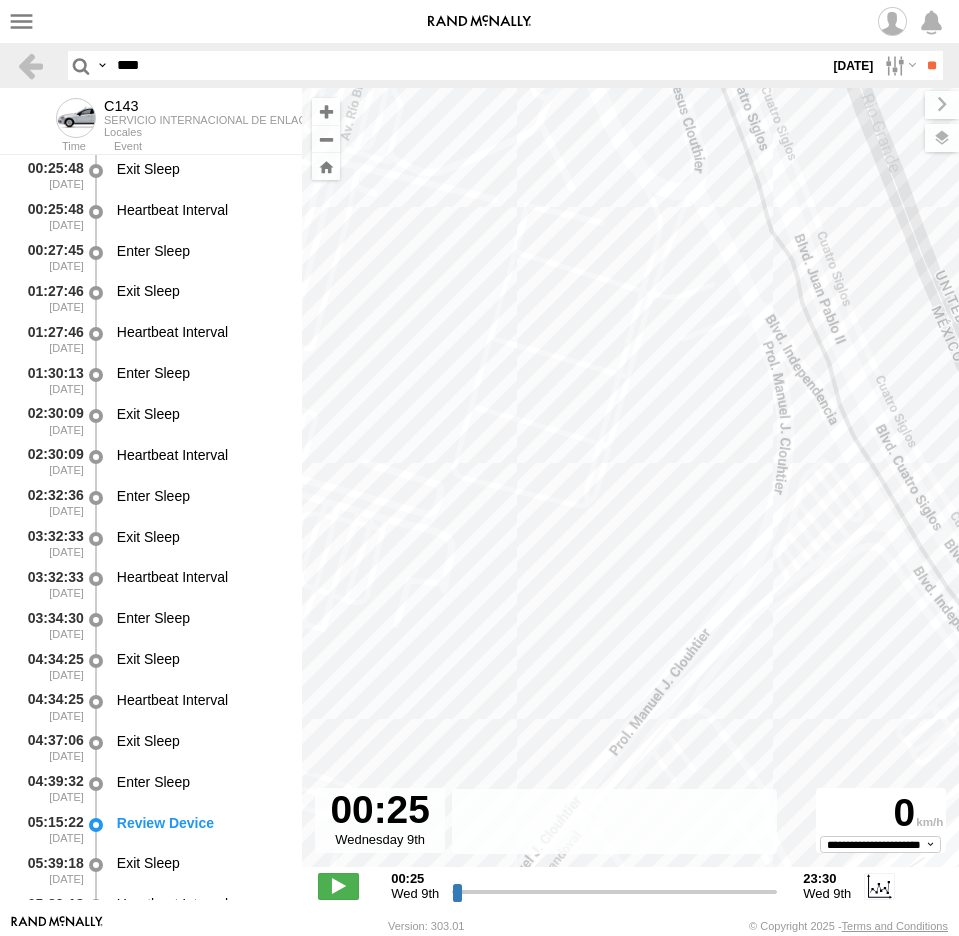 drag, startPoint x: 651, startPoint y: 310, endPoint x: 668, endPoint y: 256, distance: 56.61272 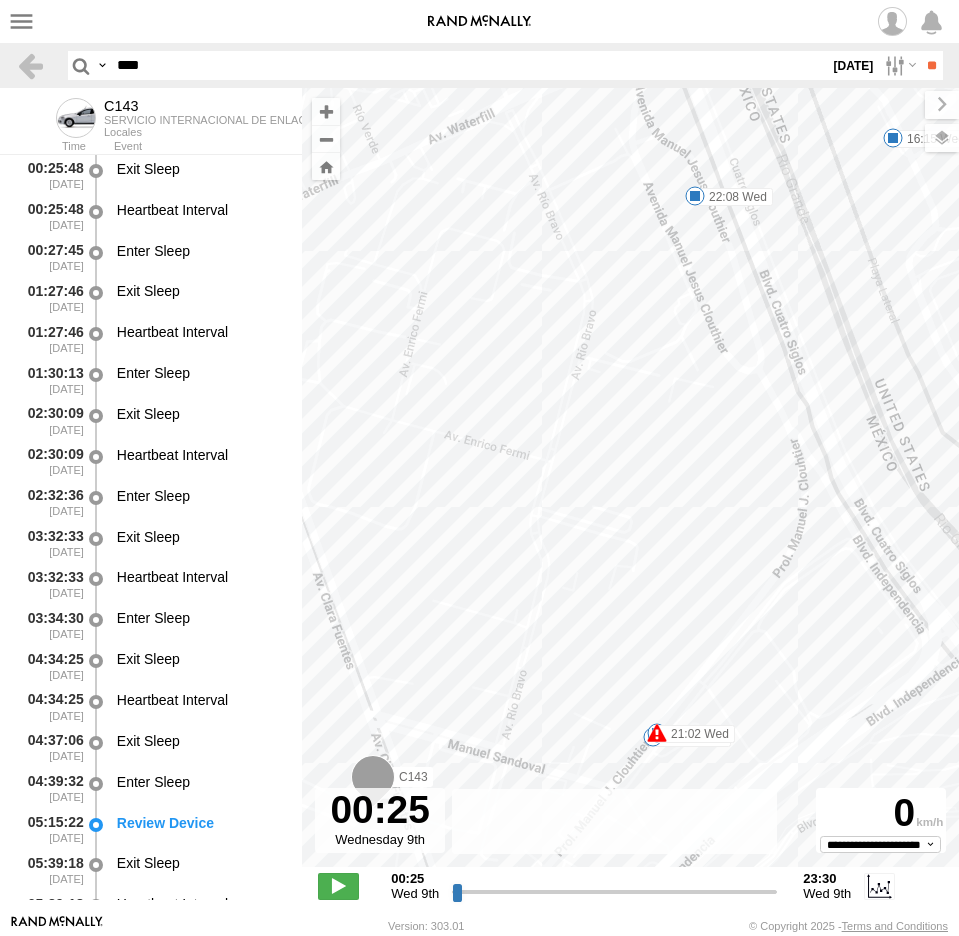 drag, startPoint x: 678, startPoint y: 261, endPoint x: 758, endPoint y: 419, distance: 177.09885 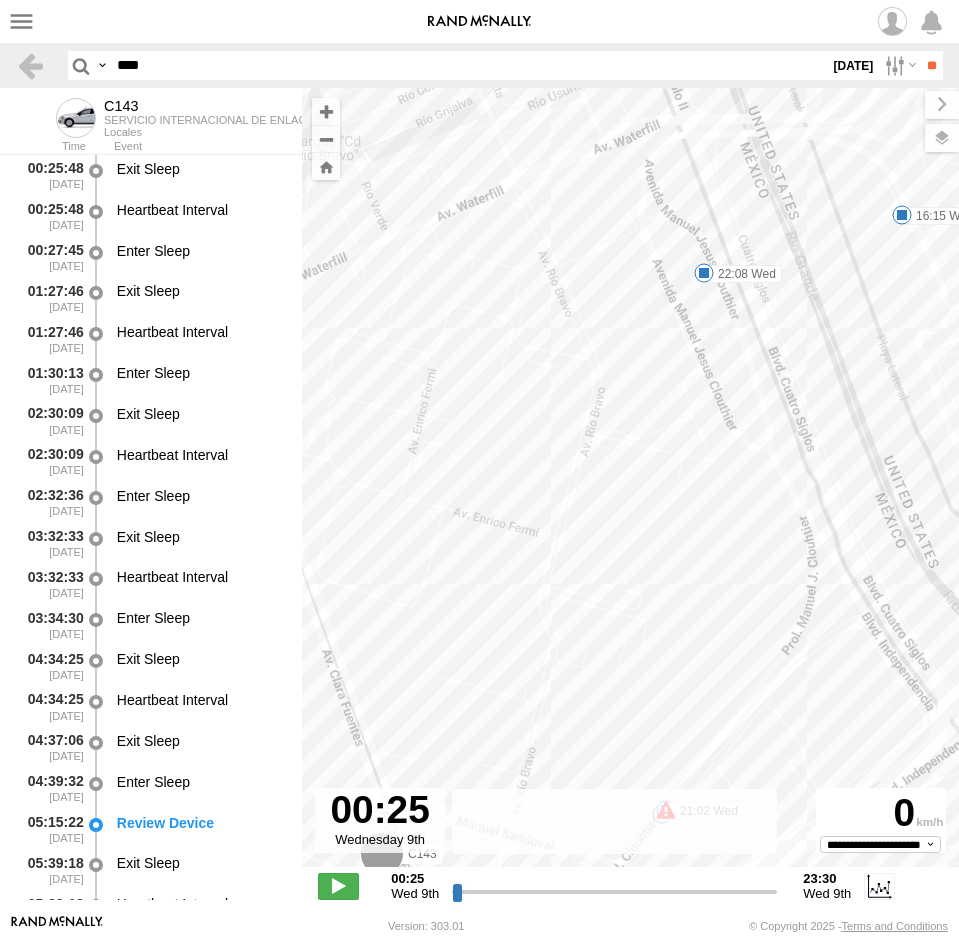 drag, startPoint x: 766, startPoint y: 465, endPoint x: 785, endPoint y: 535, distance: 72.53275 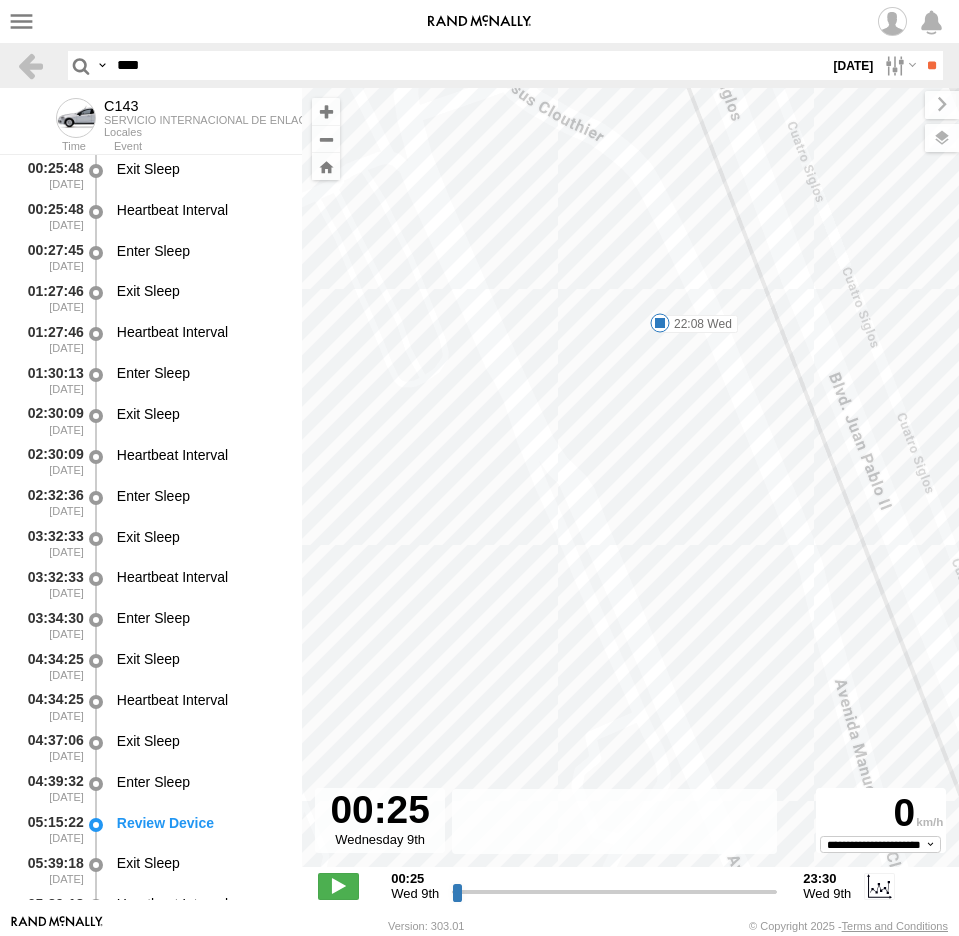 drag, startPoint x: 734, startPoint y: 327, endPoint x: 597, endPoint y: 402, distance: 156.18579 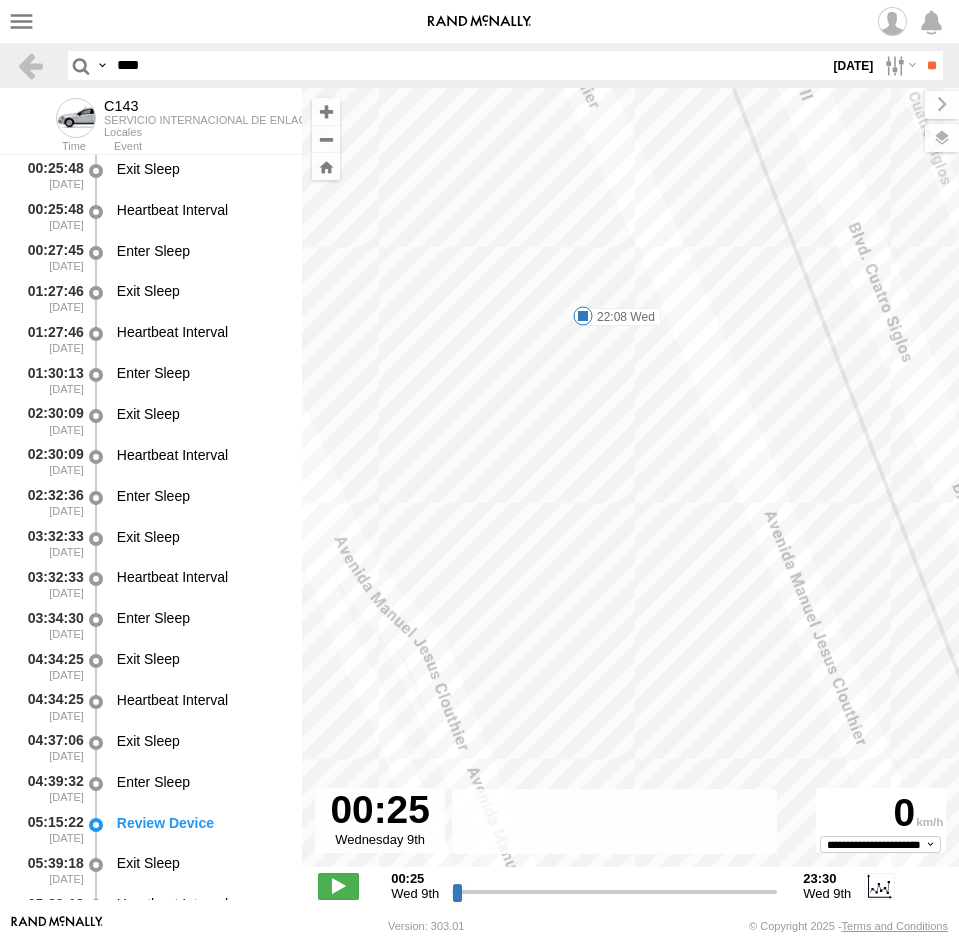 drag, startPoint x: 604, startPoint y: 312, endPoint x: 626, endPoint y: 235, distance: 80.08121 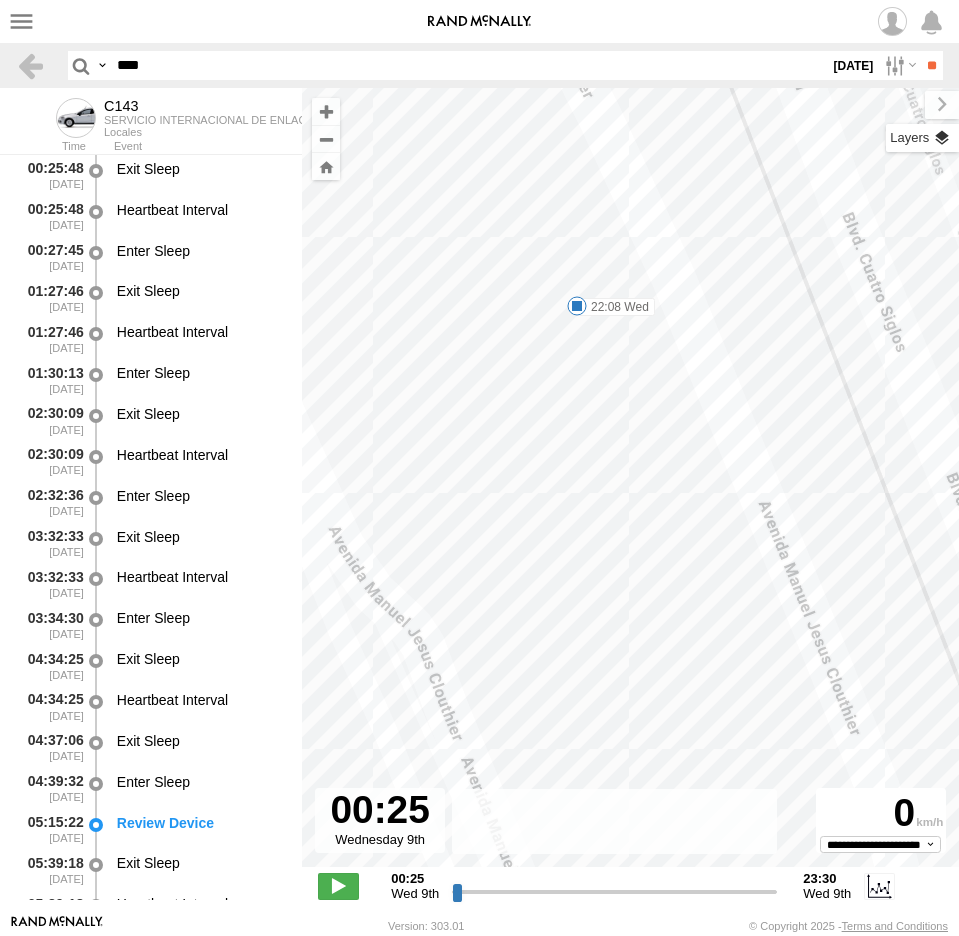 click at bounding box center [922, 138] 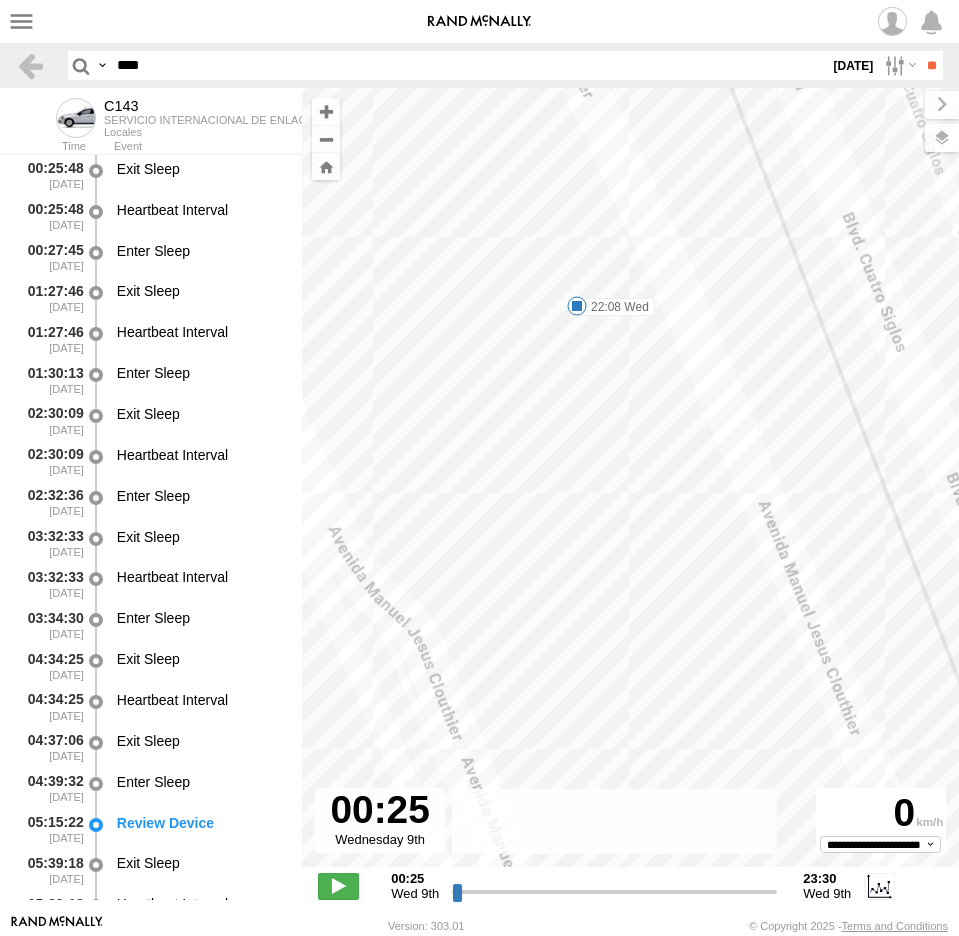 drag, startPoint x: 194, startPoint y: 71, endPoint x: -3, endPoint y: 87, distance: 197.64868 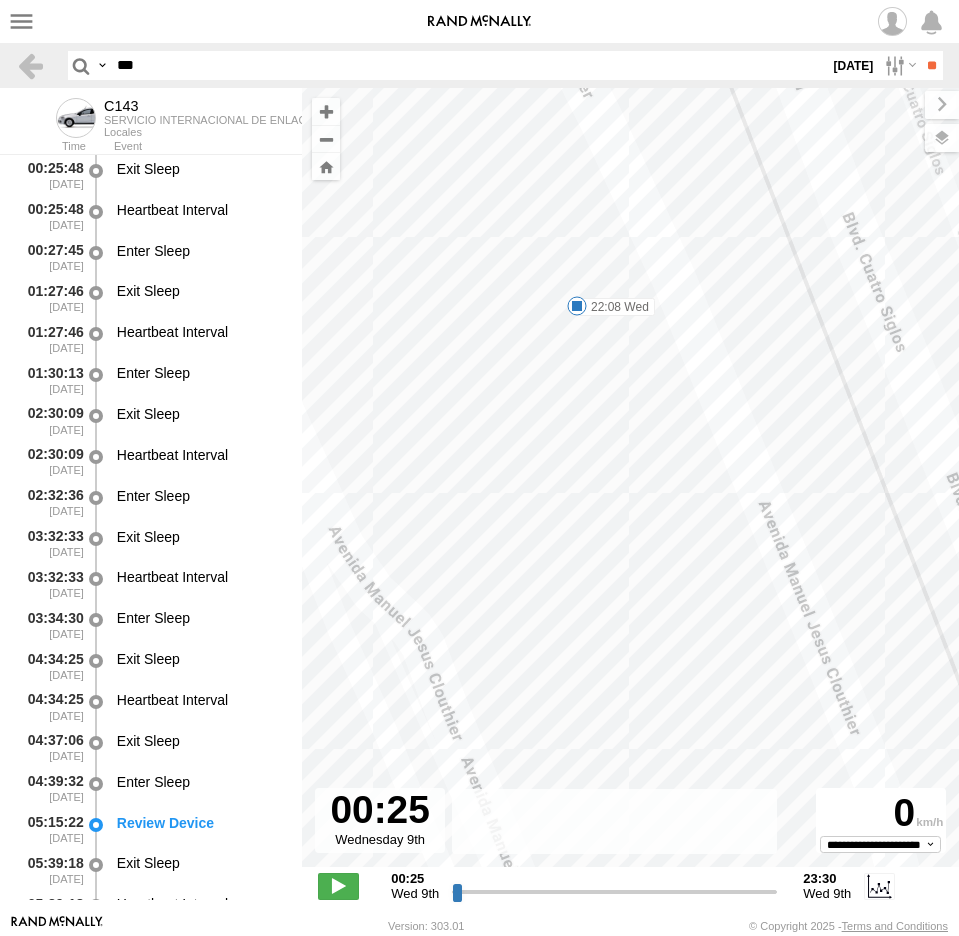 type on "***" 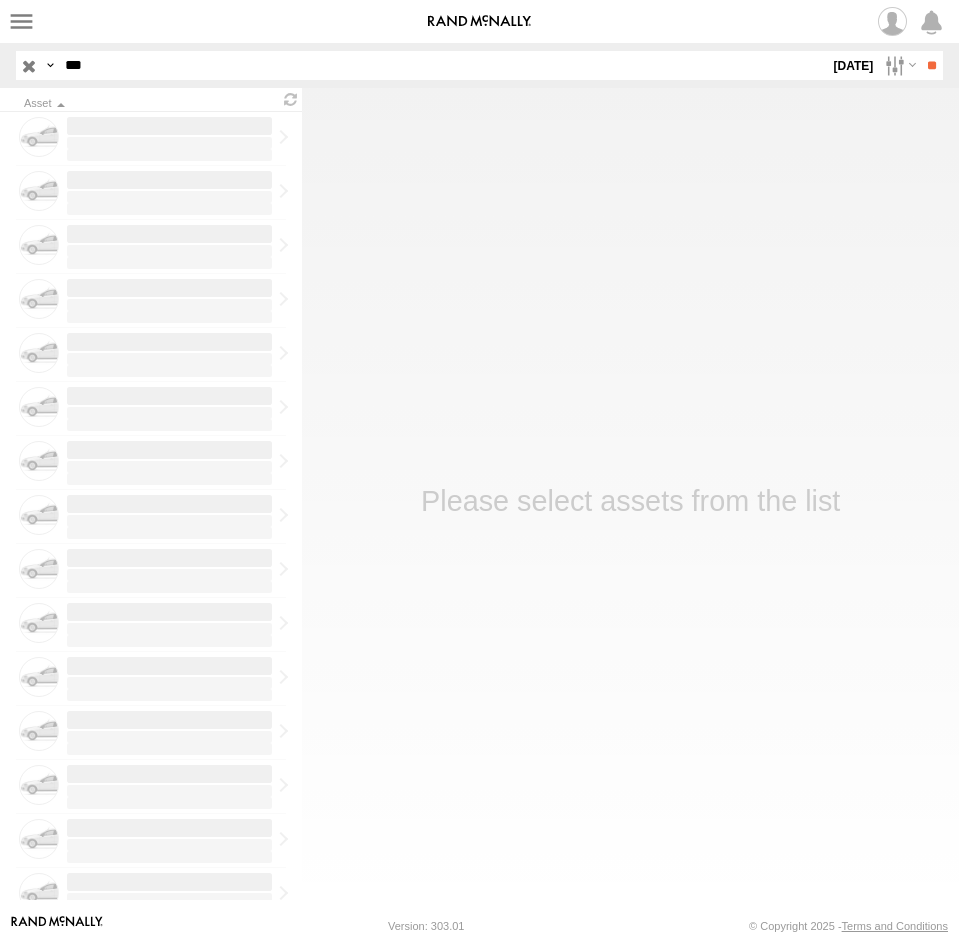 scroll, scrollTop: 0, scrollLeft: 0, axis: both 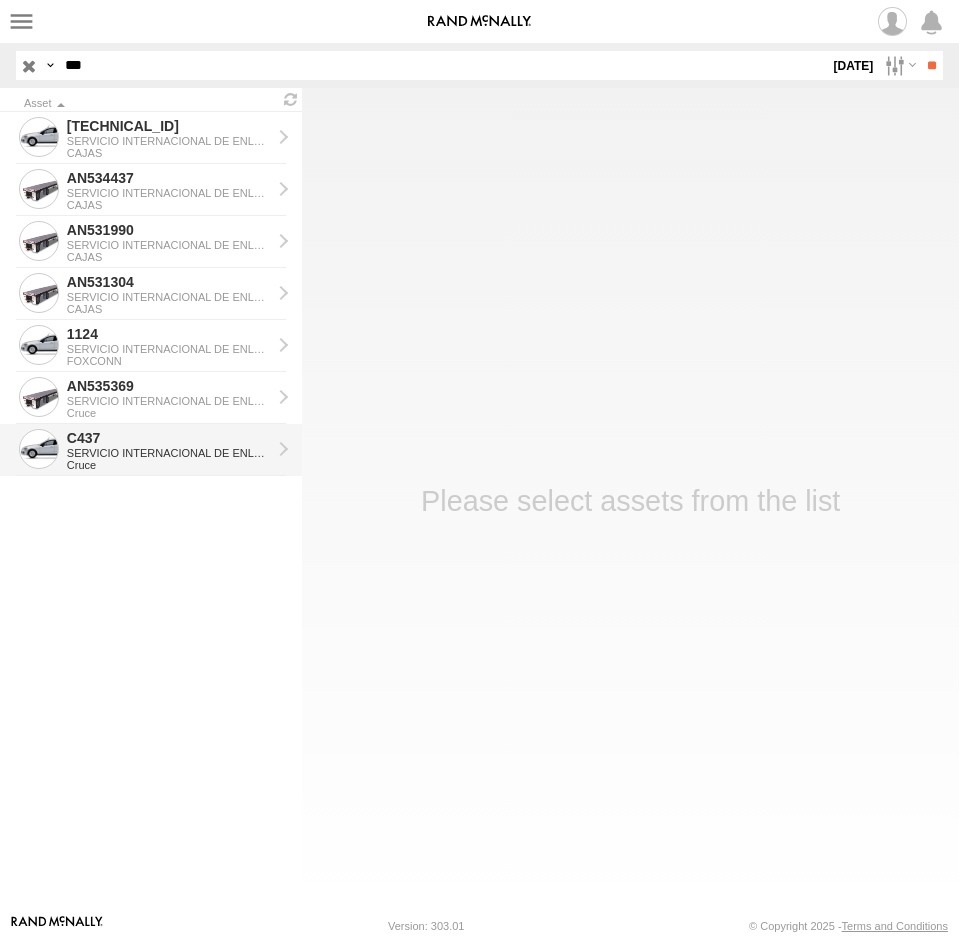 click on "C437
SERVICIO INTERNACIONAL DE ENLACE TERRESTRE [PERSON_NAME]" at bounding box center [169, 450] 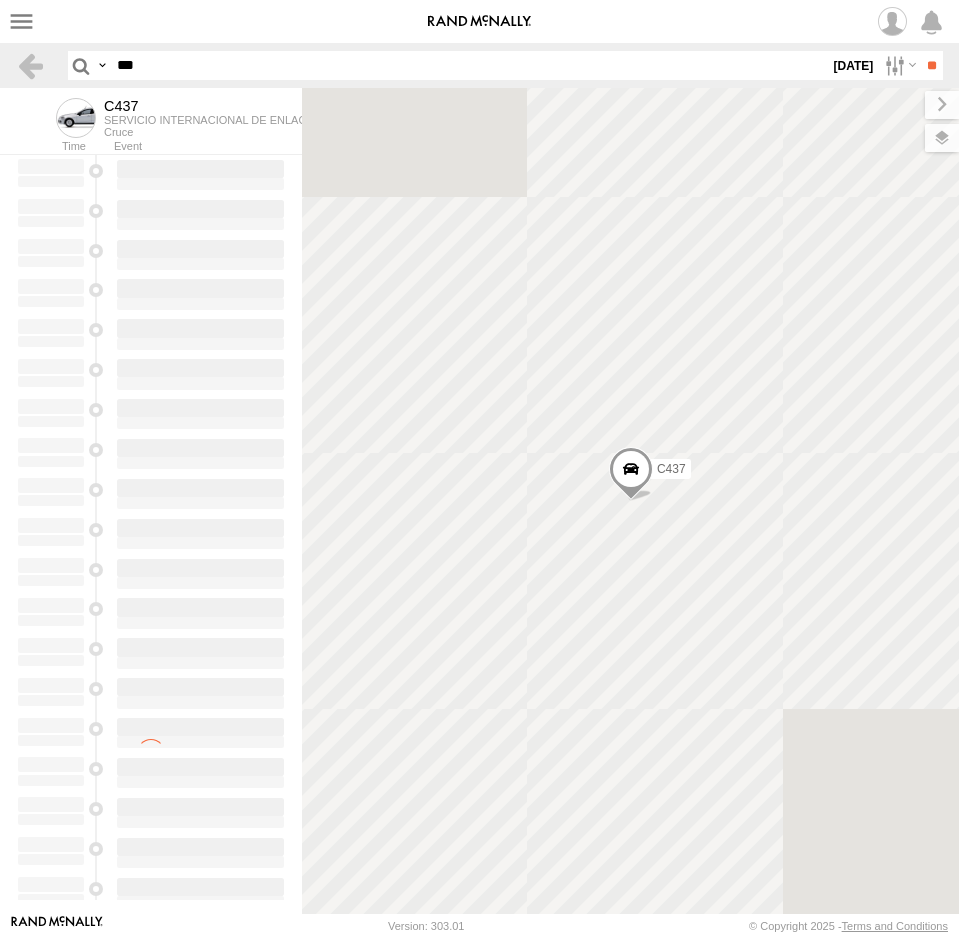 scroll, scrollTop: 0, scrollLeft: 0, axis: both 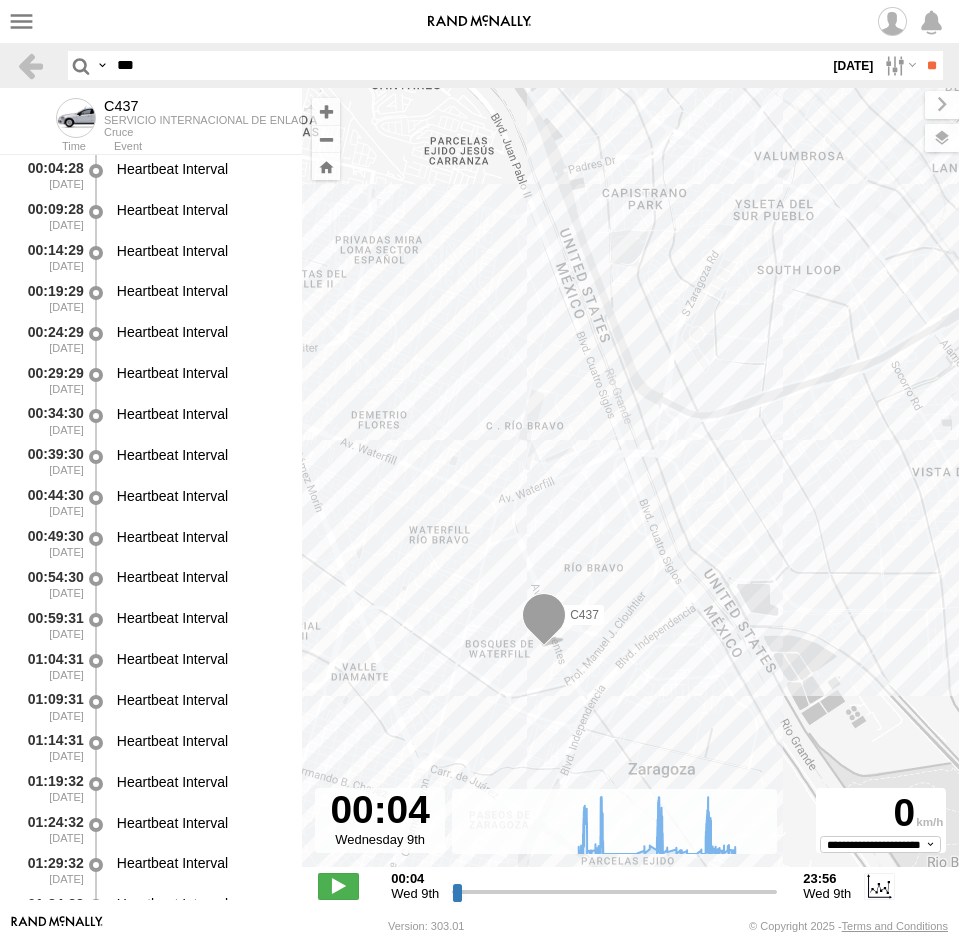 type on "**********" 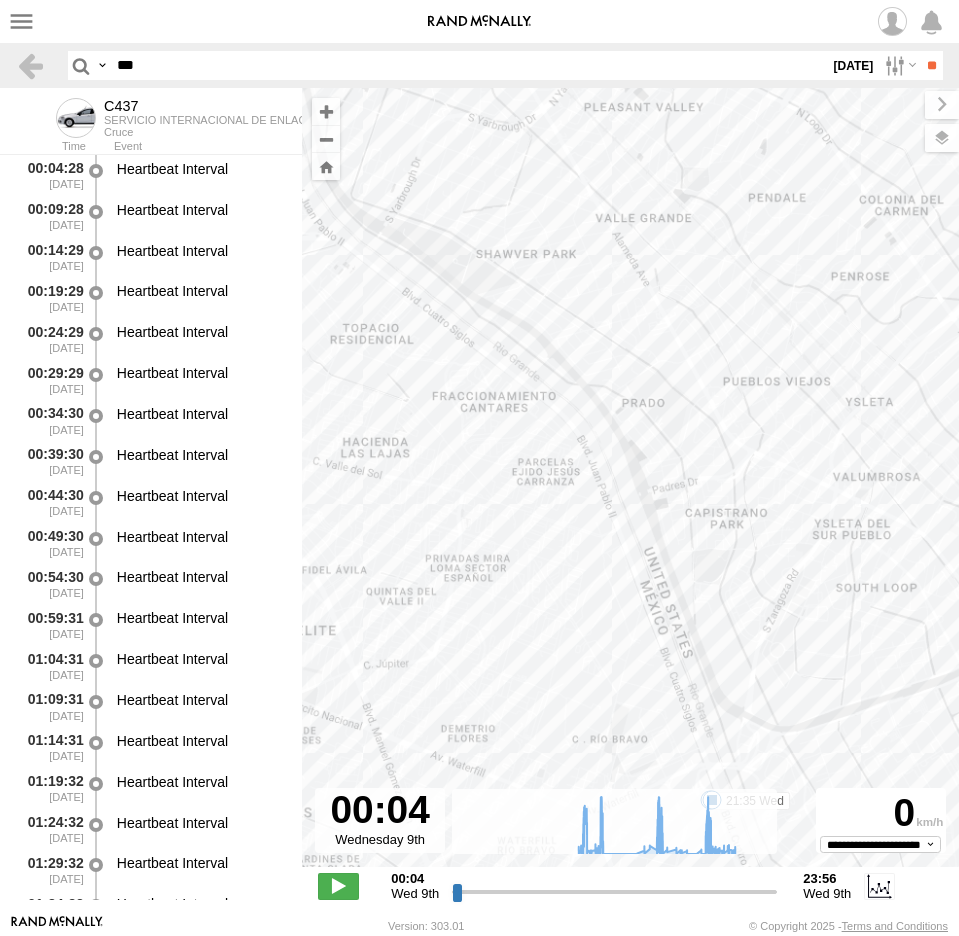 drag, startPoint x: 785, startPoint y: 569, endPoint x: 783, endPoint y: 558, distance: 11.18034 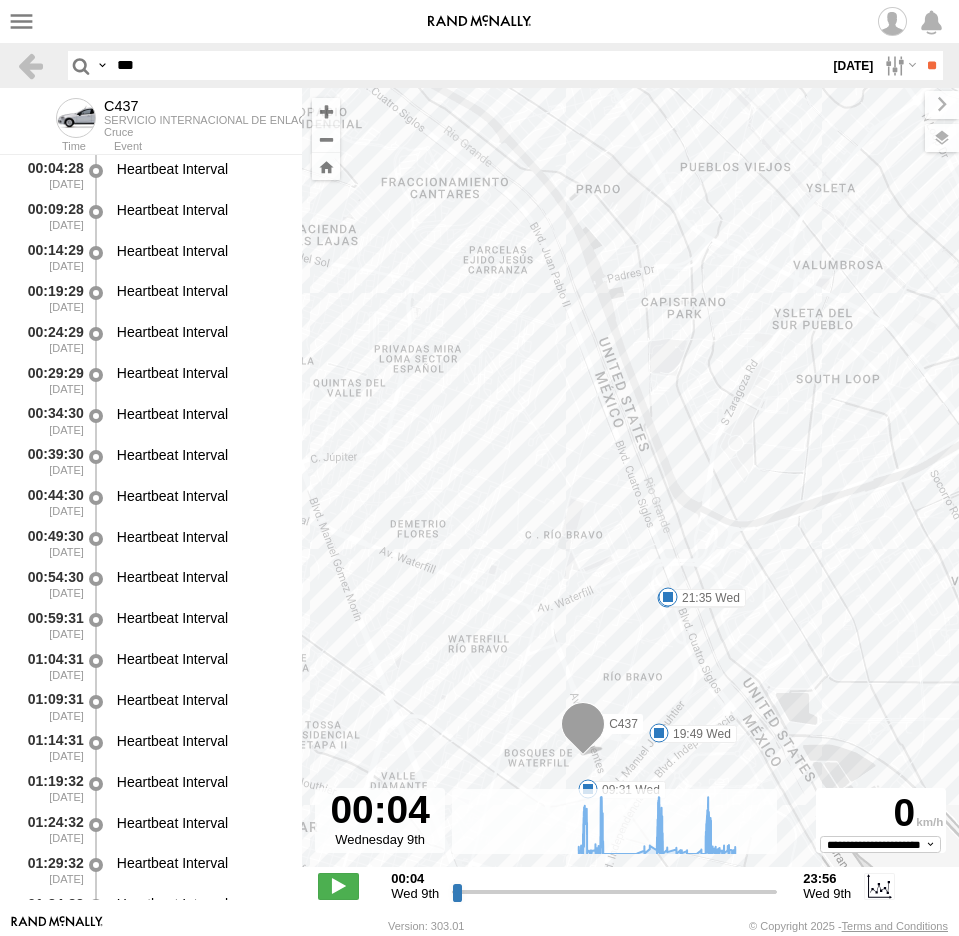 drag, startPoint x: 696, startPoint y: 378, endPoint x: 670, endPoint y: 247, distance: 133.55524 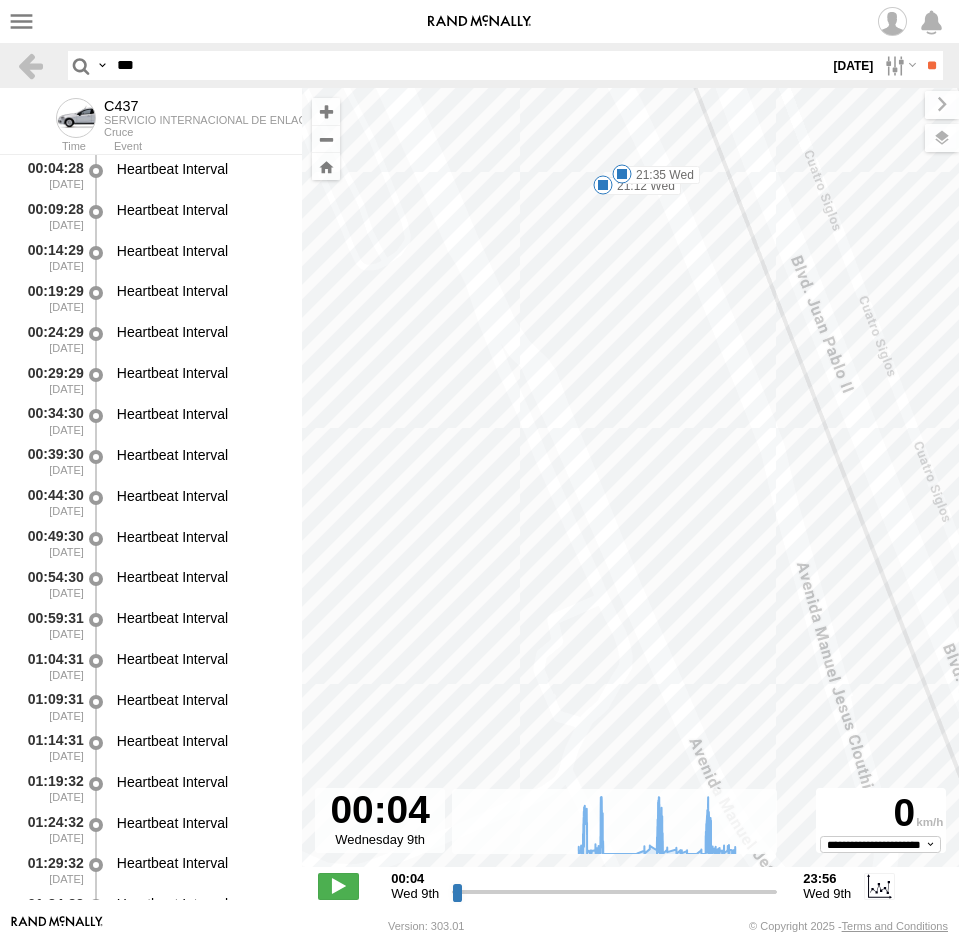 drag, startPoint x: 649, startPoint y: 293, endPoint x: 655, endPoint y: 436, distance: 143.12582 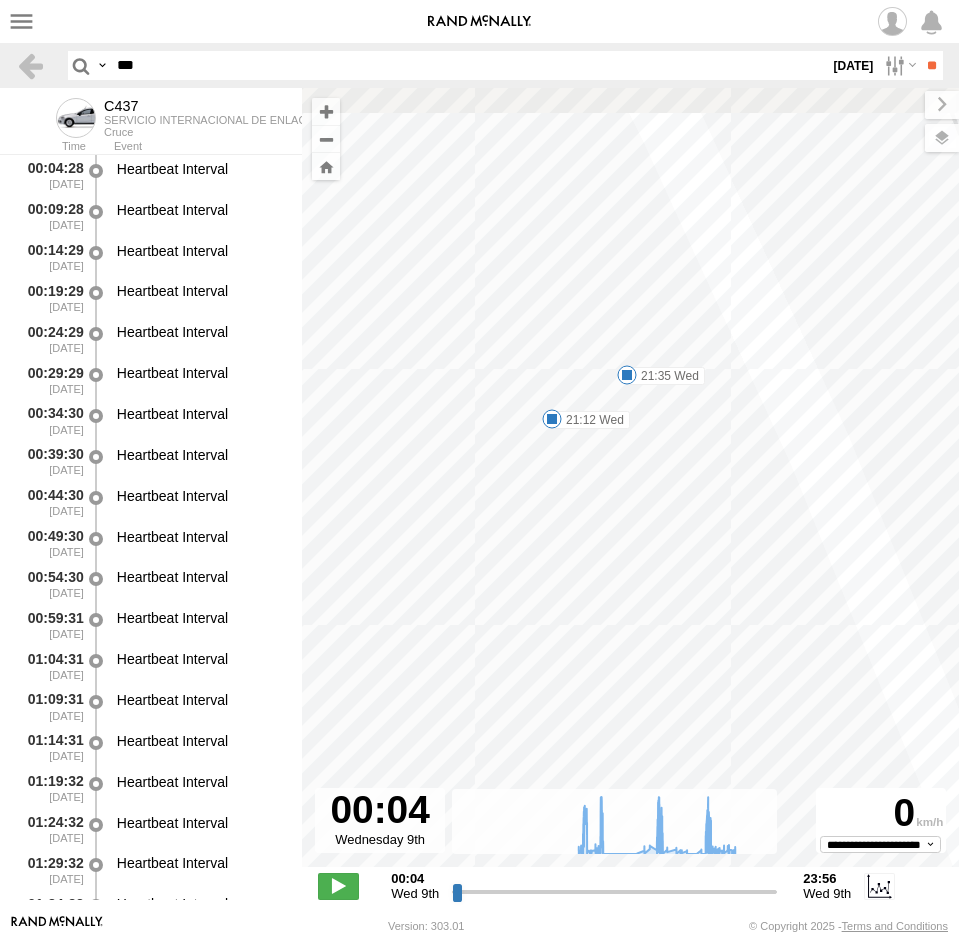 drag, startPoint x: 631, startPoint y: 340, endPoint x: 636, endPoint y: 493, distance: 153.08168 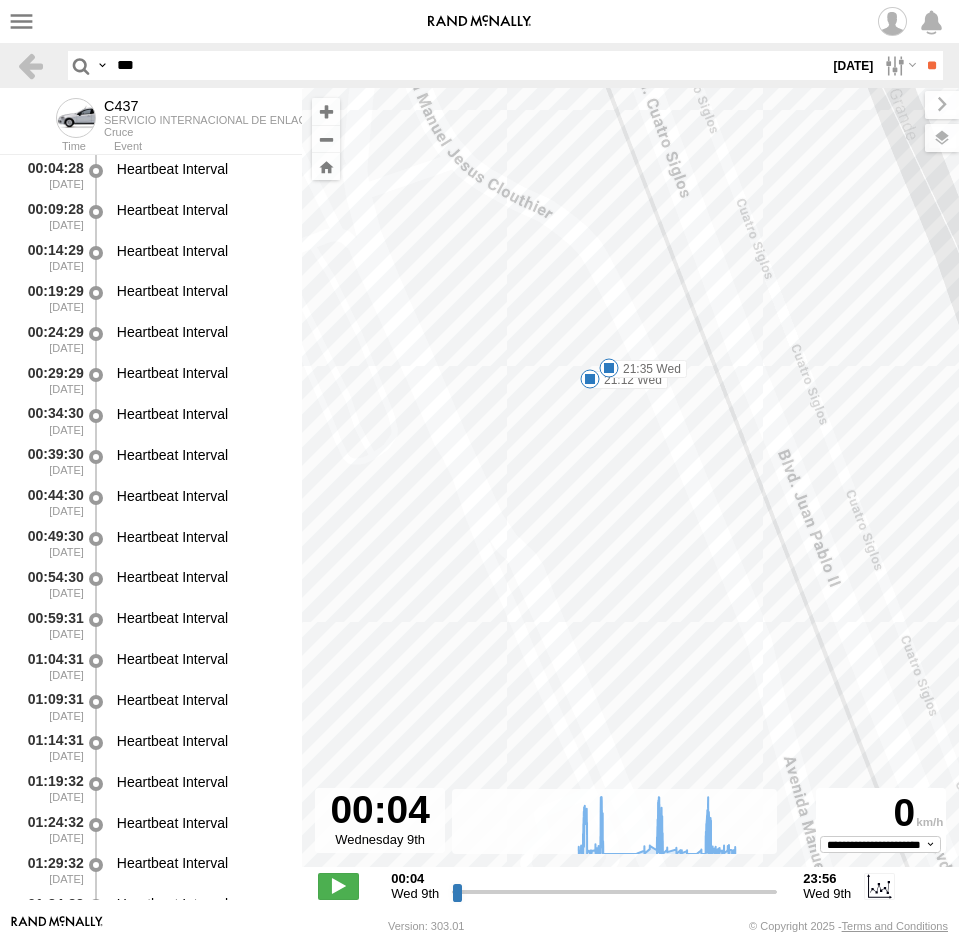 drag, startPoint x: 655, startPoint y: 510, endPoint x: 631, endPoint y: 397, distance: 115.52056 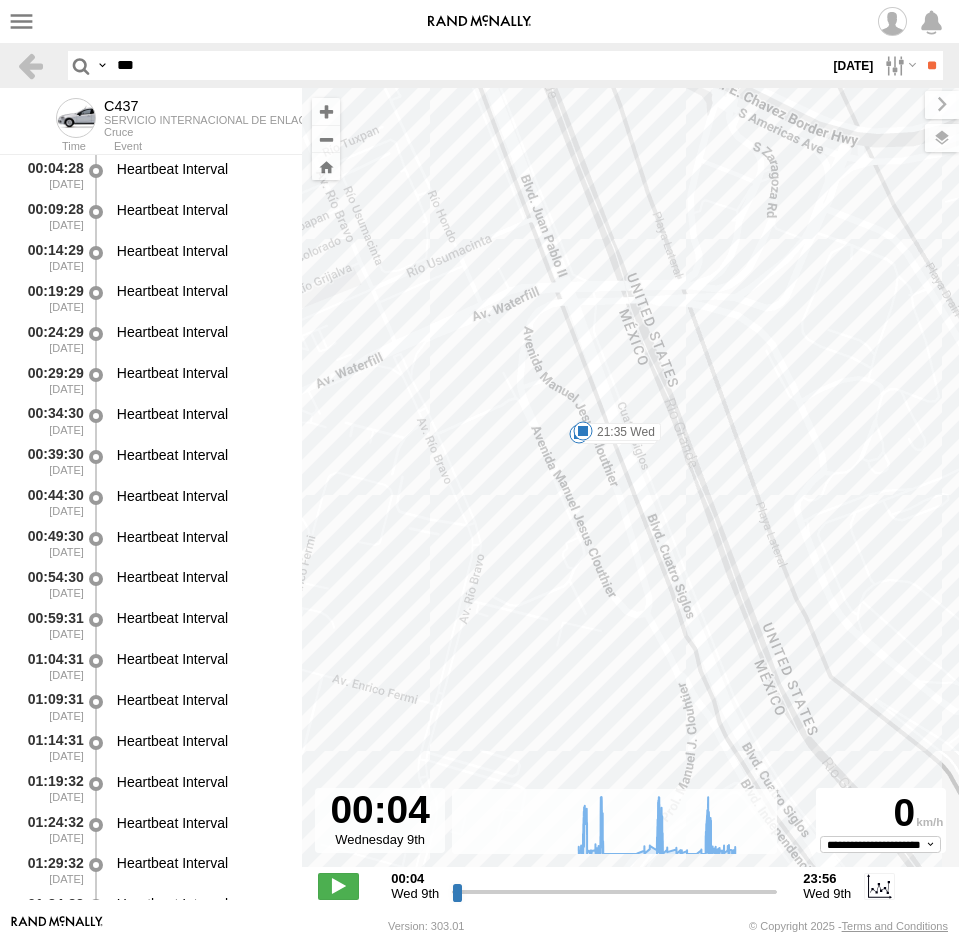 click at bounding box center (0, 0) 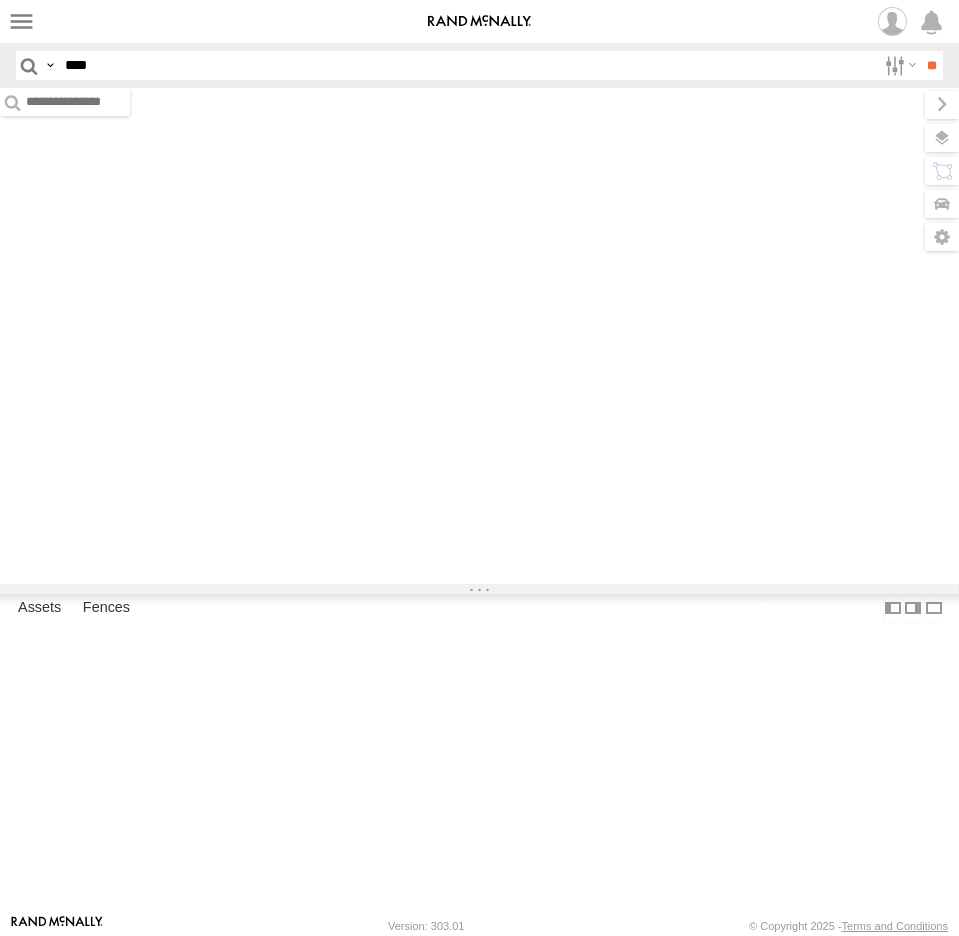 scroll, scrollTop: 0, scrollLeft: 0, axis: both 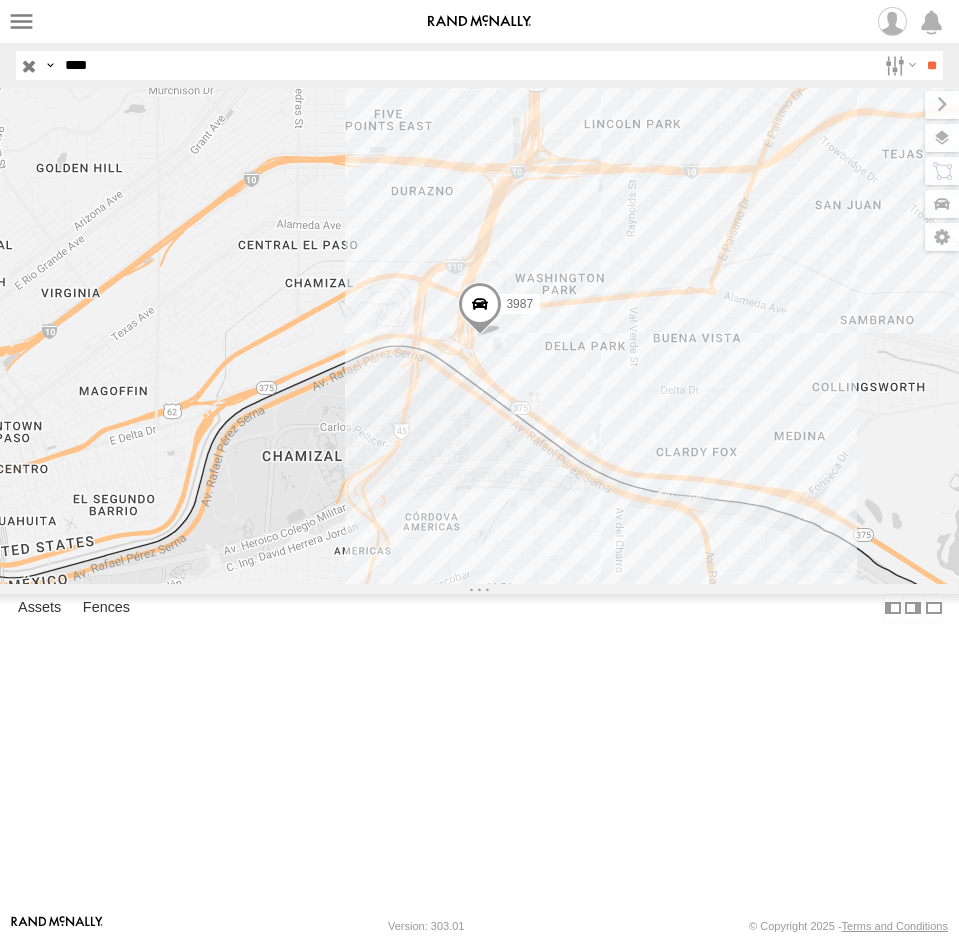 drag, startPoint x: 132, startPoint y: 64, endPoint x: 3, endPoint y: 75, distance: 129.46814 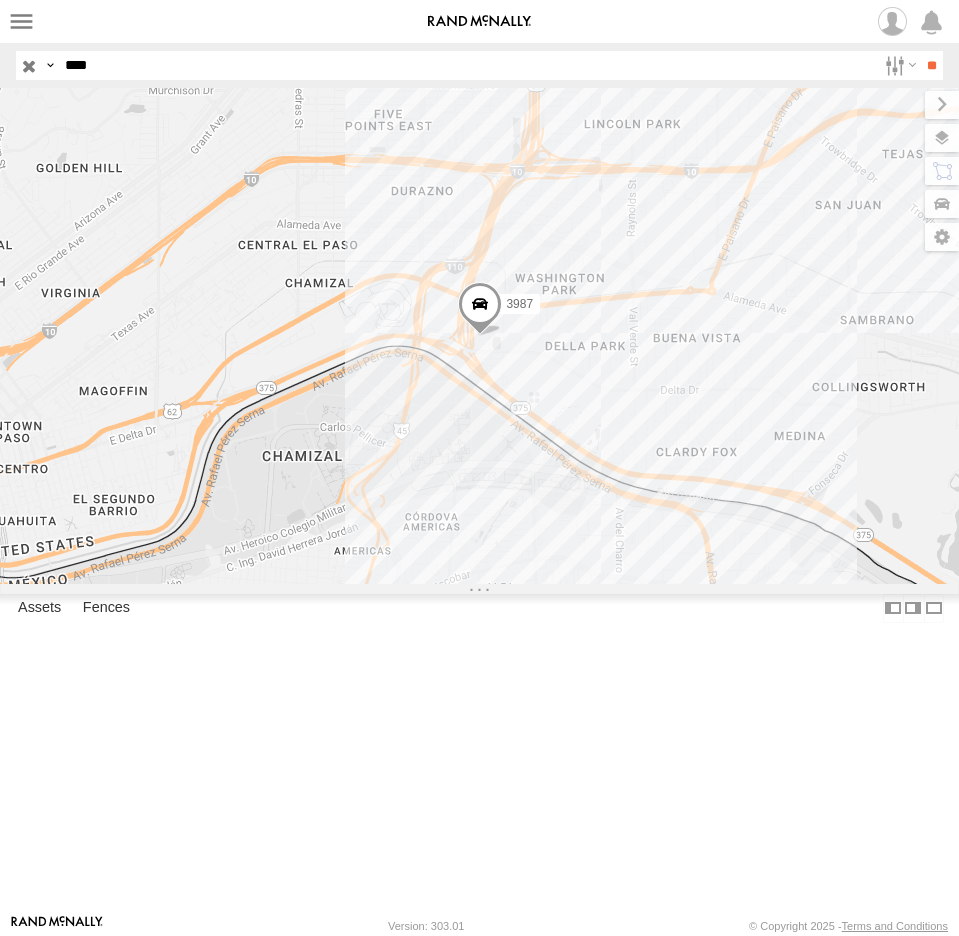 click on "Search Query
Asset ID
Asset Label
Registration
Manufacturer
Model
VIN
Job ID IP" at bounding box center (479, 65) 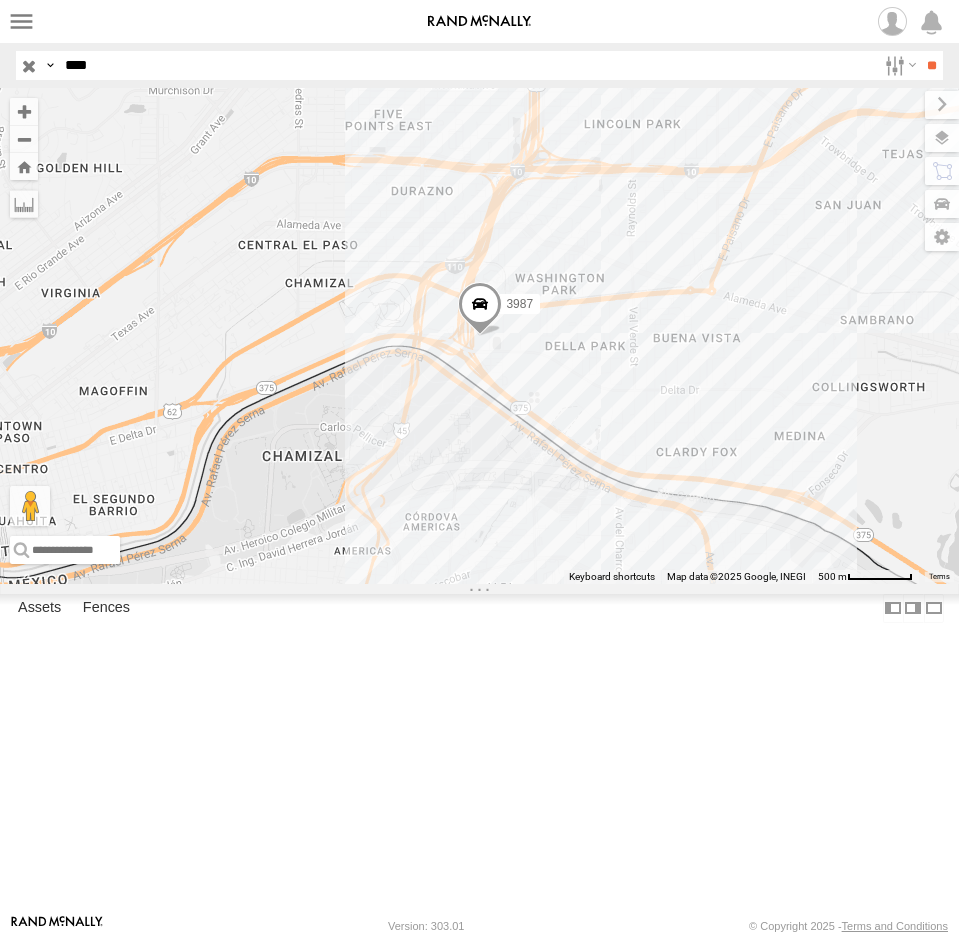 click on "**" at bounding box center [931, 65] 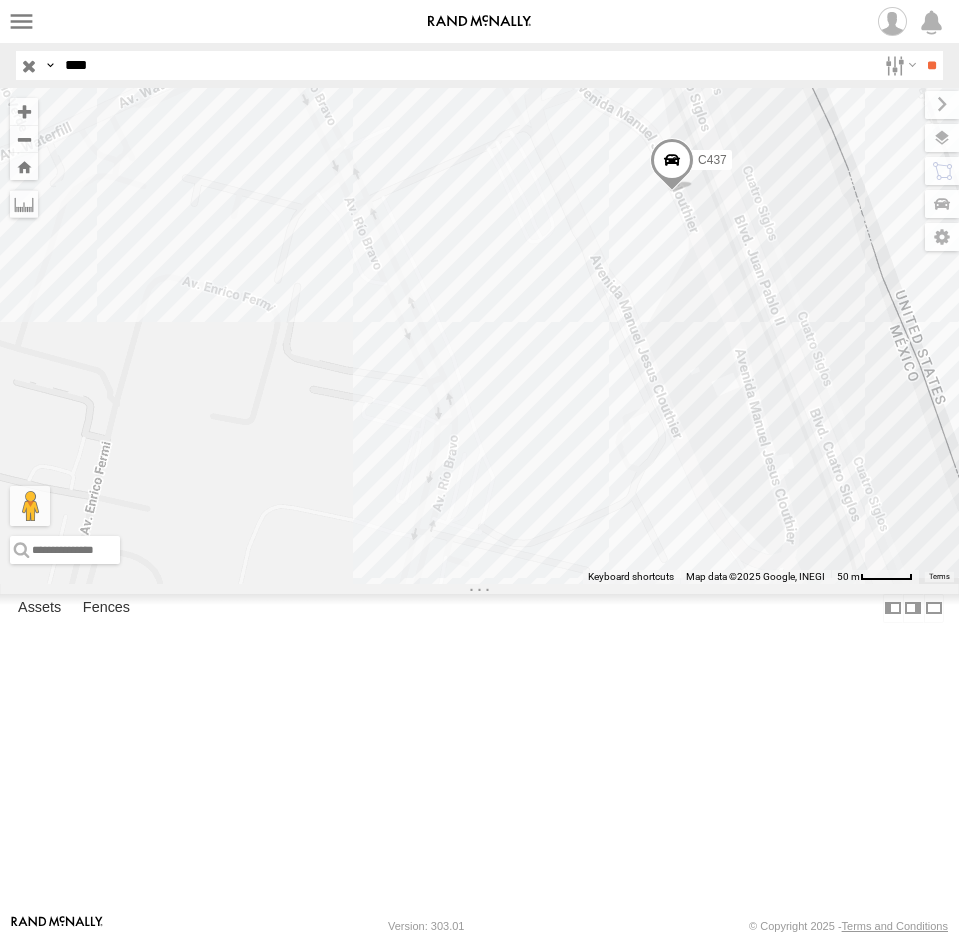 drag, startPoint x: 106, startPoint y: 53, endPoint x: 5, endPoint y: 84, distance: 105.65037 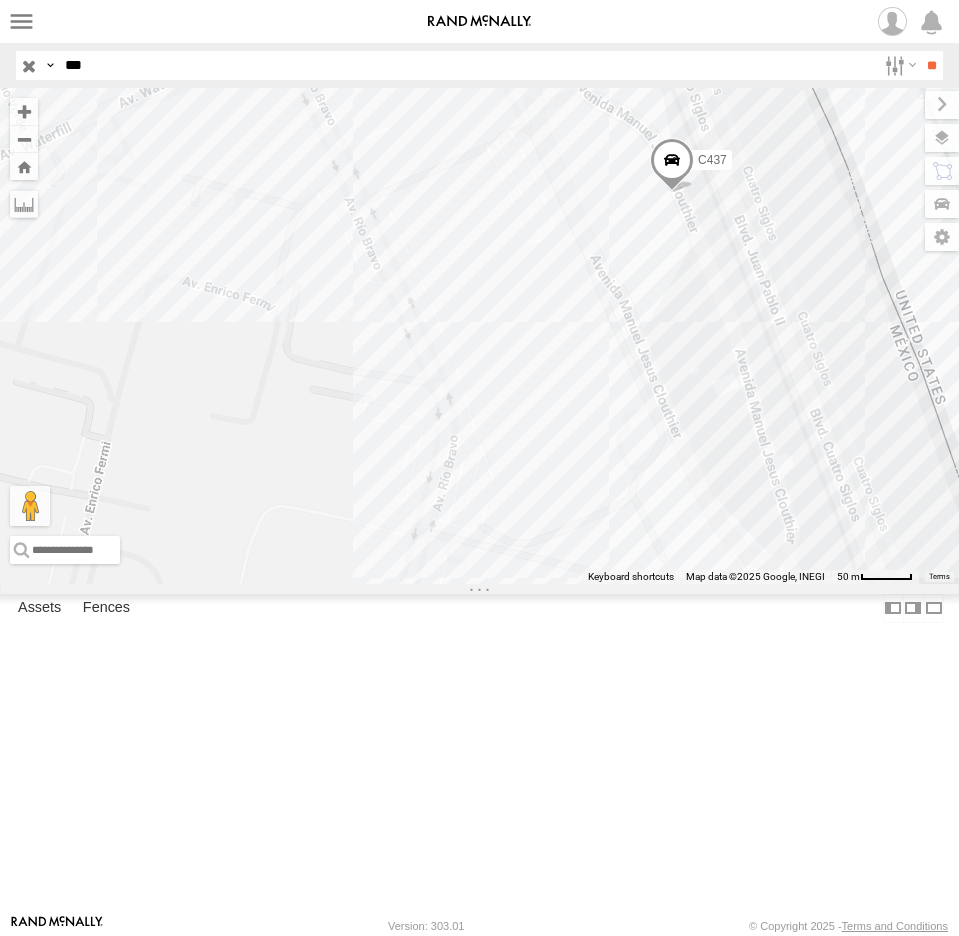 type on "***" 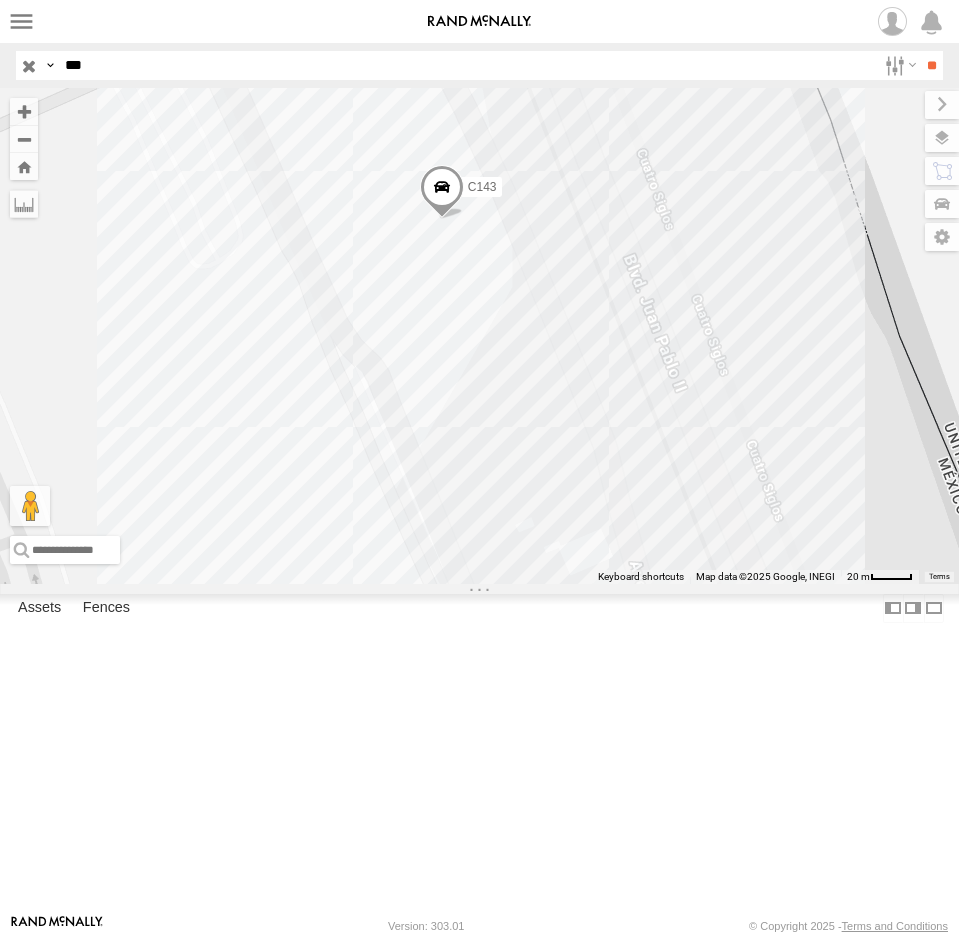 drag, startPoint x: 121, startPoint y: 71, endPoint x: -43, endPoint y: 53, distance: 164.98485 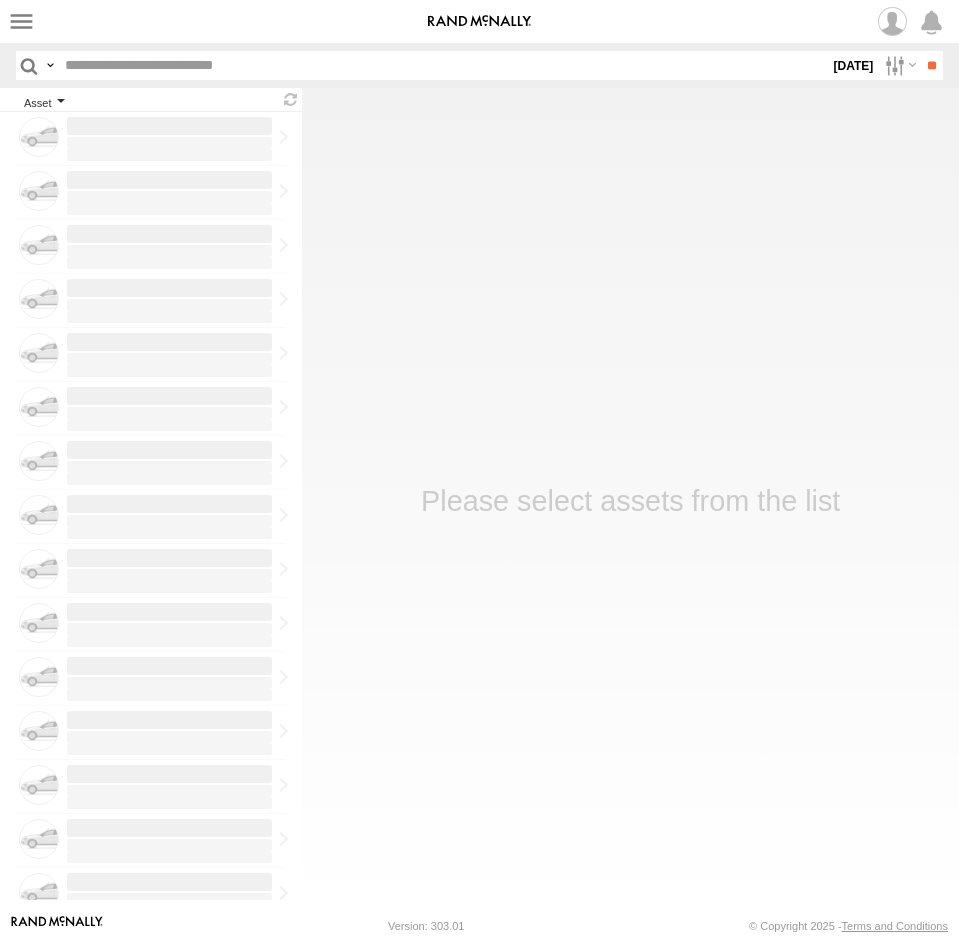 scroll, scrollTop: 0, scrollLeft: 0, axis: both 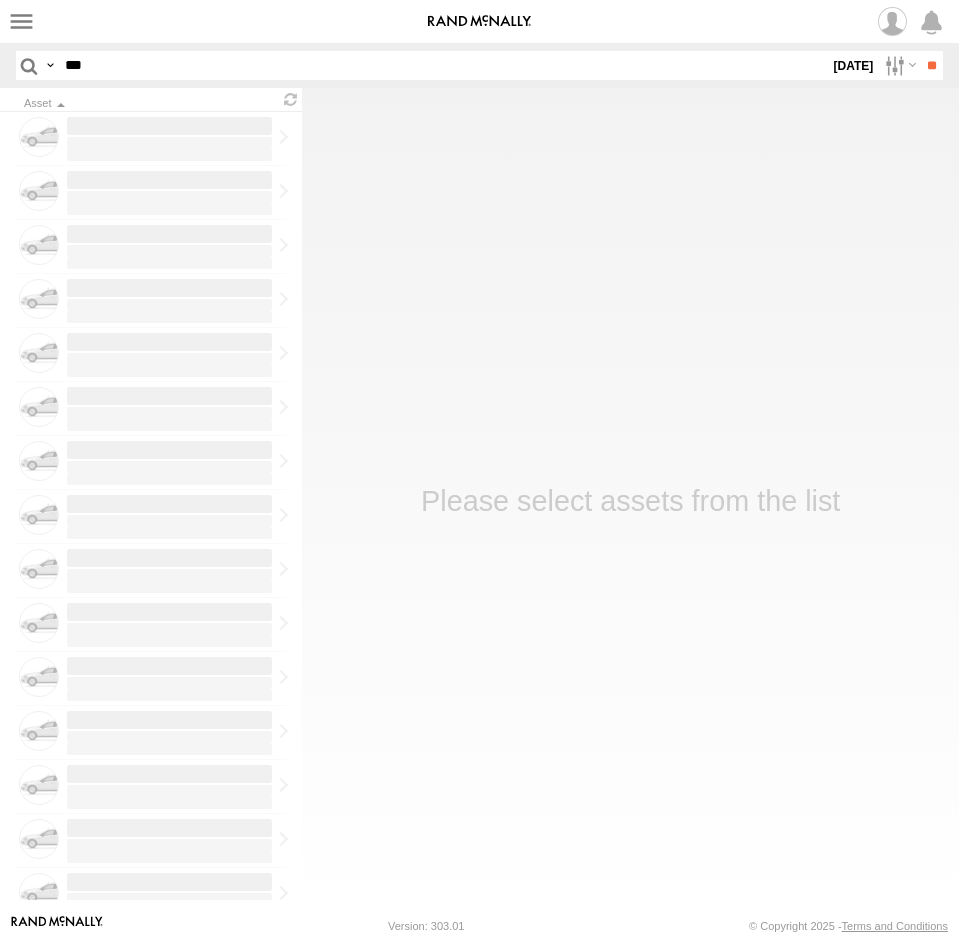 click on "***" at bounding box center [443, 65] 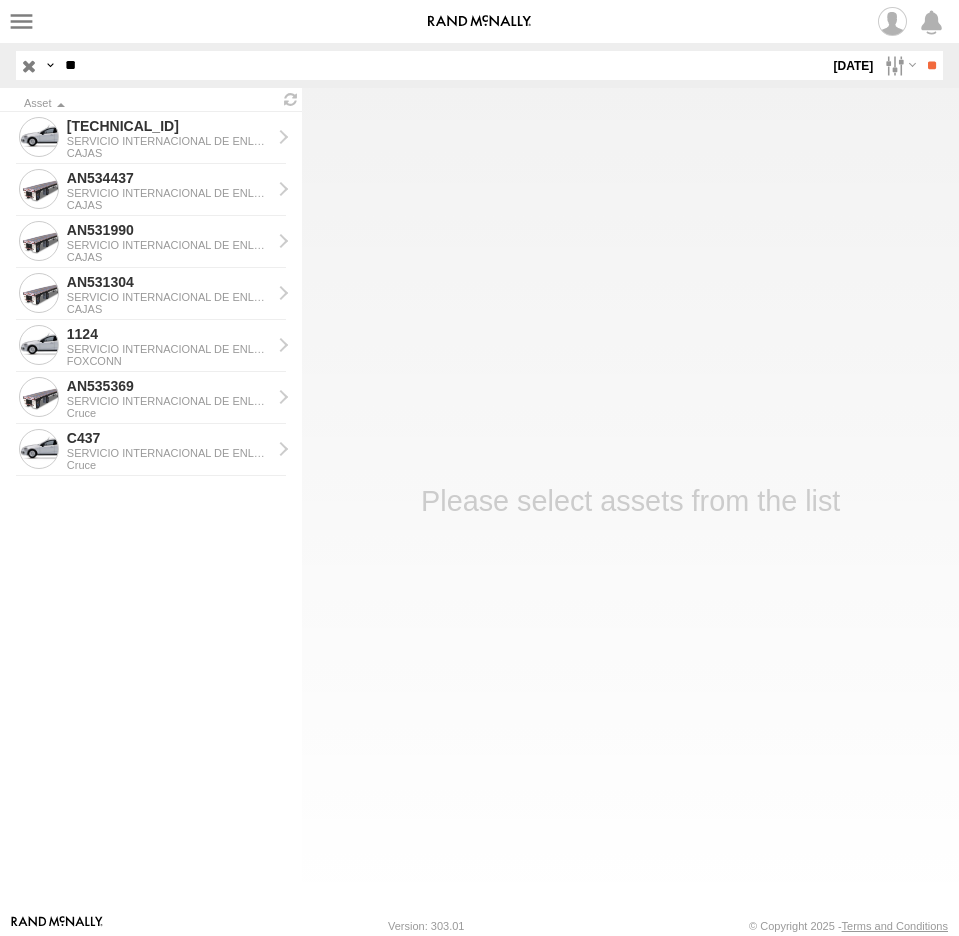 type on "*" 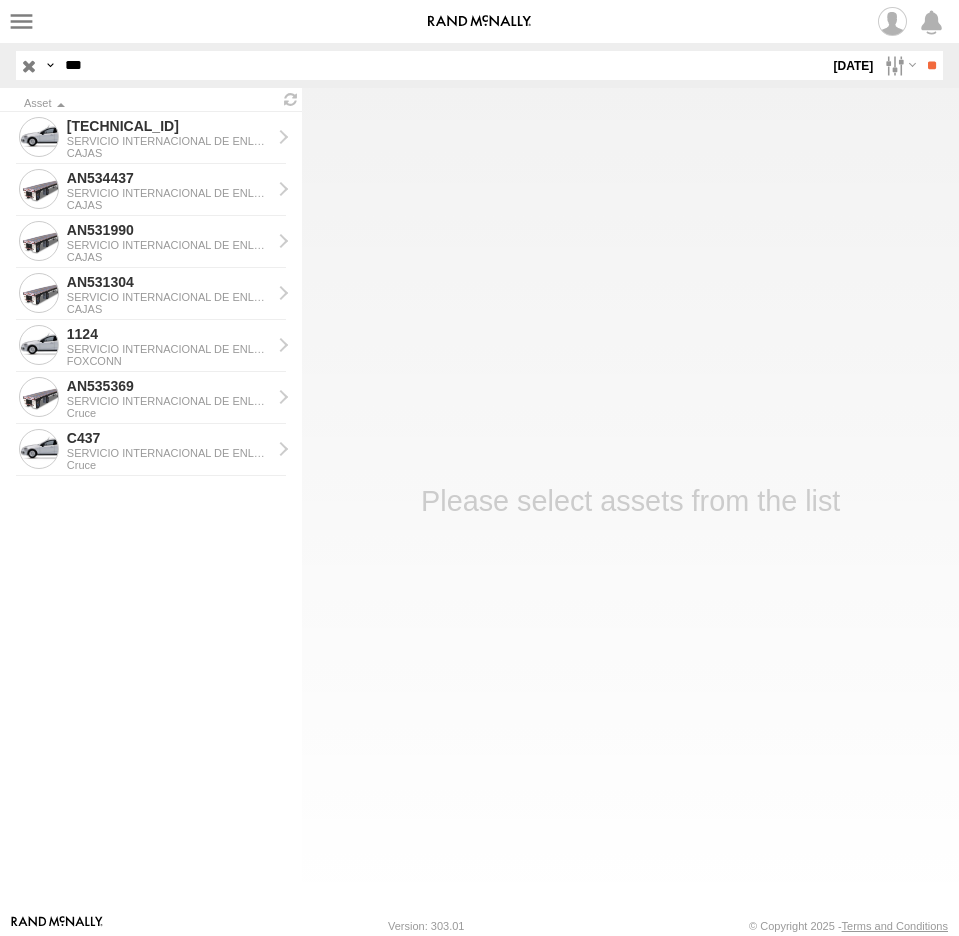 type on "***" 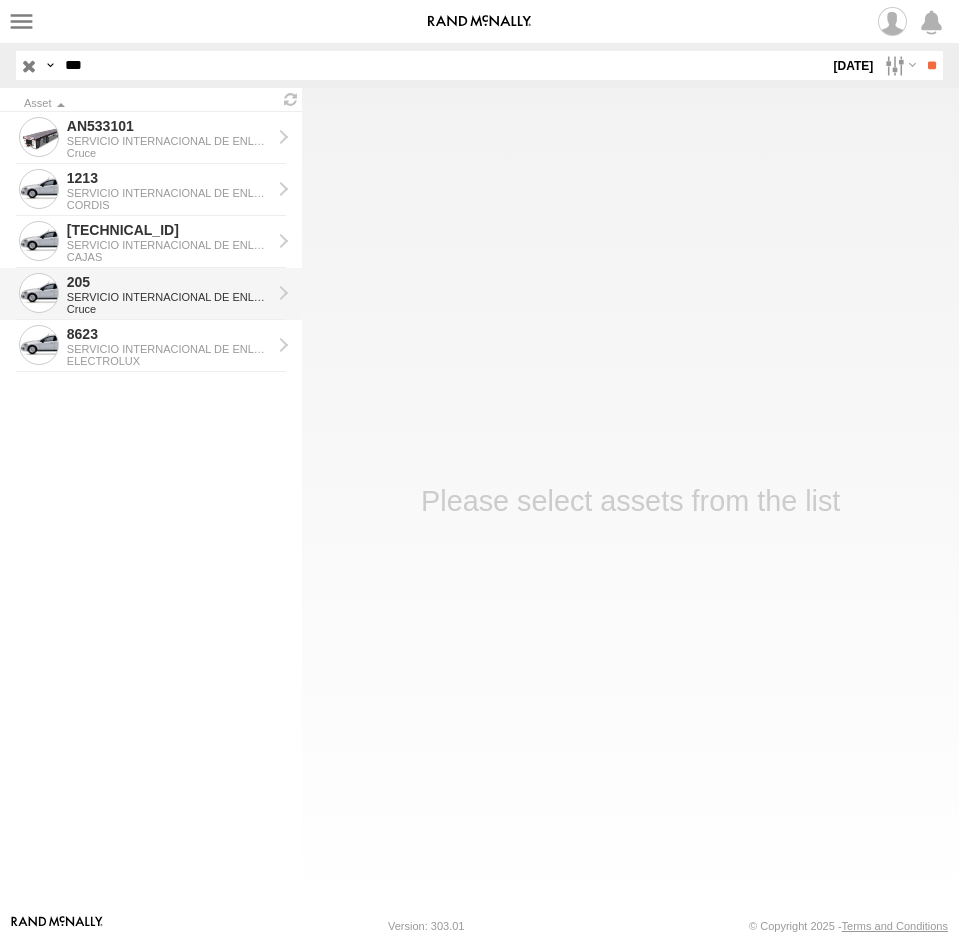 click on "SERVICIO INTERNACIONAL DE ENLACE TERRESTRE SA" at bounding box center [169, 297] 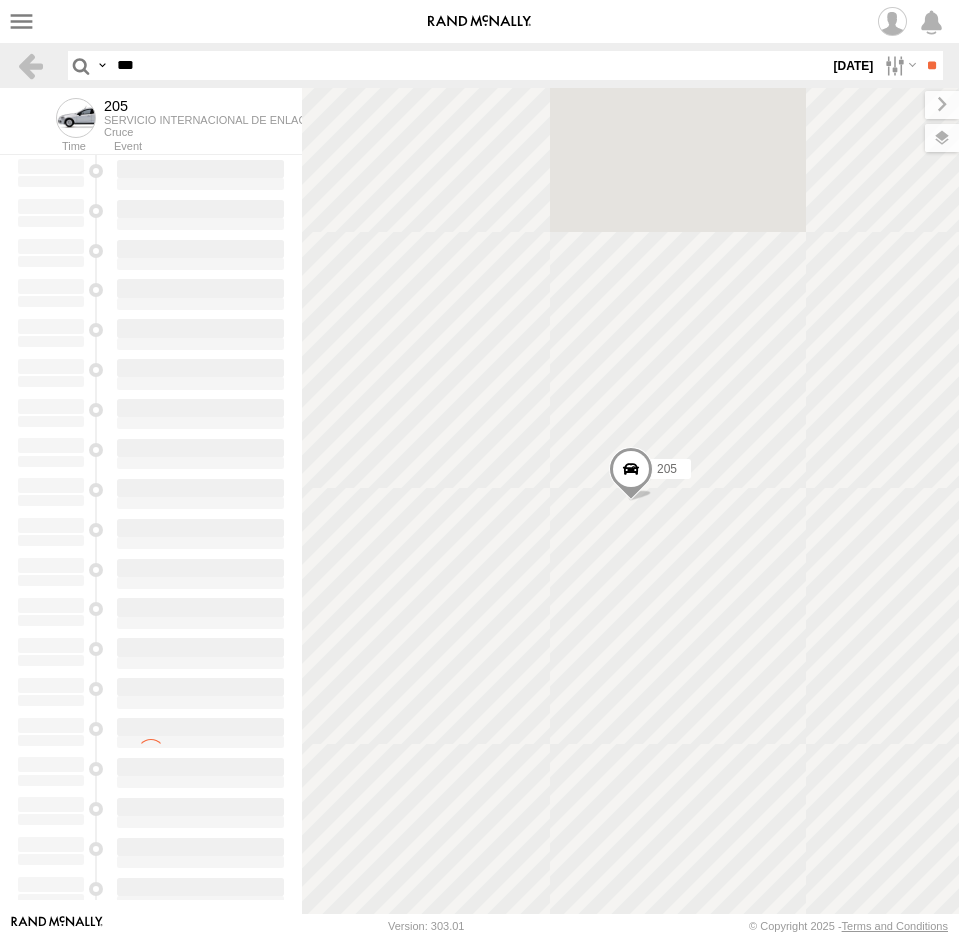 scroll, scrollTop: 0, scrollLeft: 0, axis: both 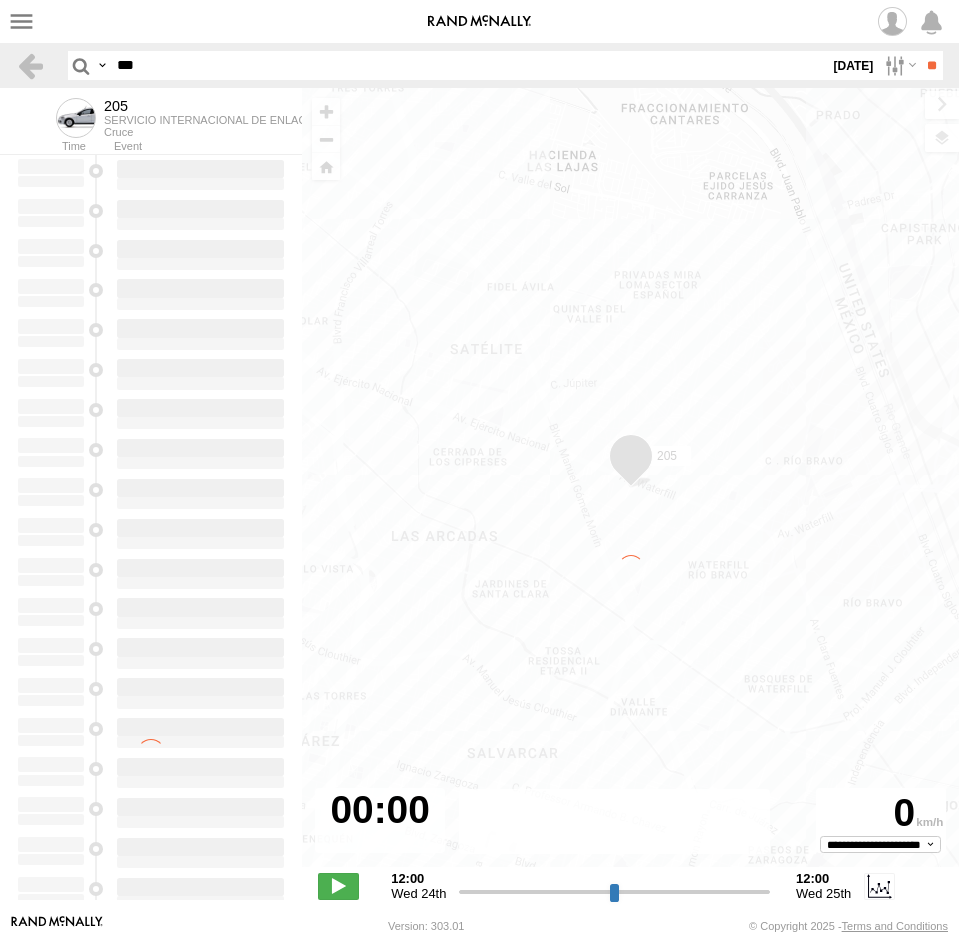 type on "**********" 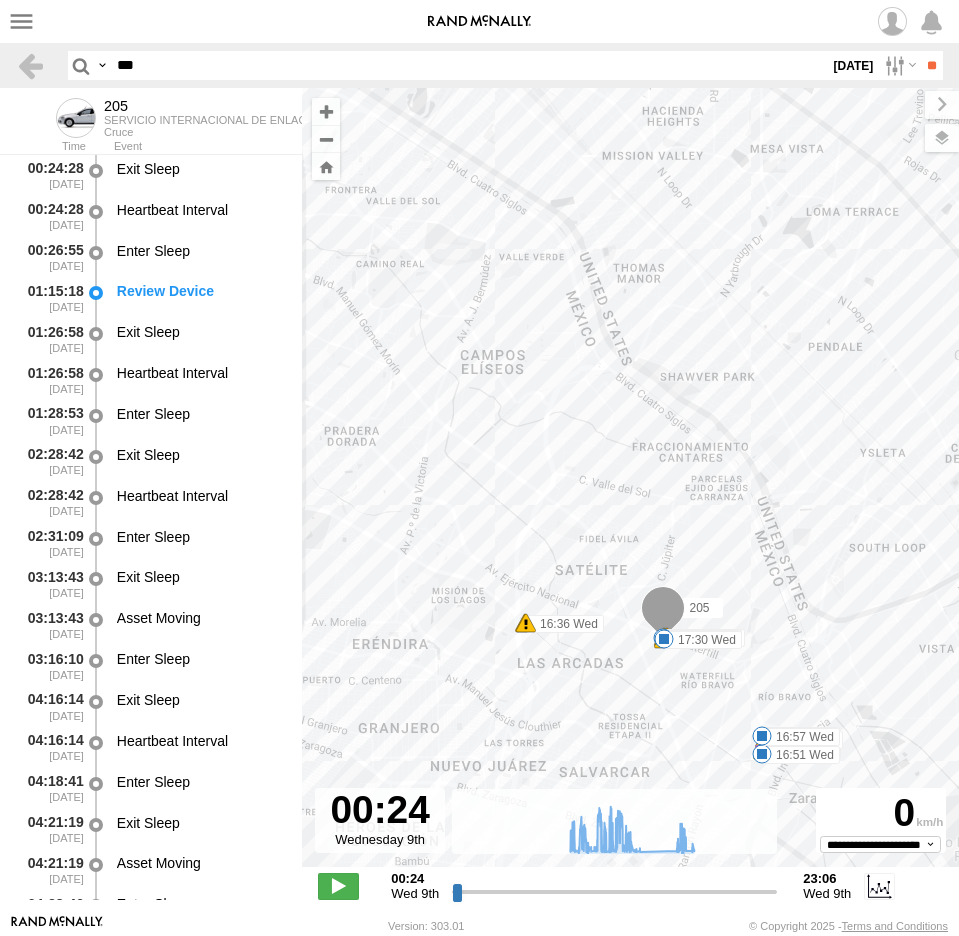 drag, startPoint x: 507, startPoint y: 439, endPoint x: 615, endPoint y: 483, distance: 116.61904 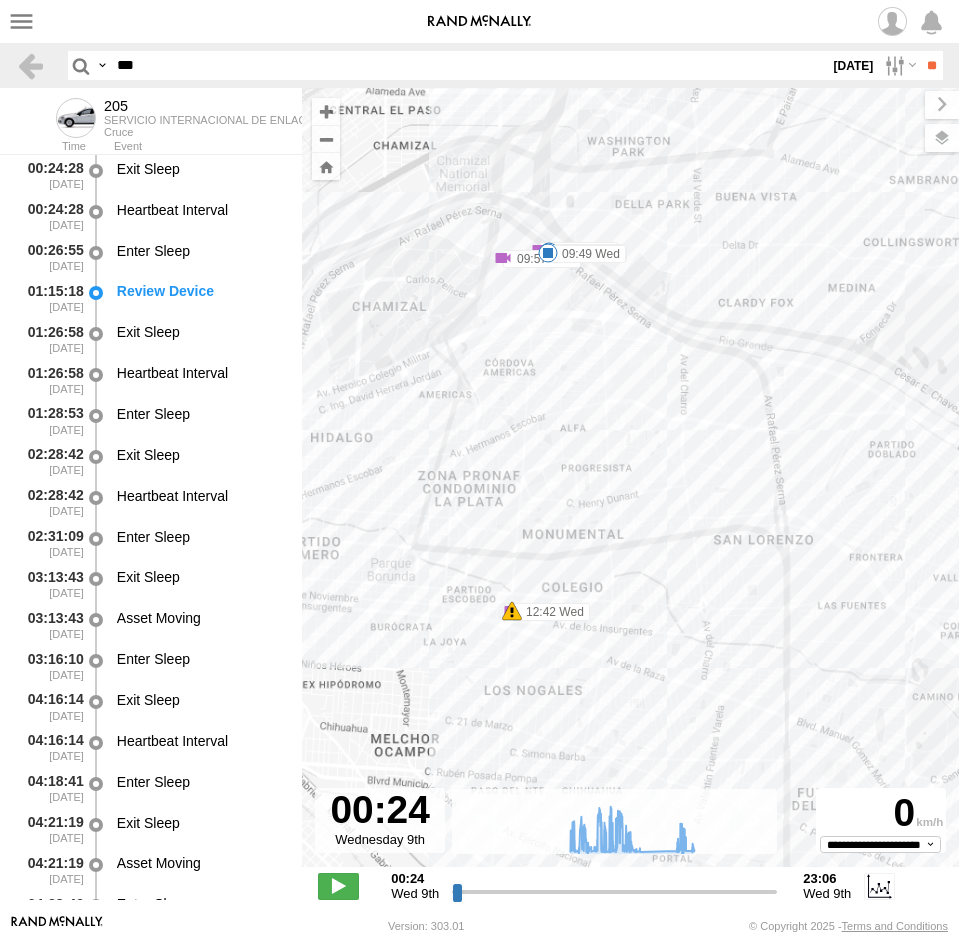 drag, startPoint x: 542, startPoint y: 332, endPoint x: 612, endPoint y: 423, distance: 114.80853 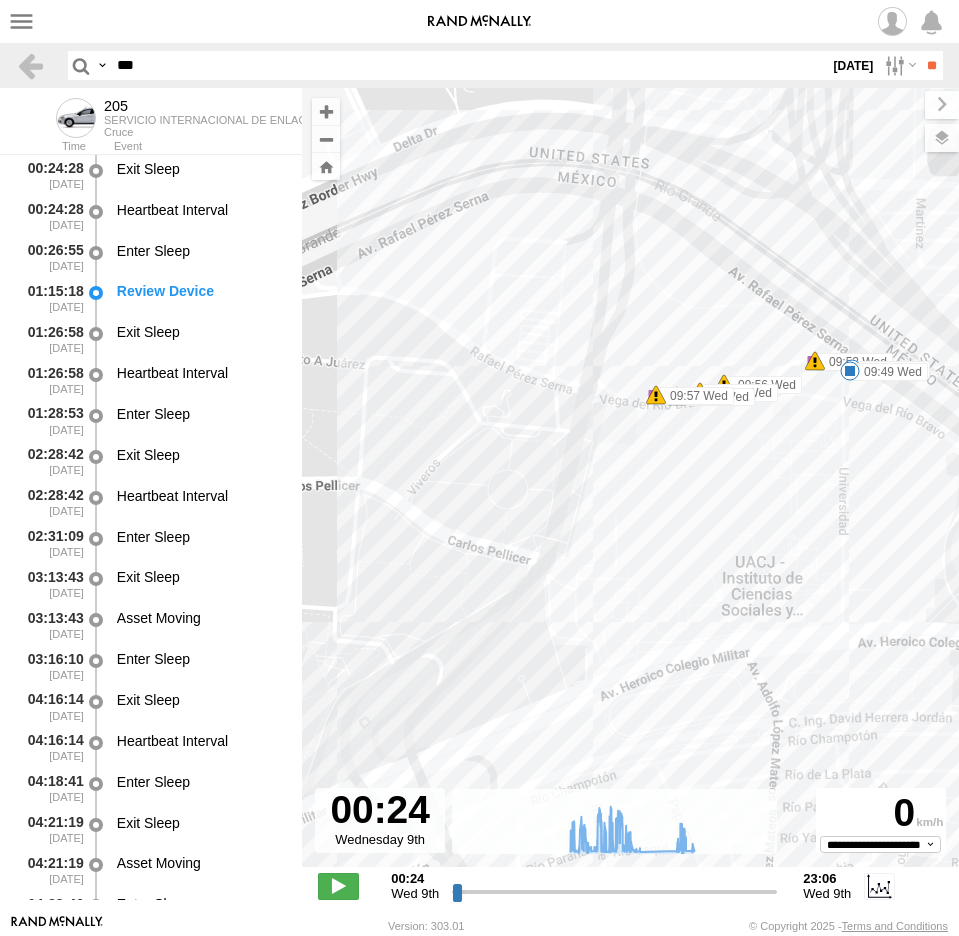 drag, startPoint x: 595, startPoint y: 345, endPoint x: 598, endPoint y: 420, distance: 75.059975 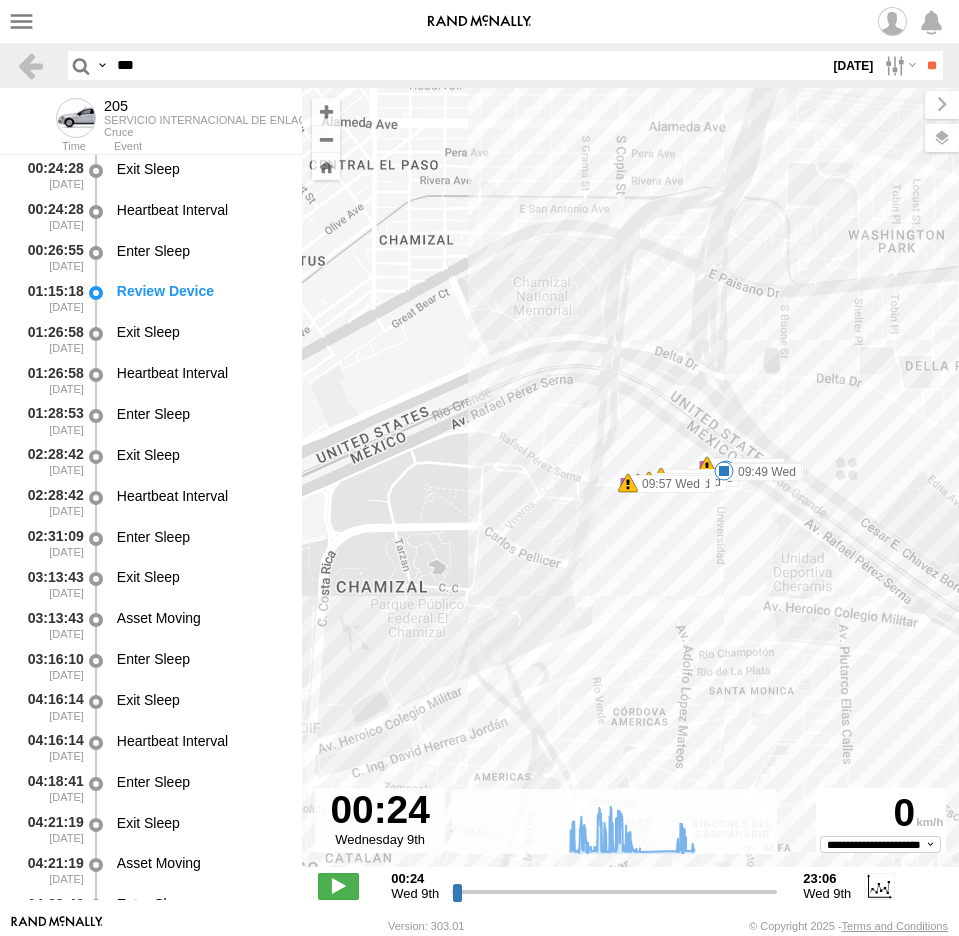 drag, startPoint x: 774, startPoint y: 454, endPoint x: 726, endPoint y: 354, distance: 110.92339 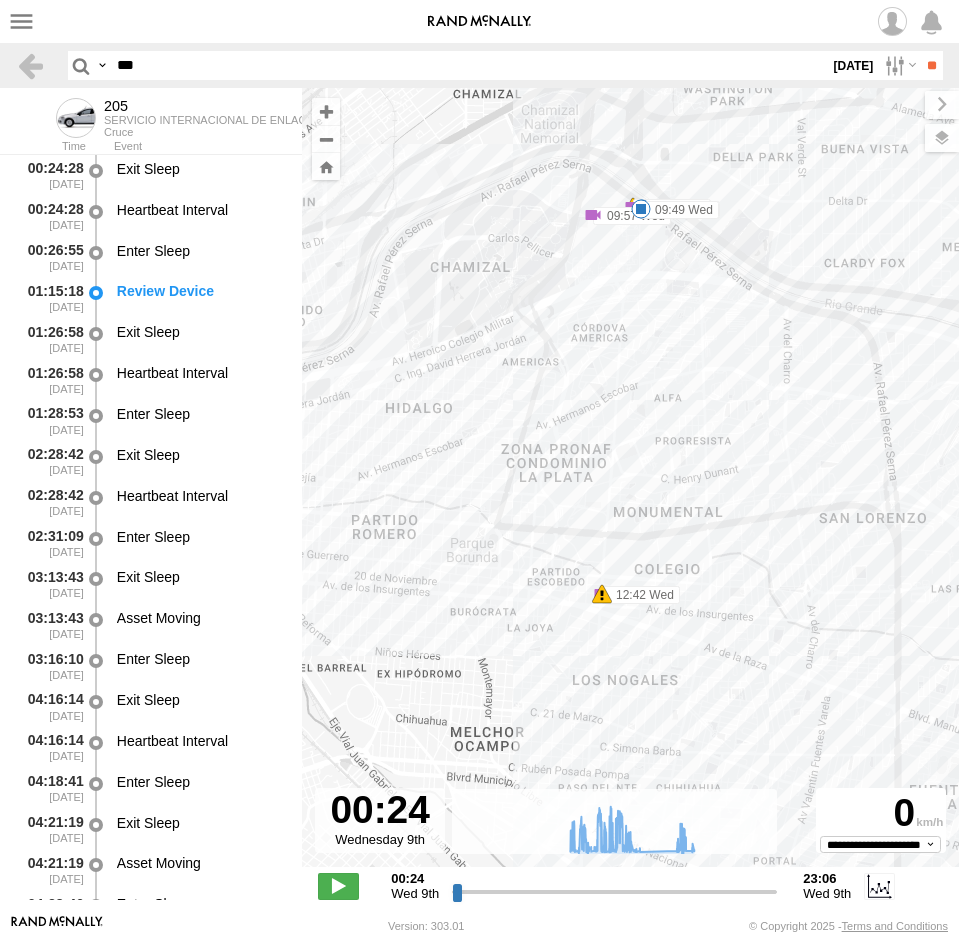 click at bounding box center [0, 0] 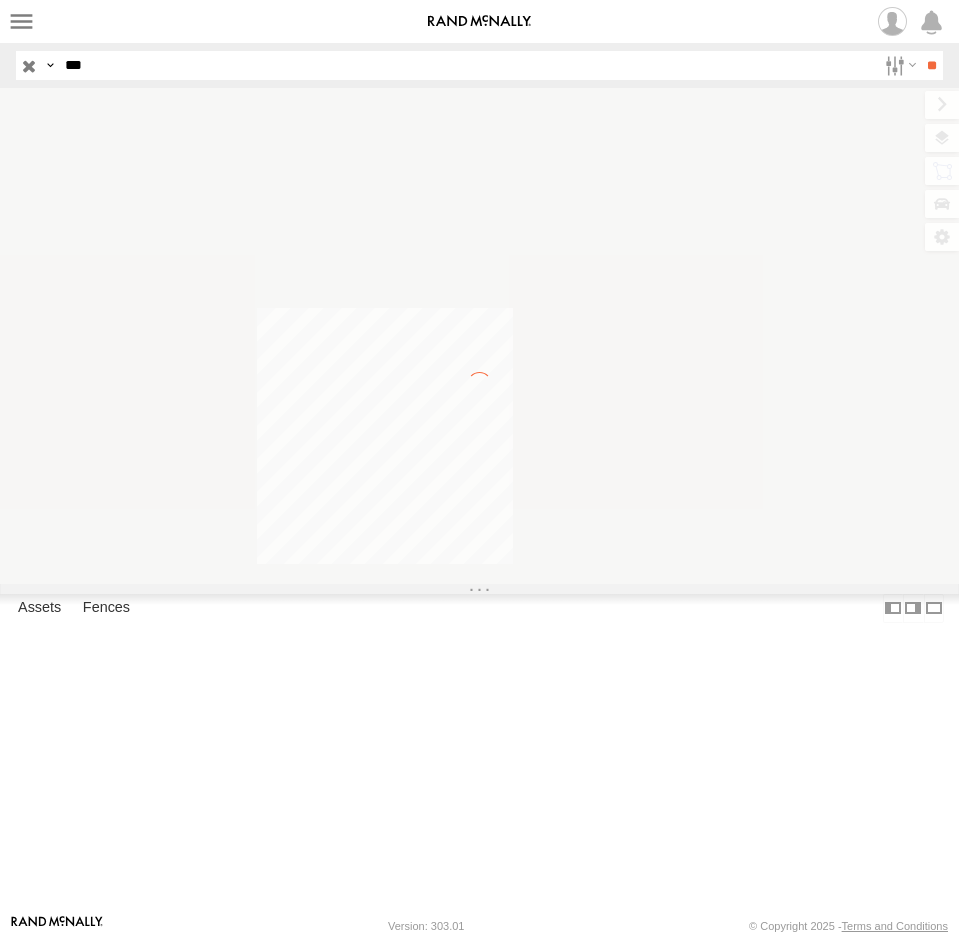 scroll, scrollTop: 0, scrollLeft: 0, axis: both 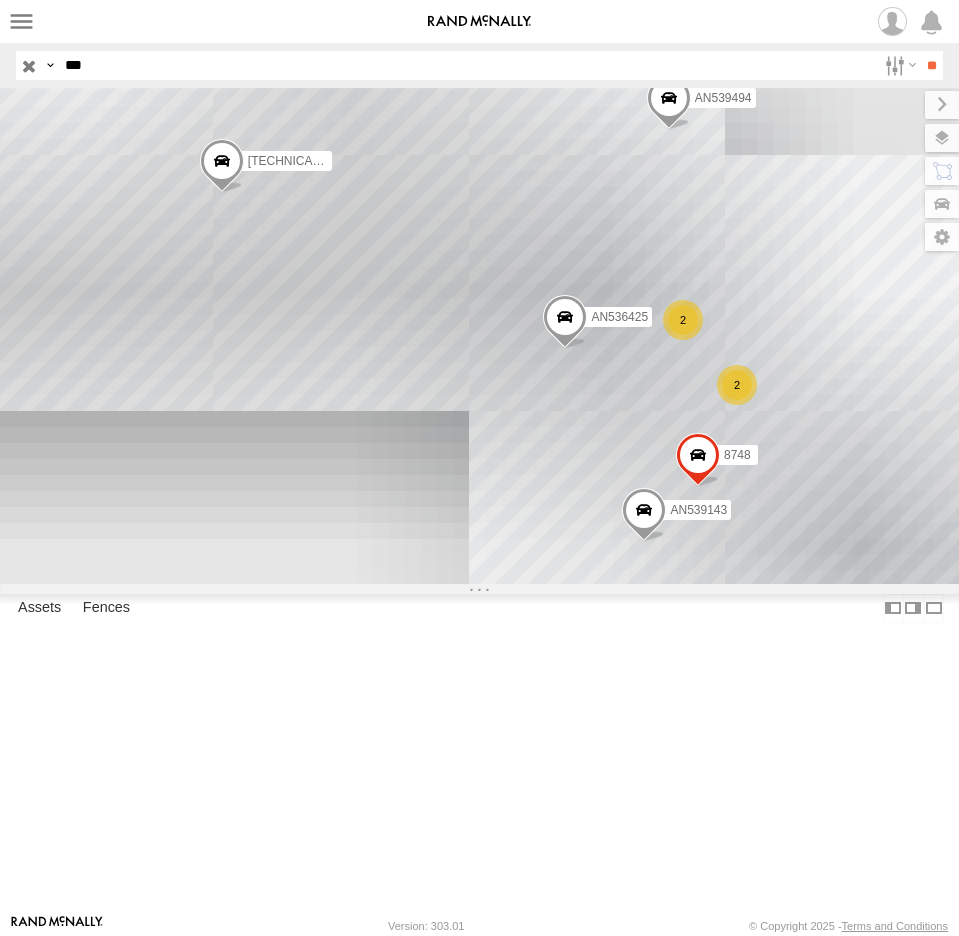 drag, startPoint x: 0, startPoint y: 0, endPoint x: -32, endPoint y: 69, distance: 76.05919 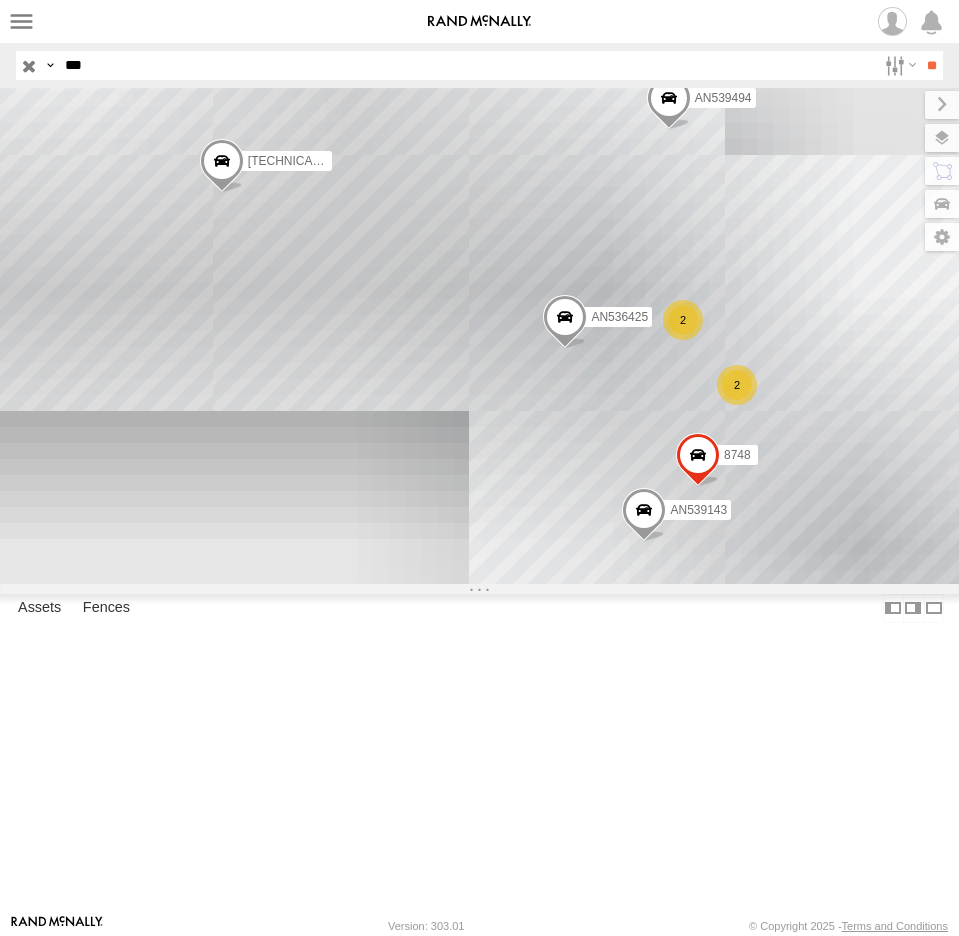 click 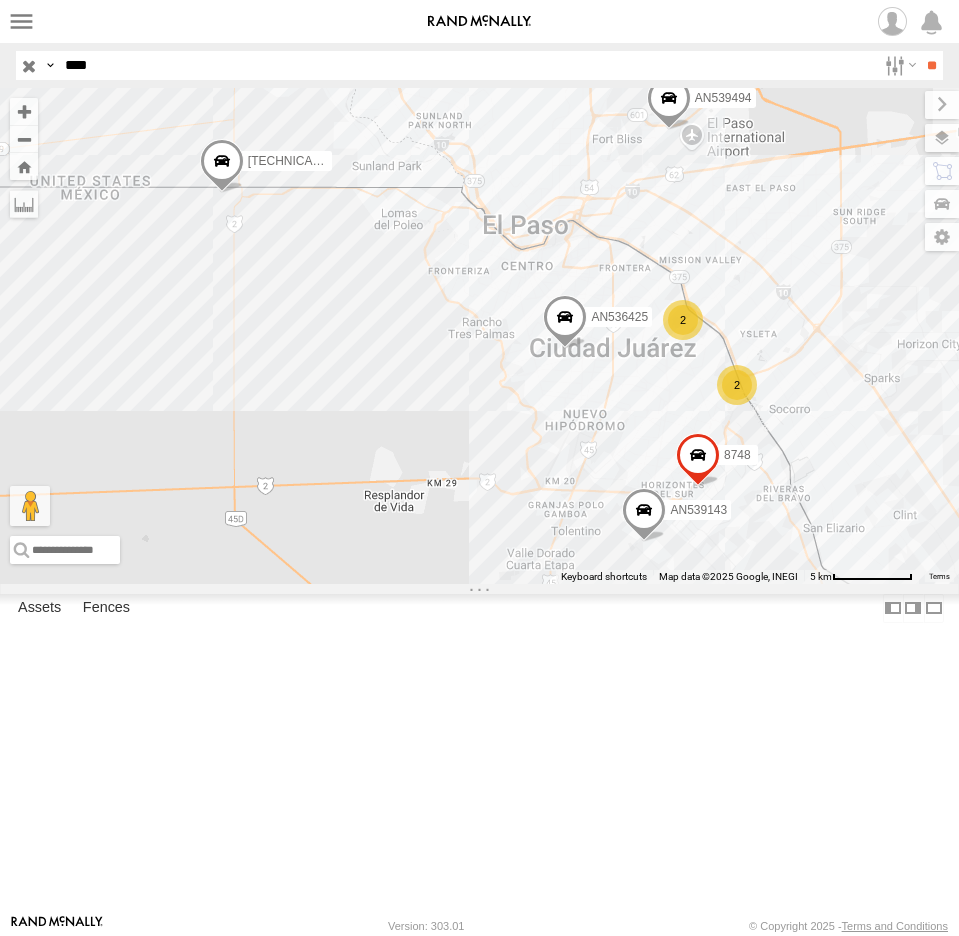 click on "**" at bounding box center (931, 65) 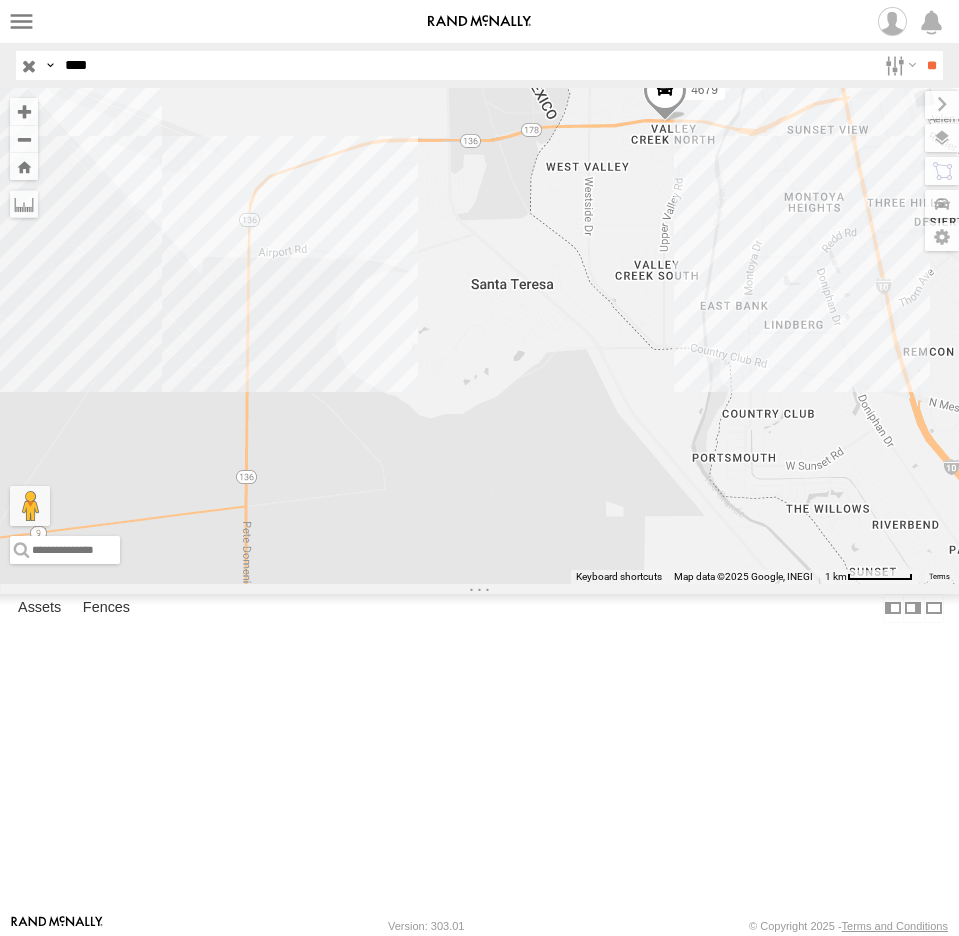 drag, startPoint x: 127, startPoint y: 48, endPoint x: 65, endPoint y: 81, distance: 70.23532 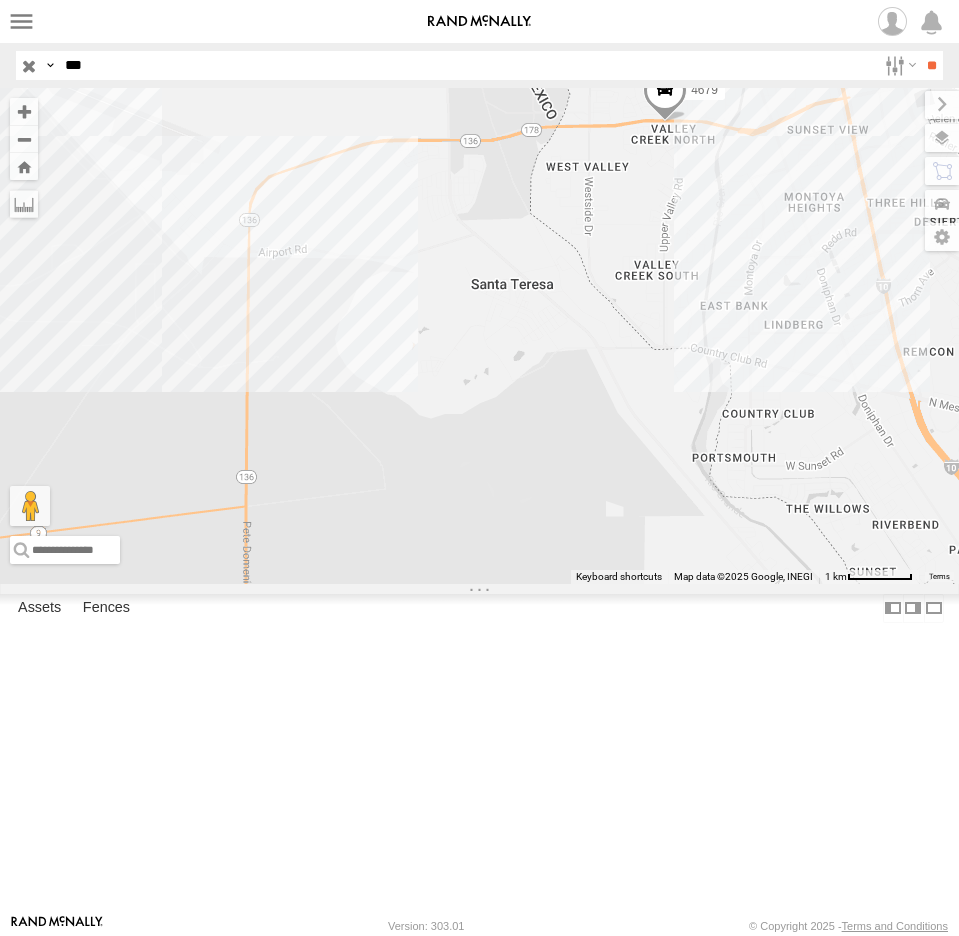 type on "***" 